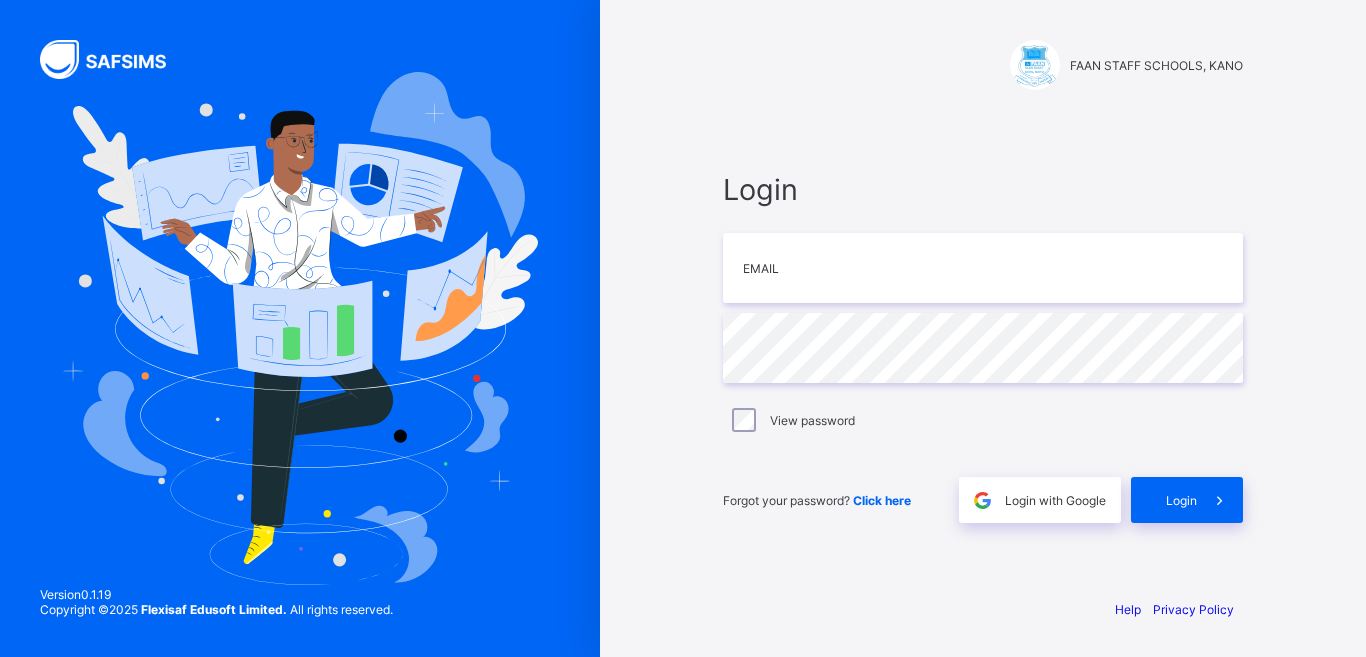 scroll, scrollTop: 0, scrollLeft: 0, axis: both 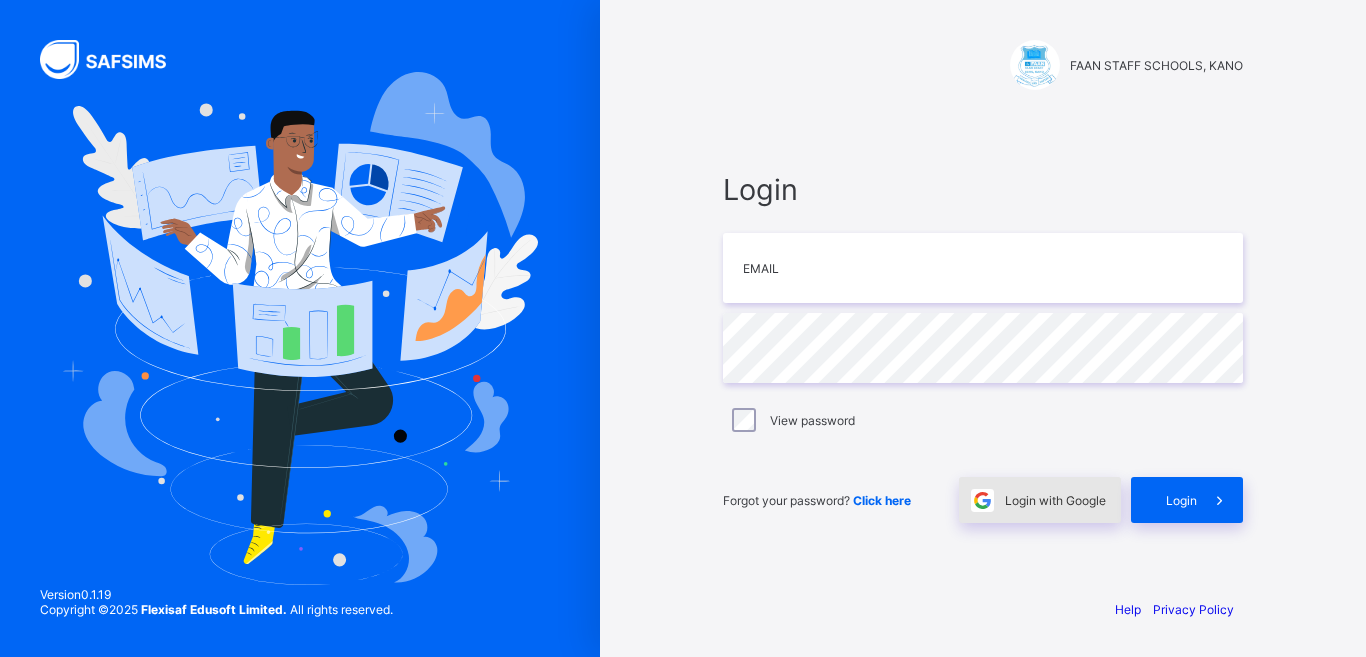 click on "Login with Google" at bounding box center (1055, 500) 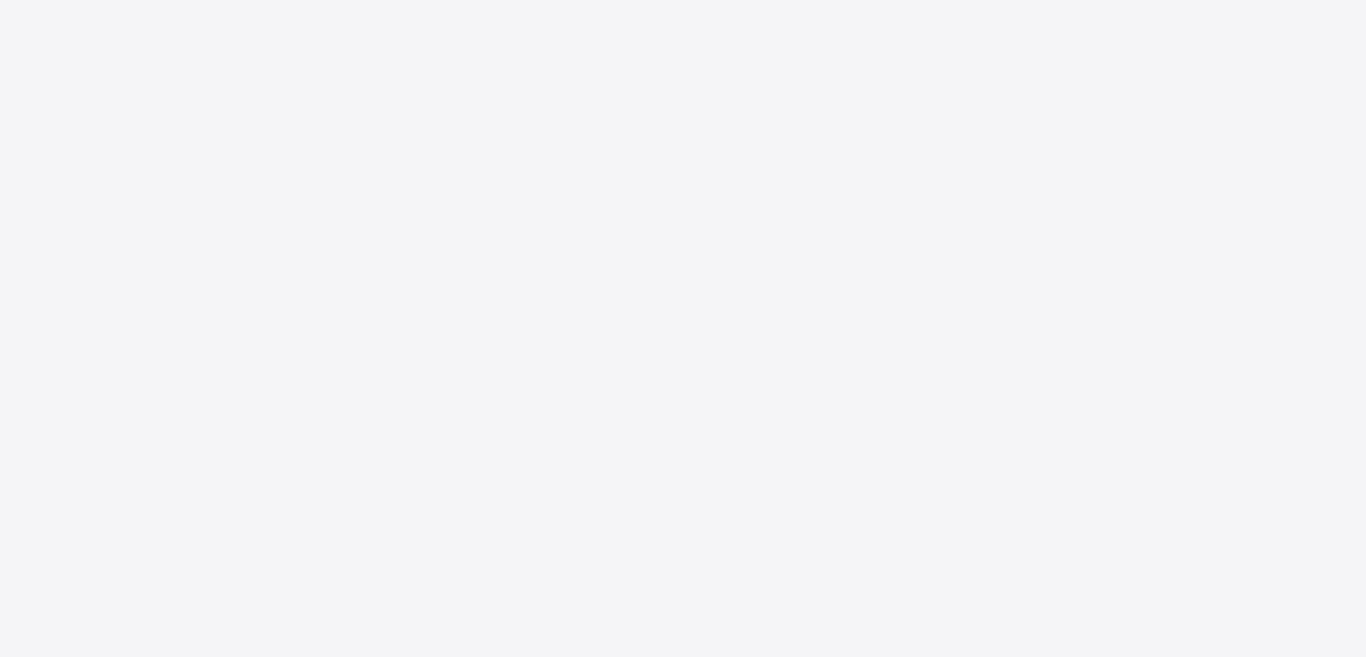 scroll, scrollTop: 0, scrollLeft: 0, axis: both 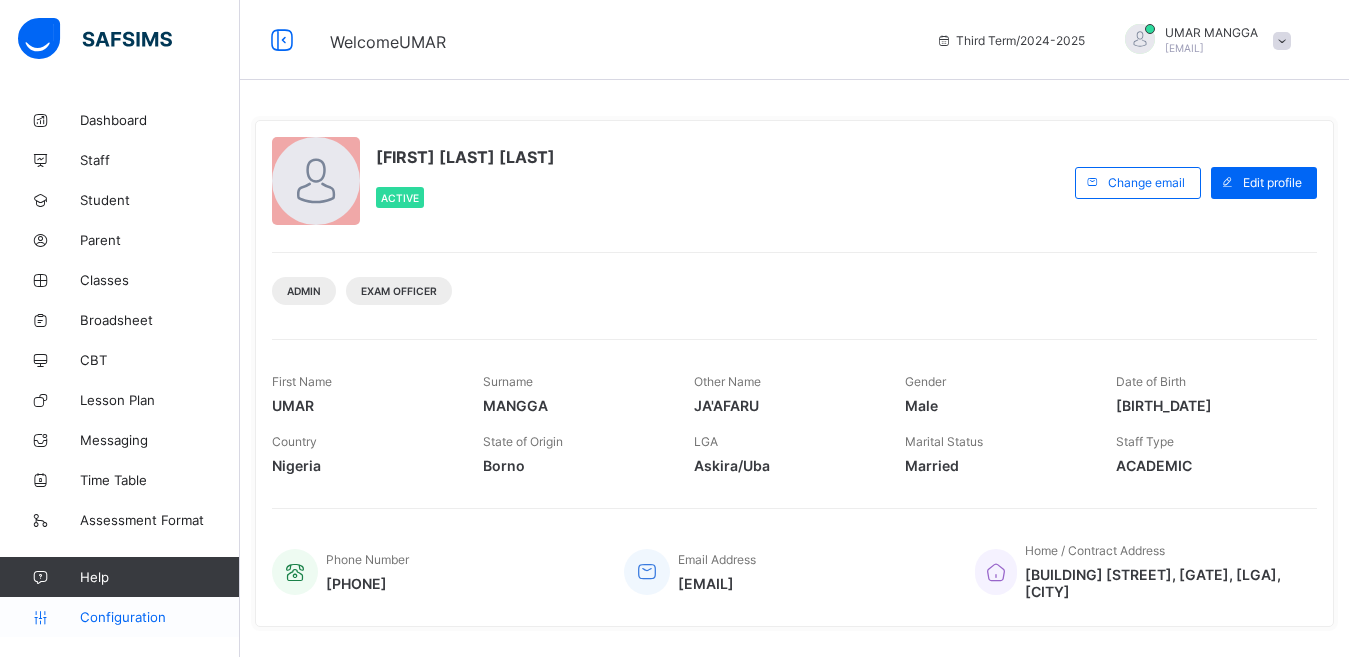 click on "Configuration" at bounding box center [159, 617] 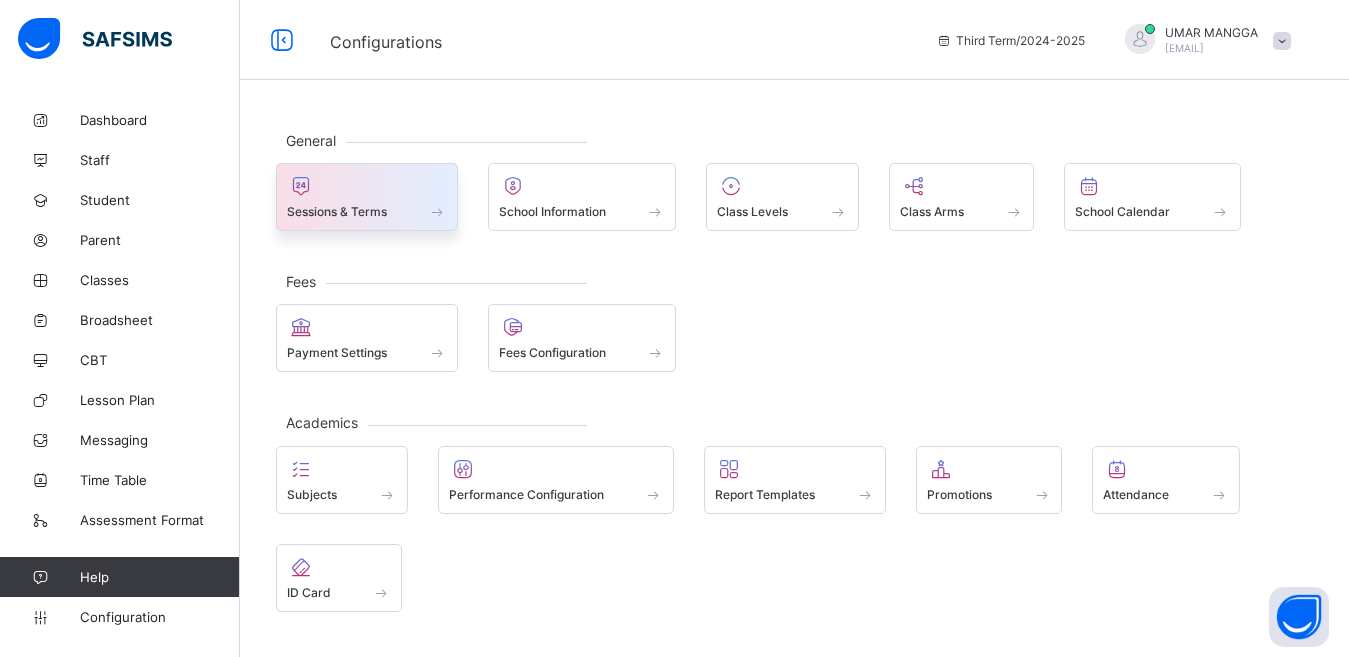 click at bounding box center (367, 200) 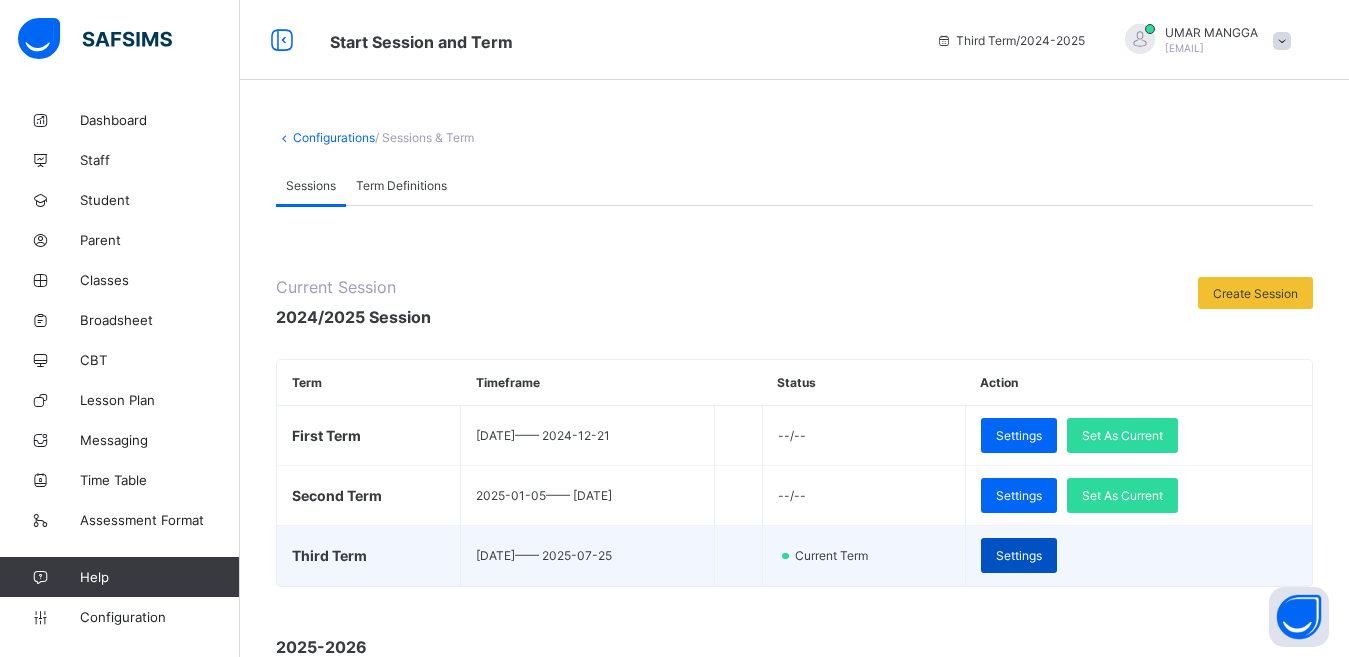 click on "Settings" at bounding box center (1019, 555) 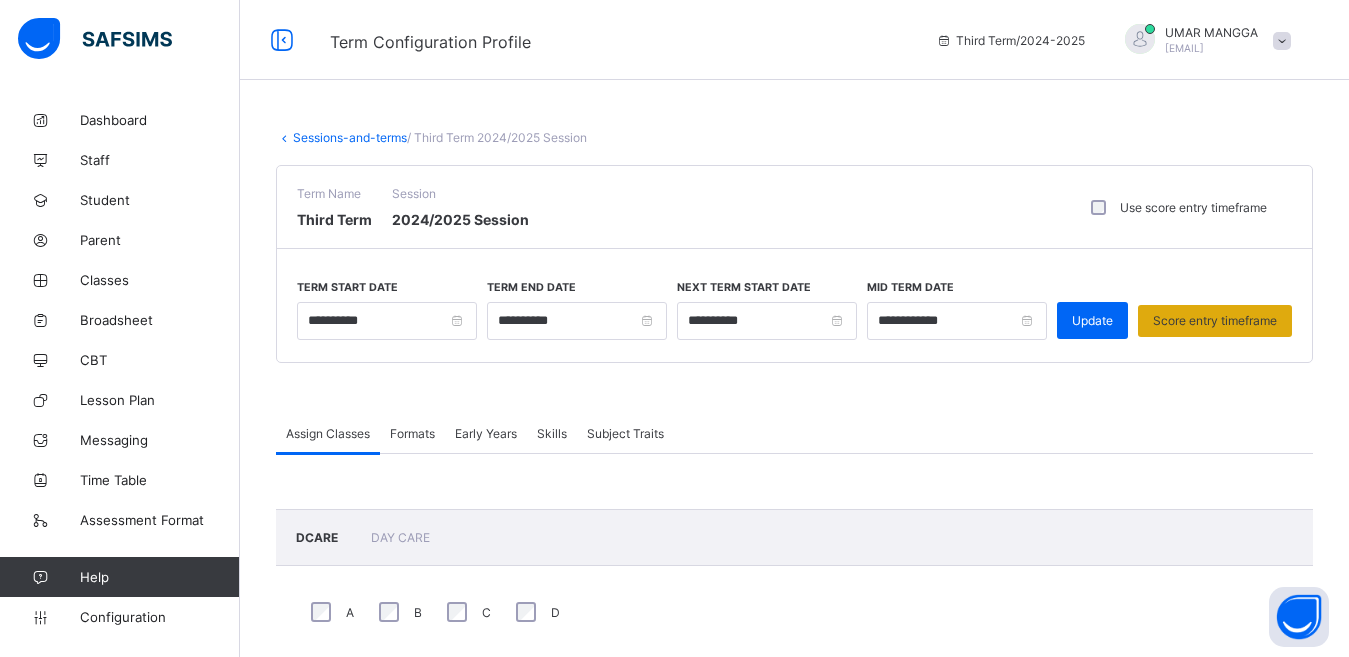 click on "Score entry timeframe" at bounding box center [1215, 320] 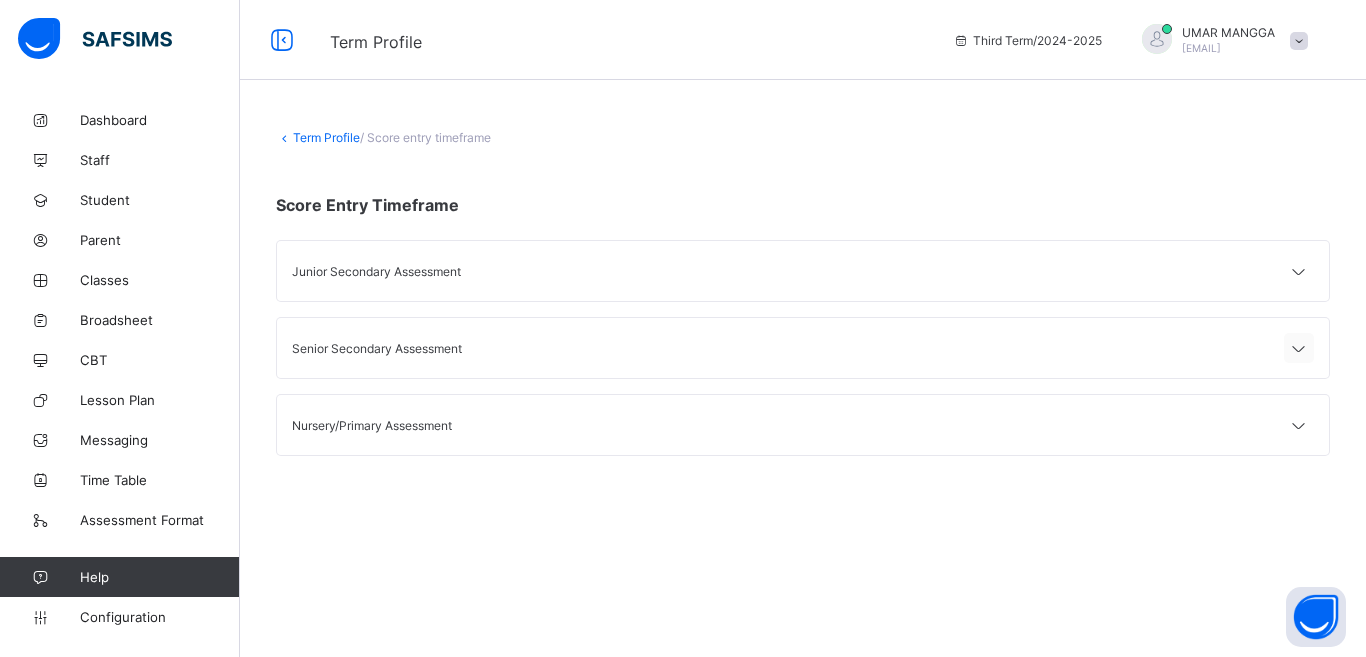 click at bounding box center [1299, 349] 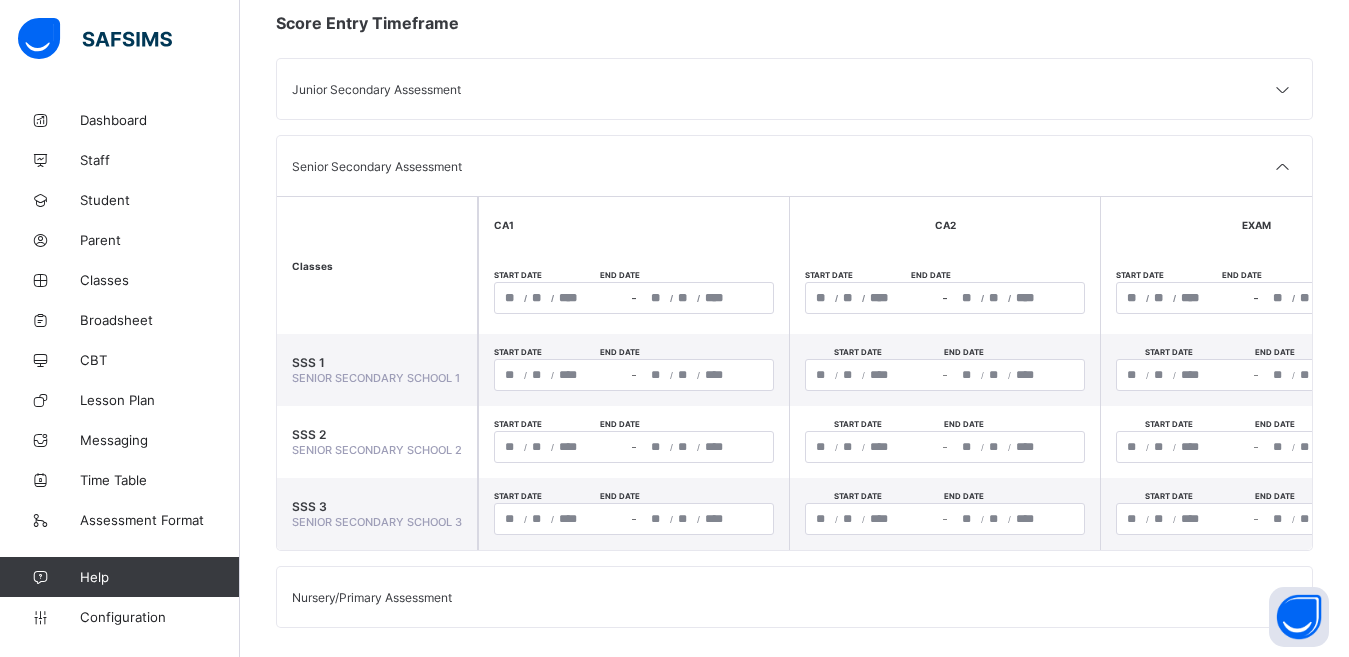 scroll, scrollTop: 206, scrollLeft: 0, axis: vertical 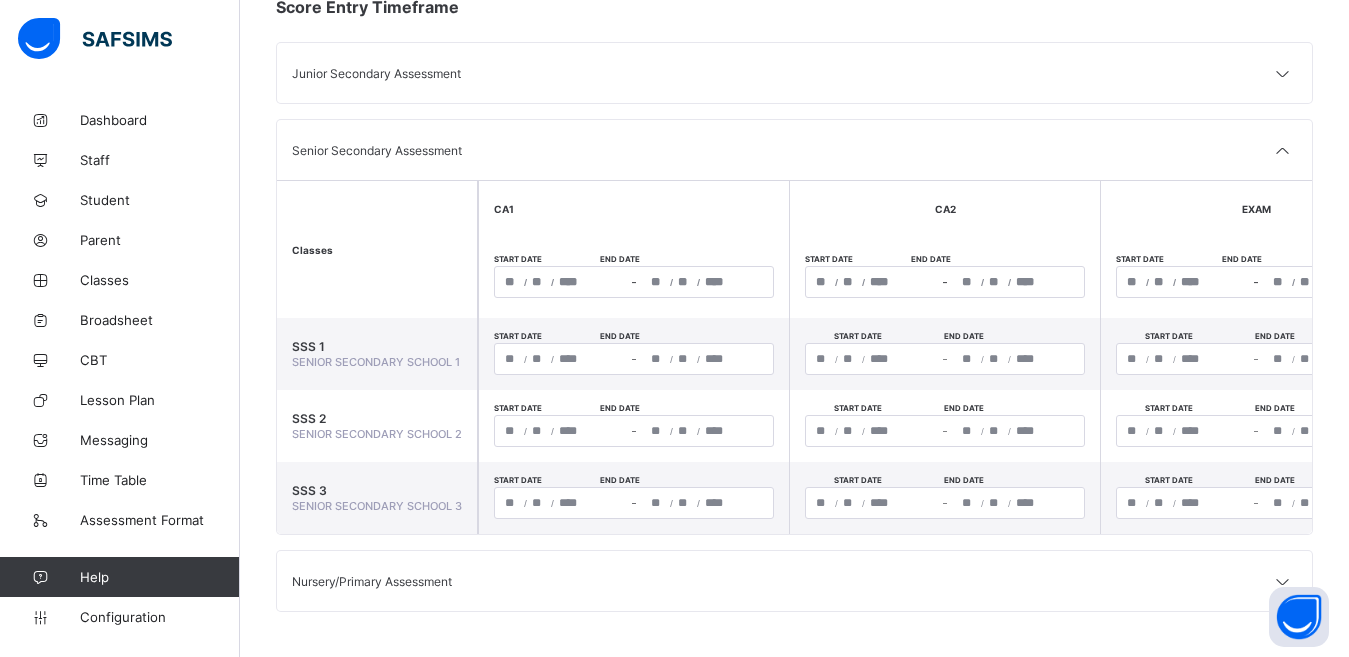 click on "/ /" at bounding box center (561, 282) 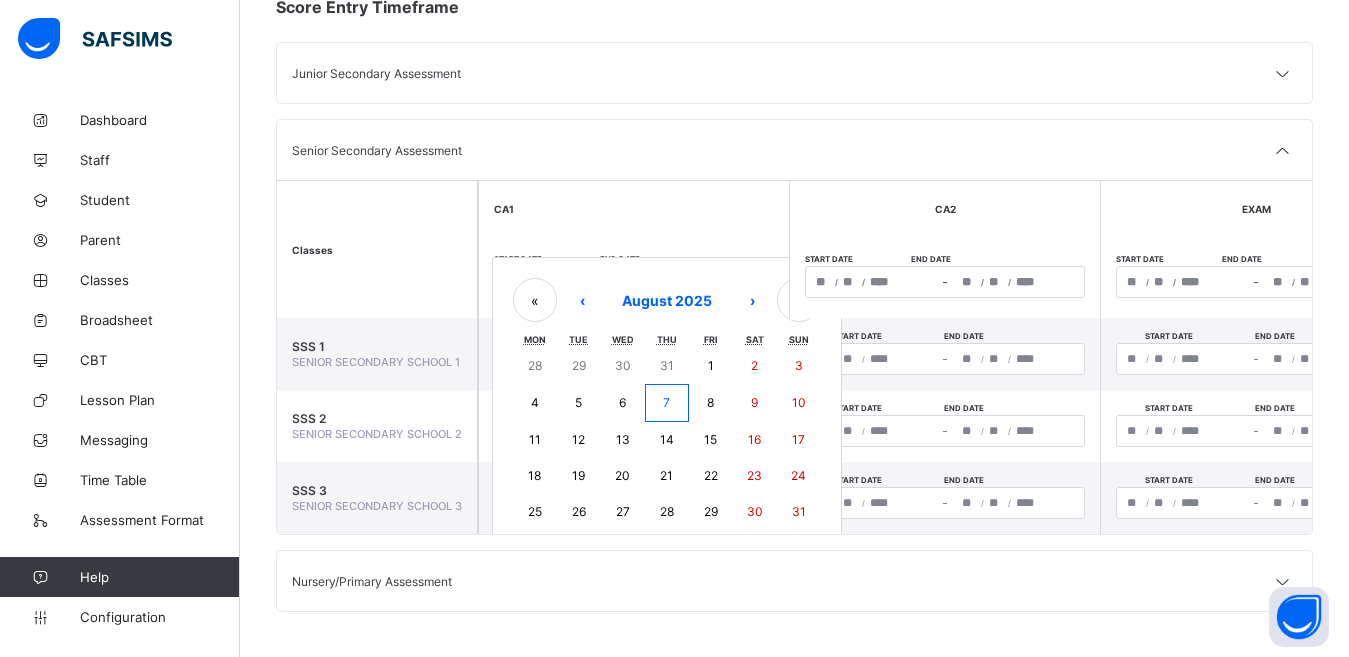 click on "7" at bounding box center (667, 403) 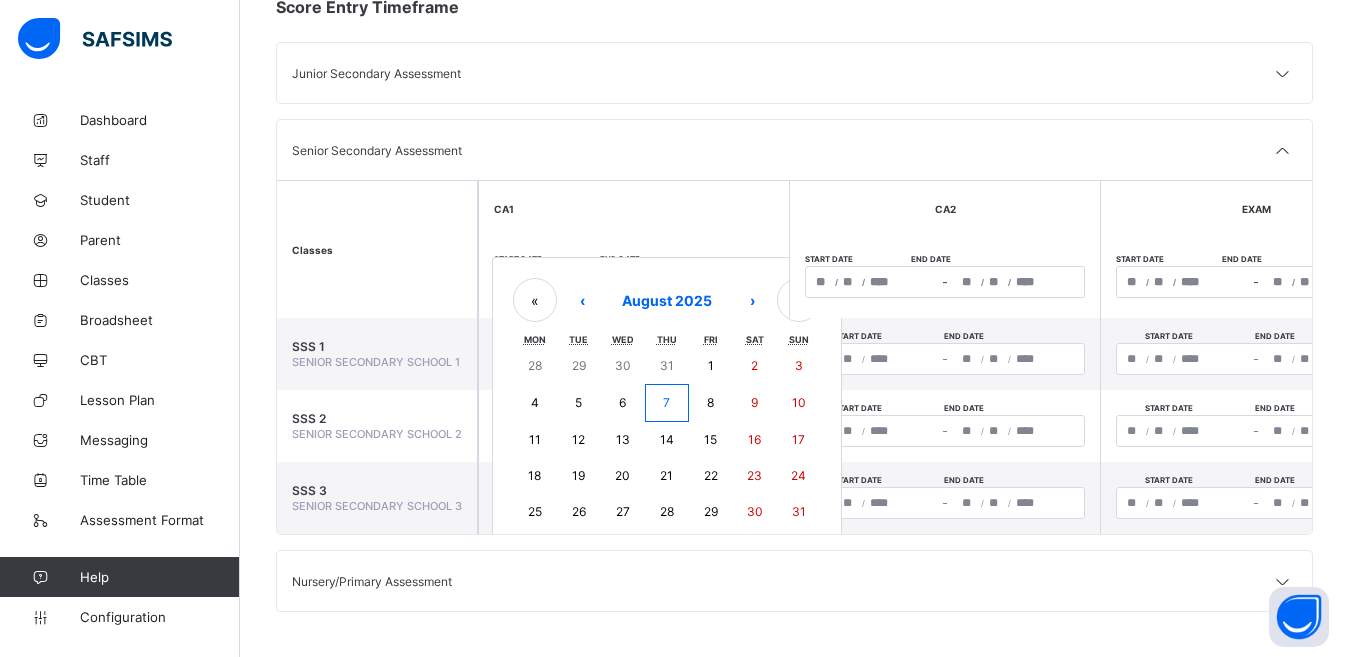 type on "**********" 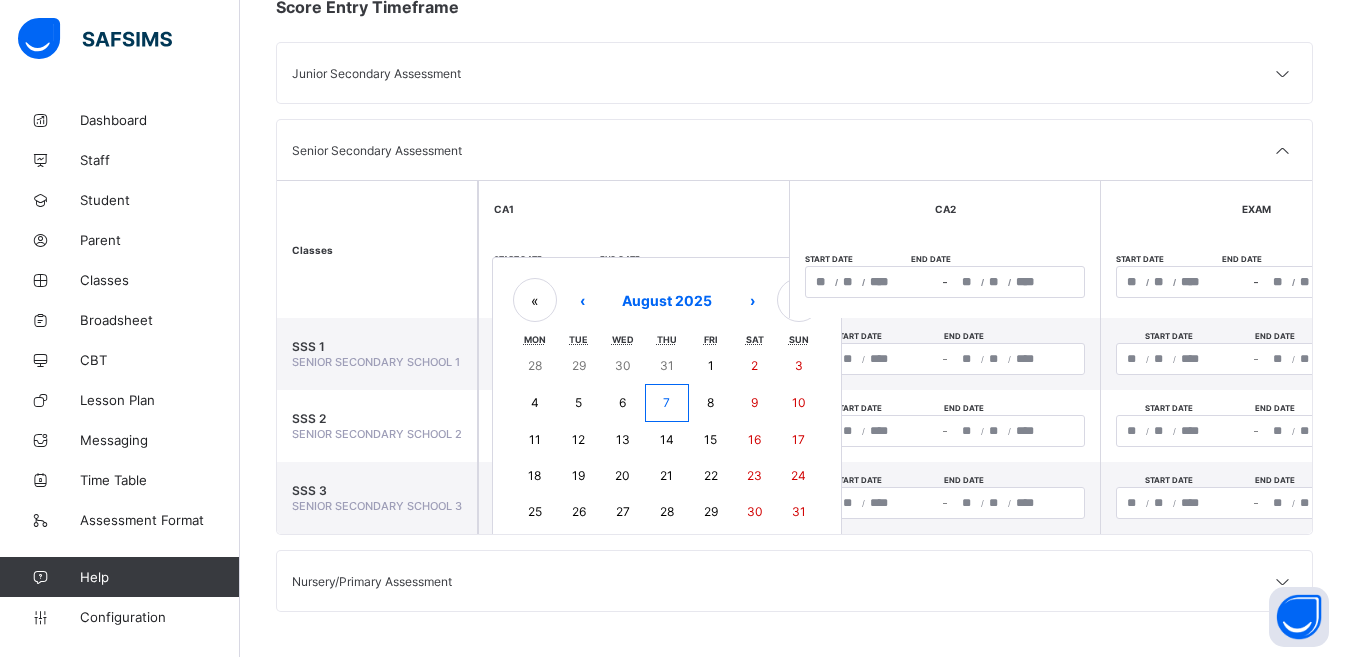 type on "*" 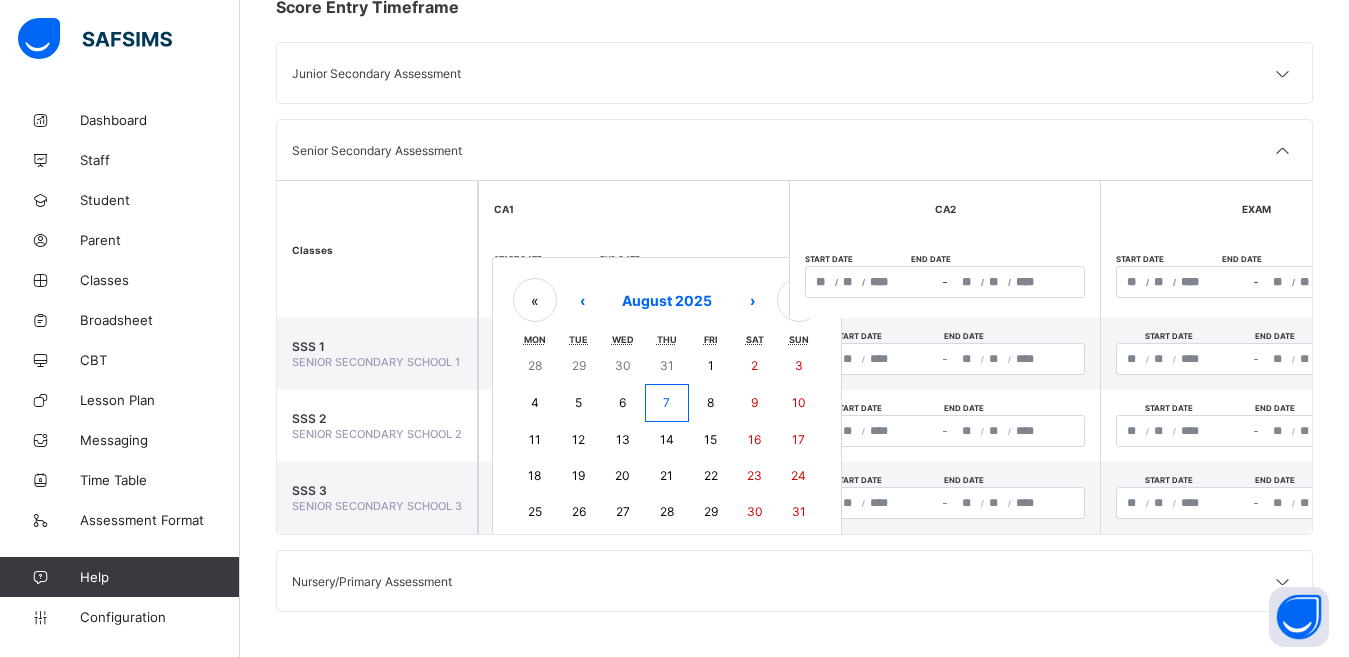 type on "*" 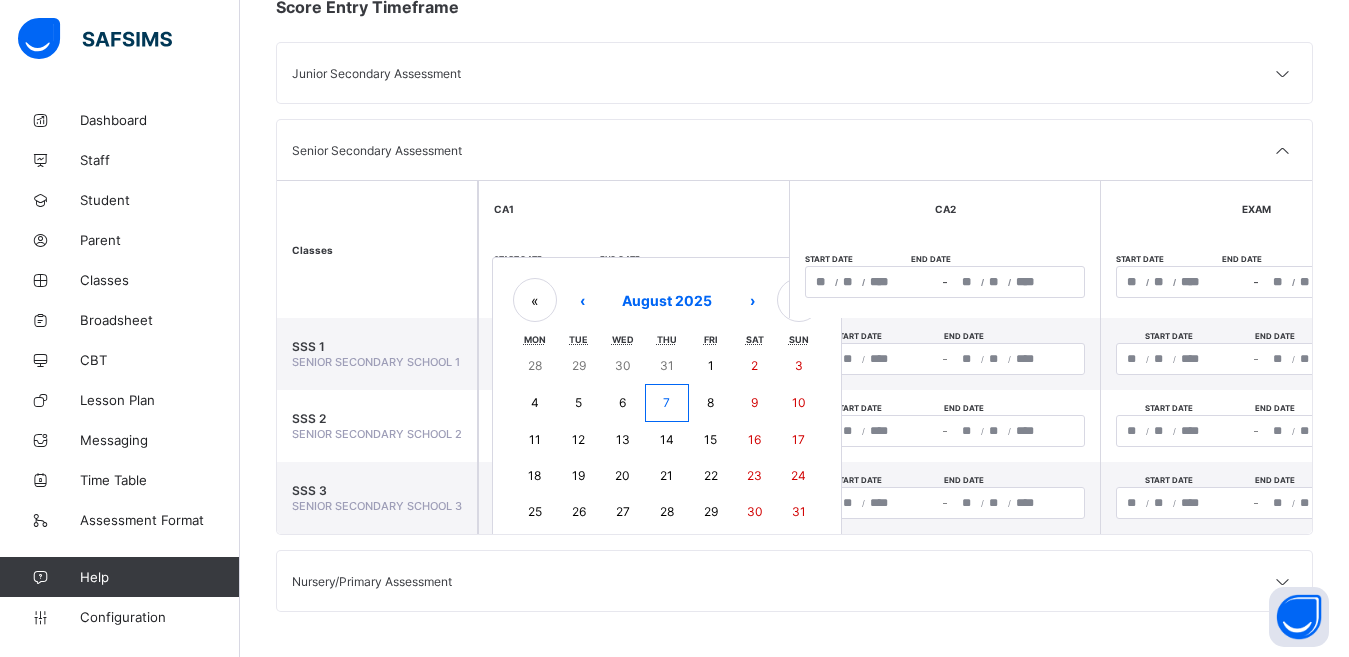 type on "*" 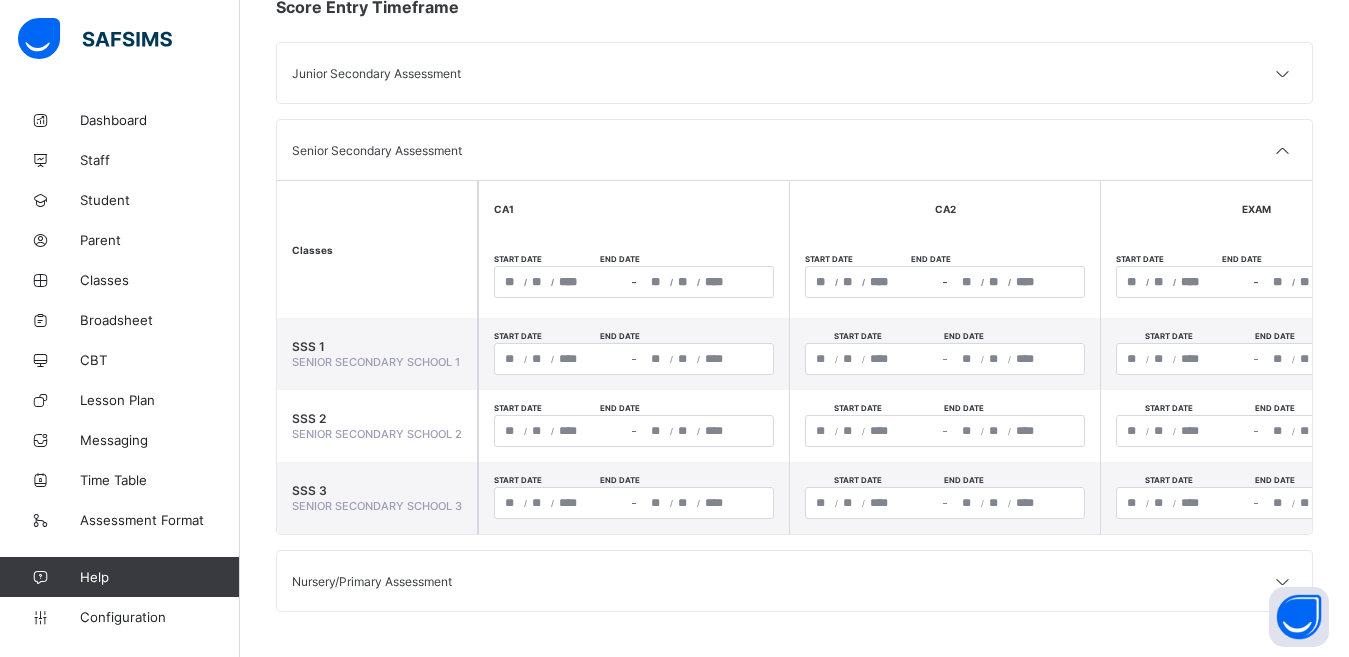 click on "/ /" at bounding box center [872, 282] 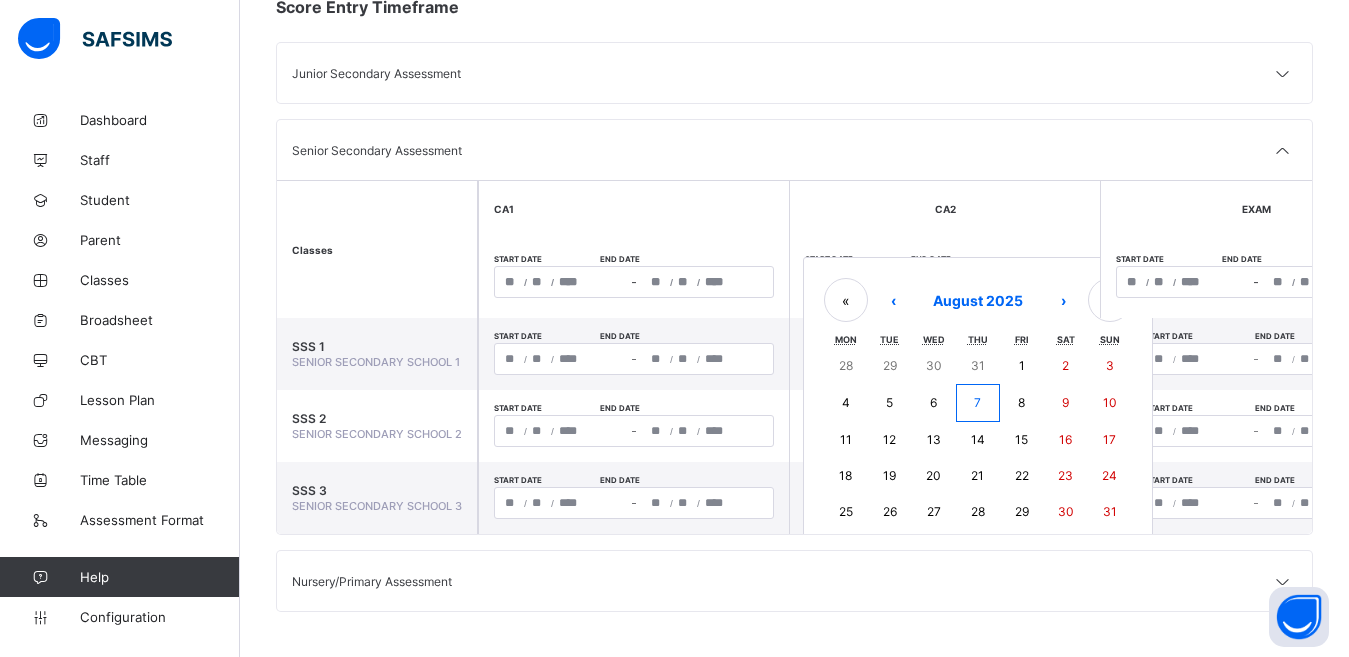 click on "7" at bounding box center (977, 402) 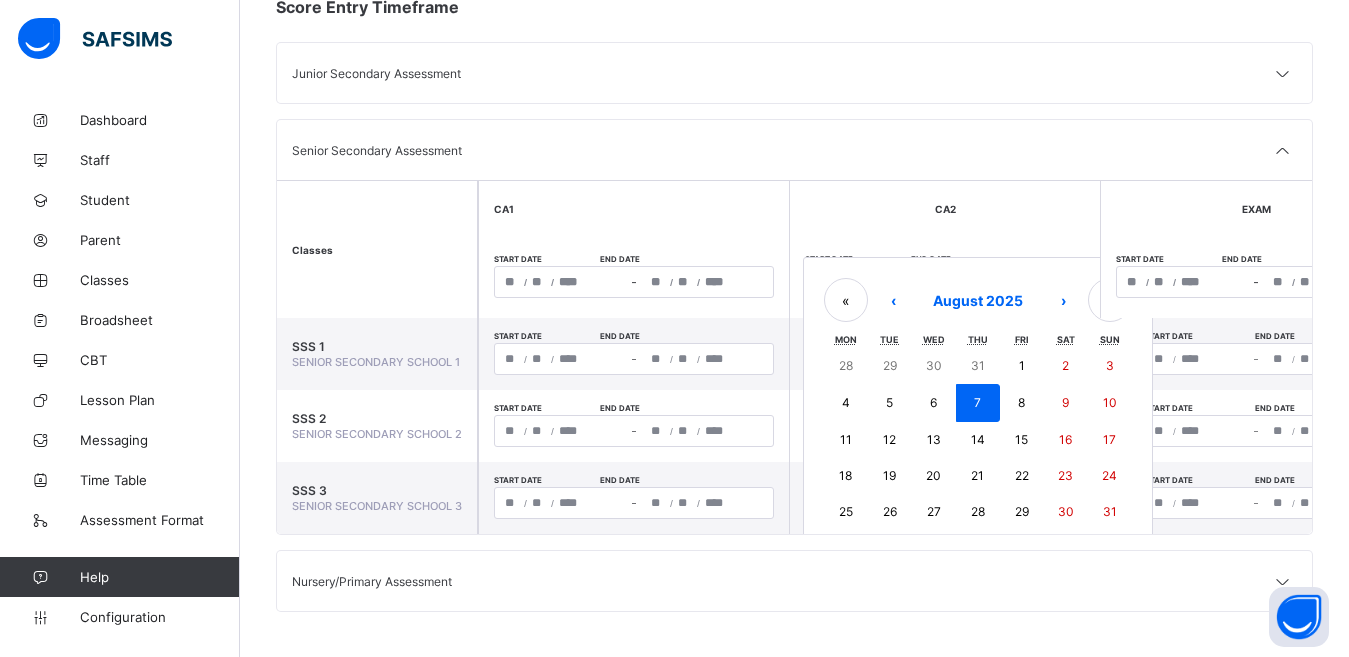 click on "7" at bounding box center [977, 402] 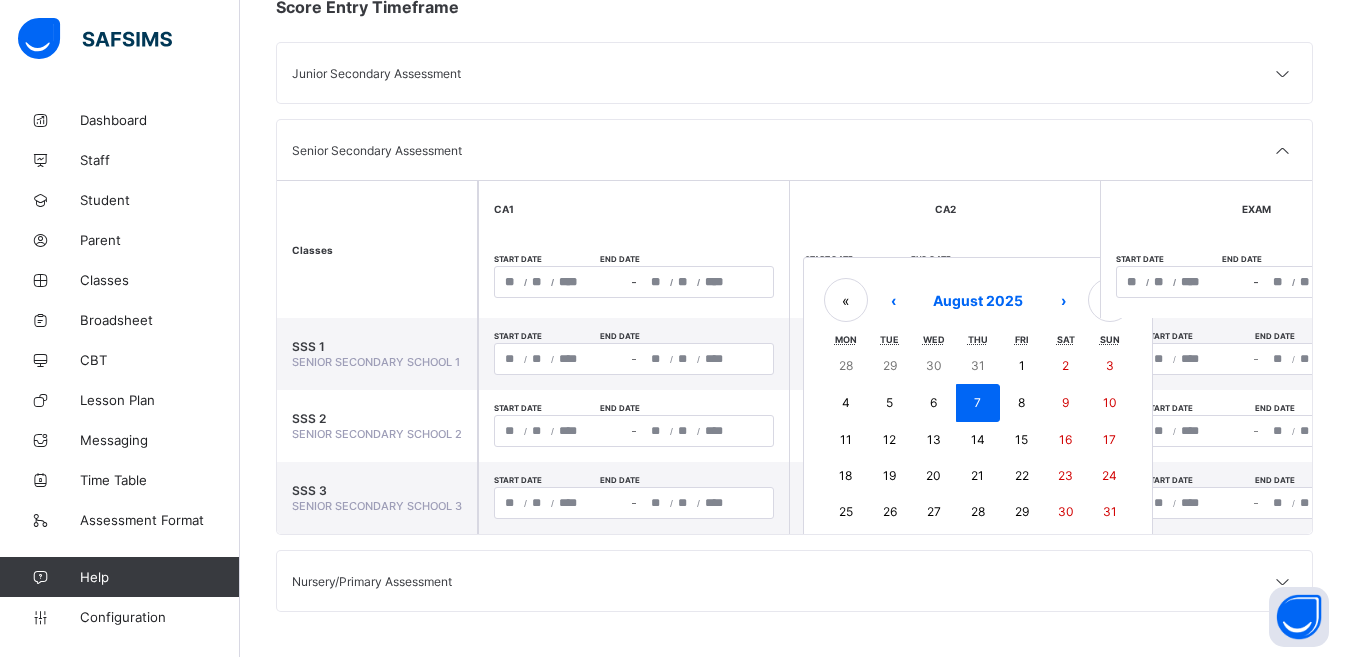type on "**********" 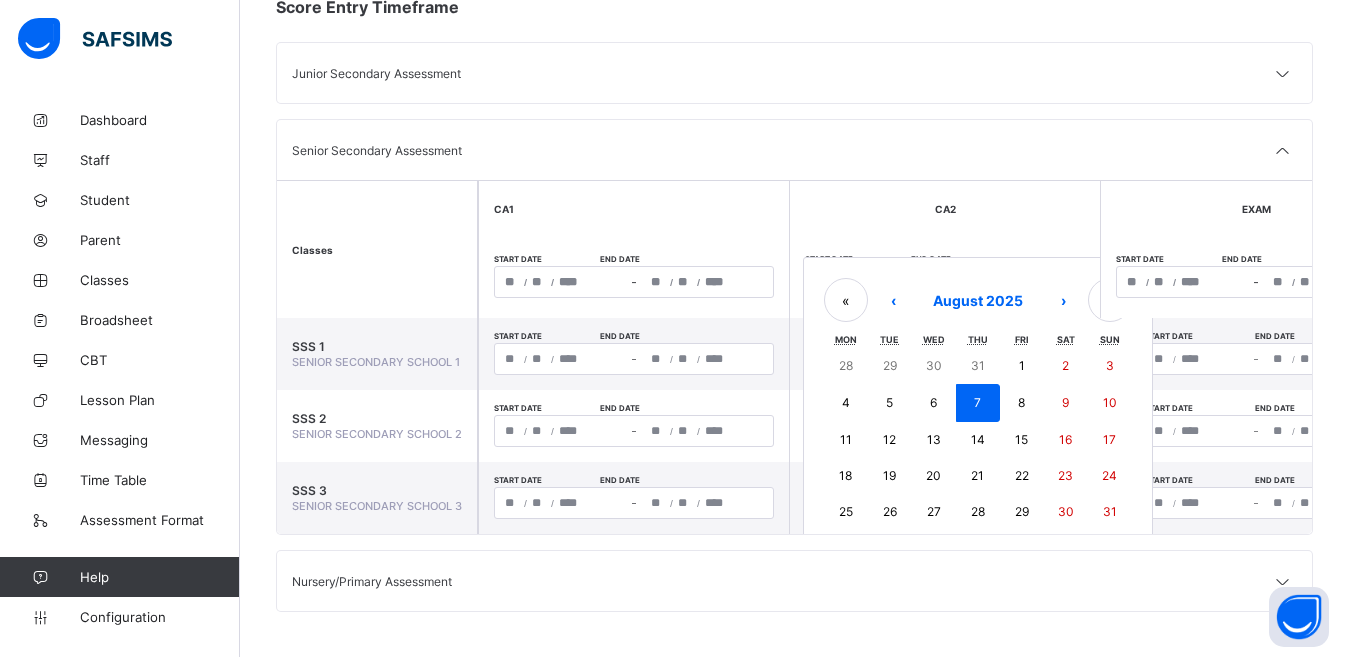 type on "*" 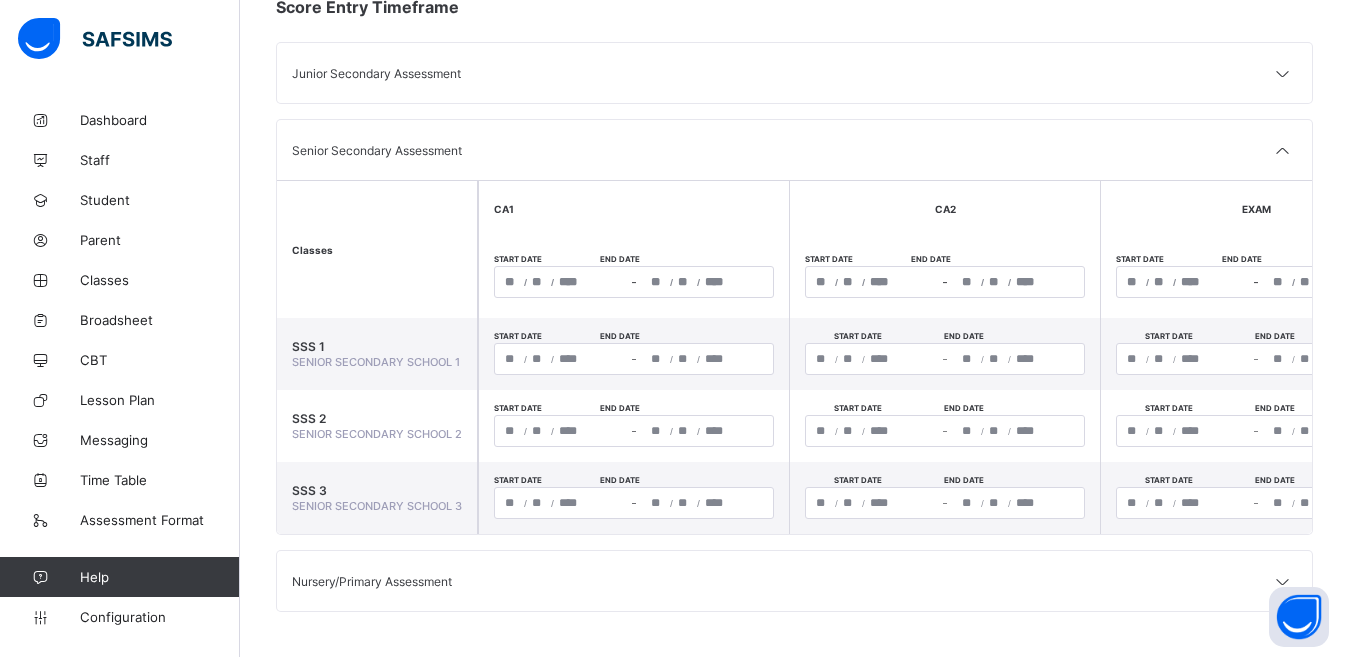 click on "/ /" at bounding box center [1183, 282] 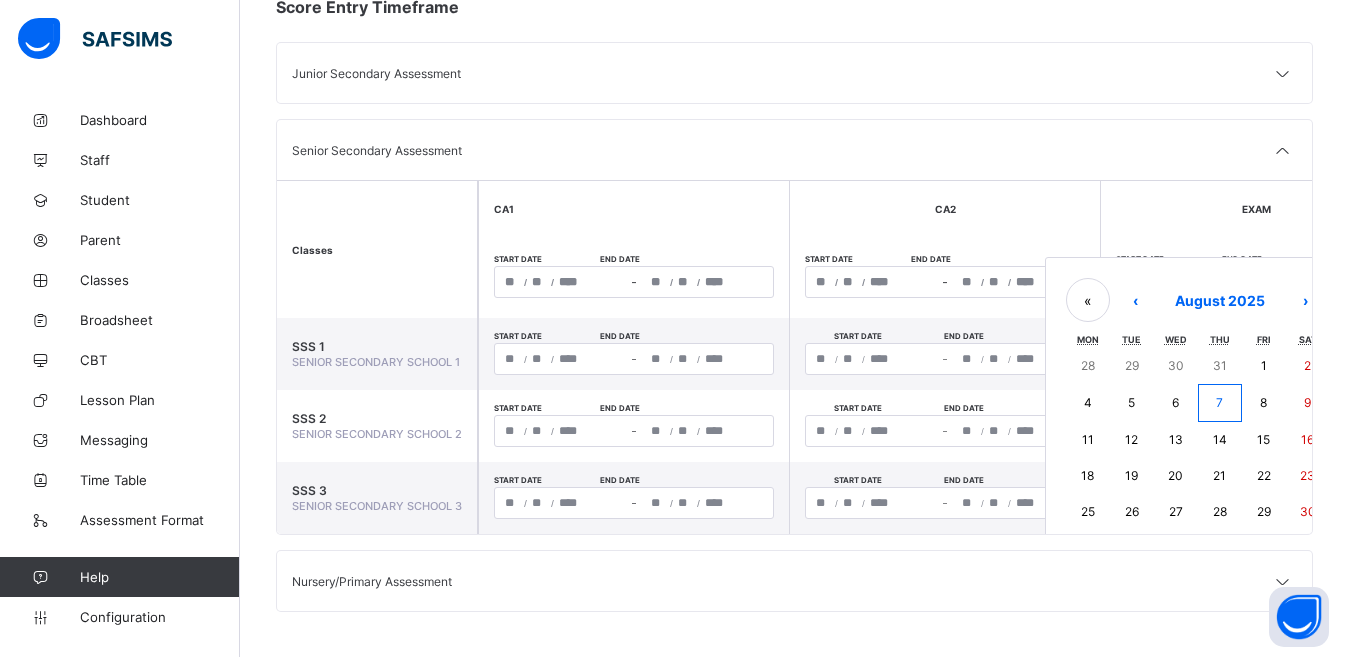 click on "7" at bounding box center (1220, 403) 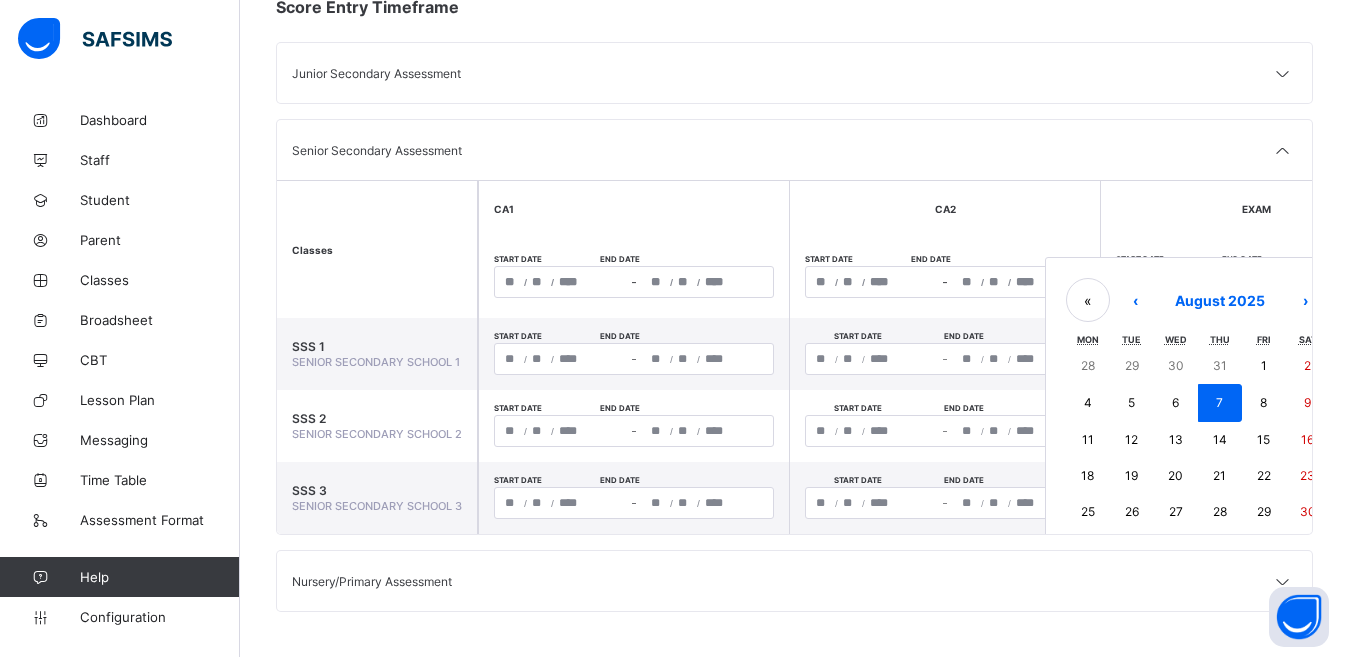 click on "7" at bounding box center (1220, 403) 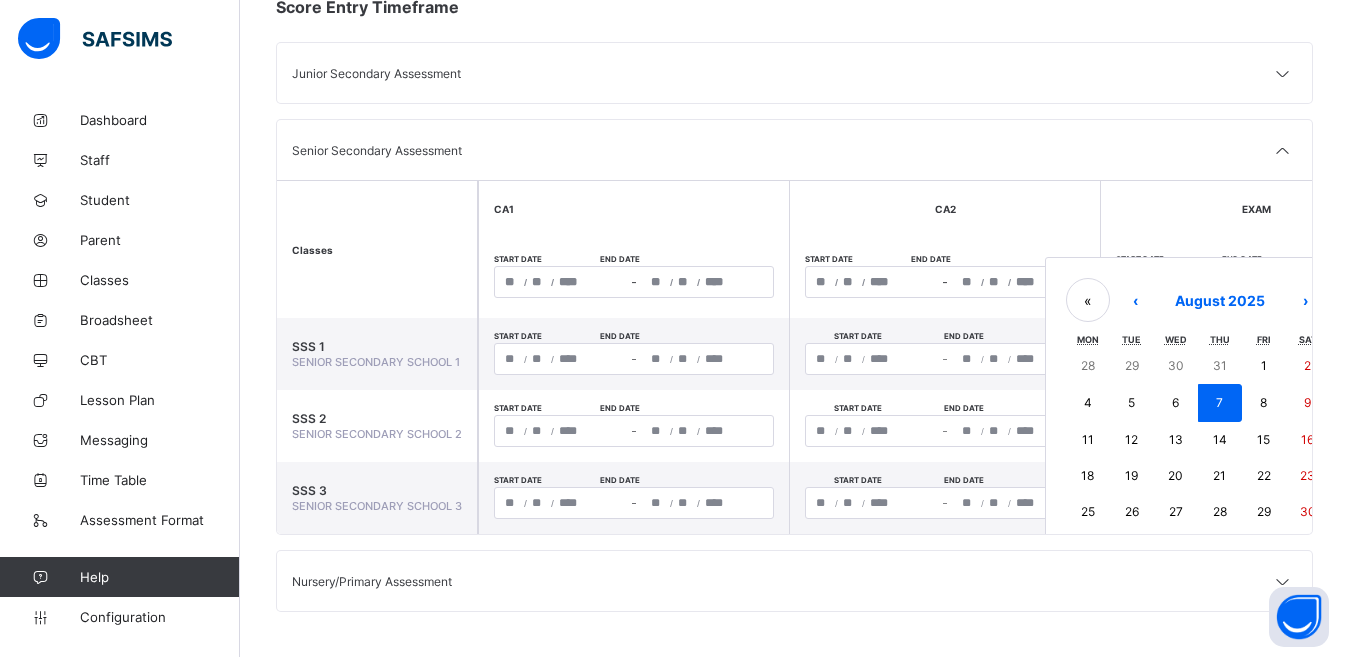 type on "*" 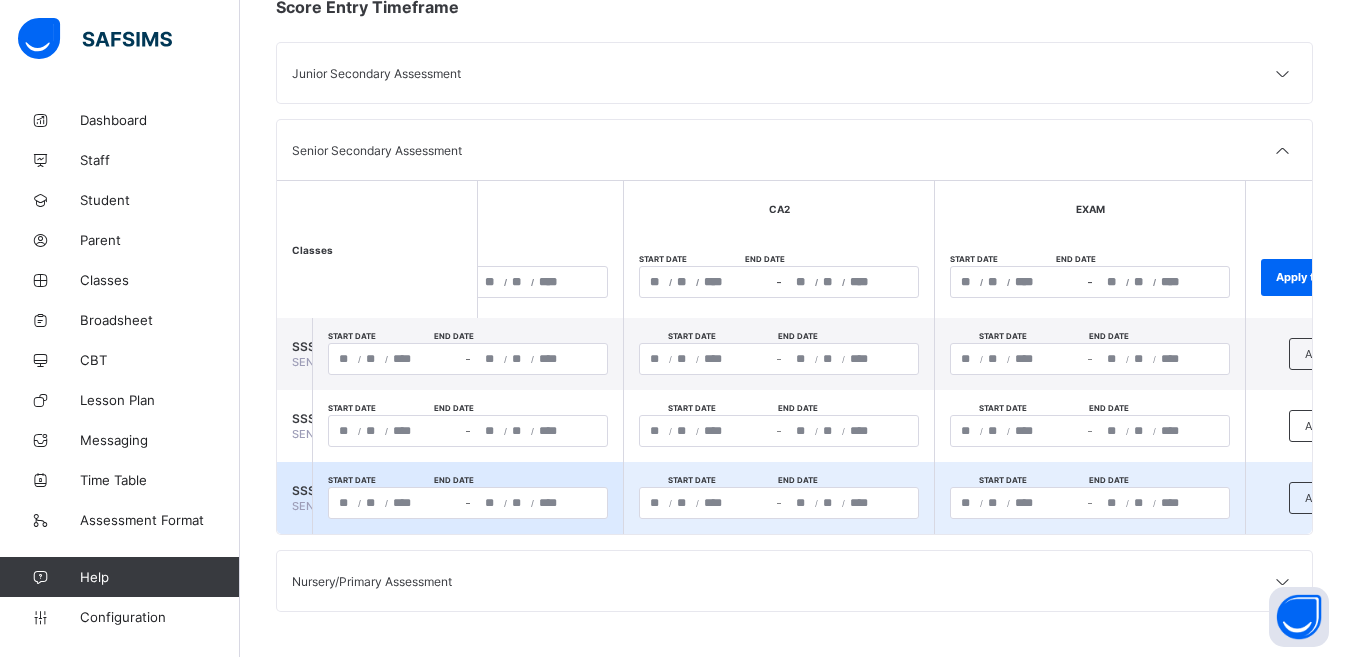 scroll, scrollTop: 0, scrollLeft: 169, axis: horizontal 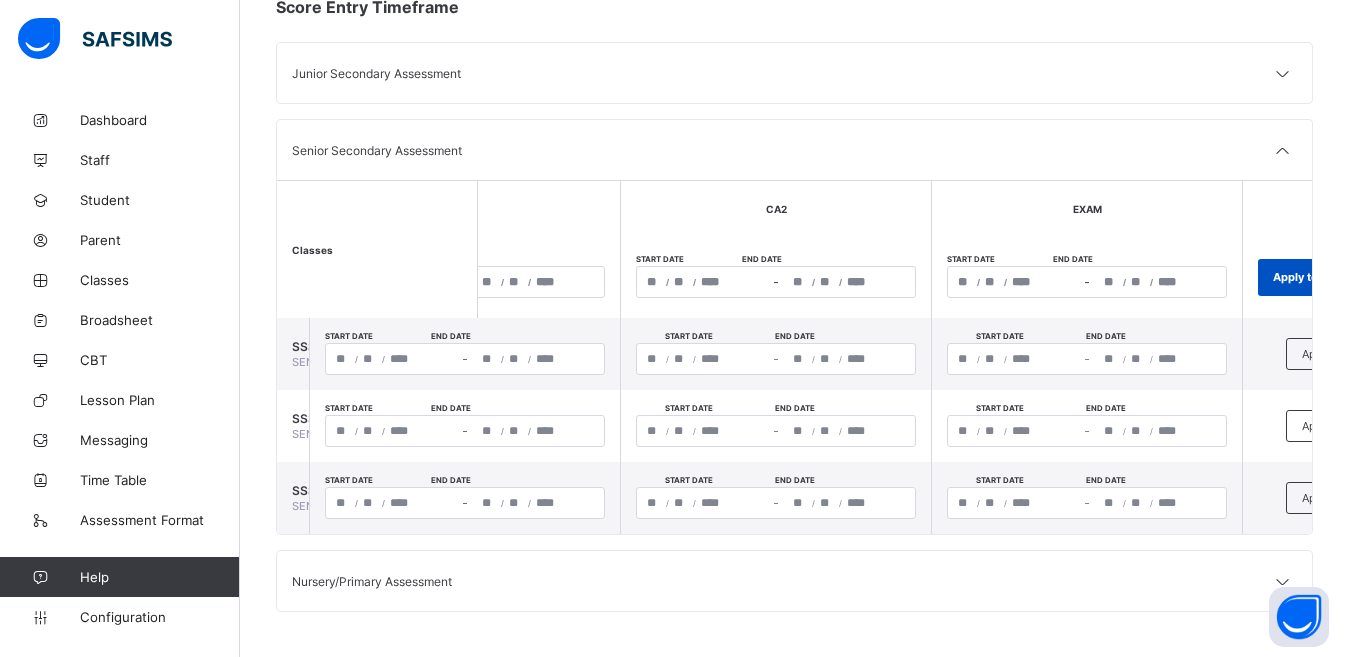 click on "Apply to all" at bounding box center [1303, 277] 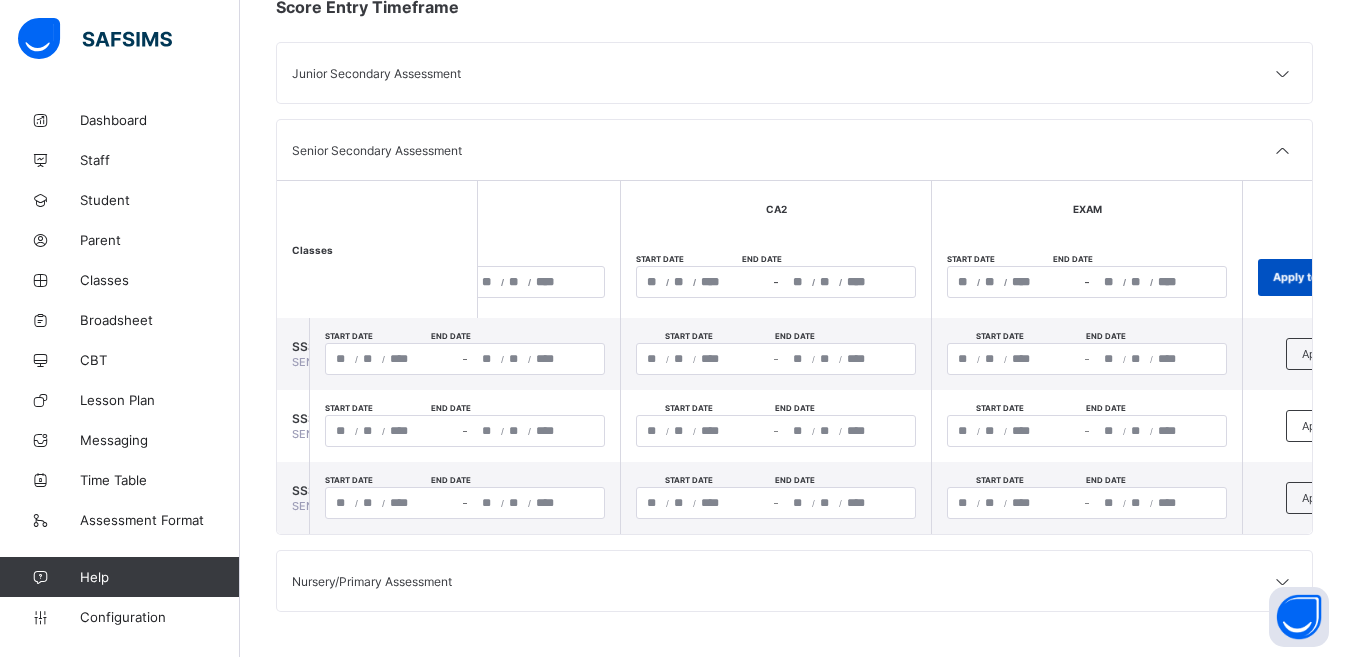 type on "**********" 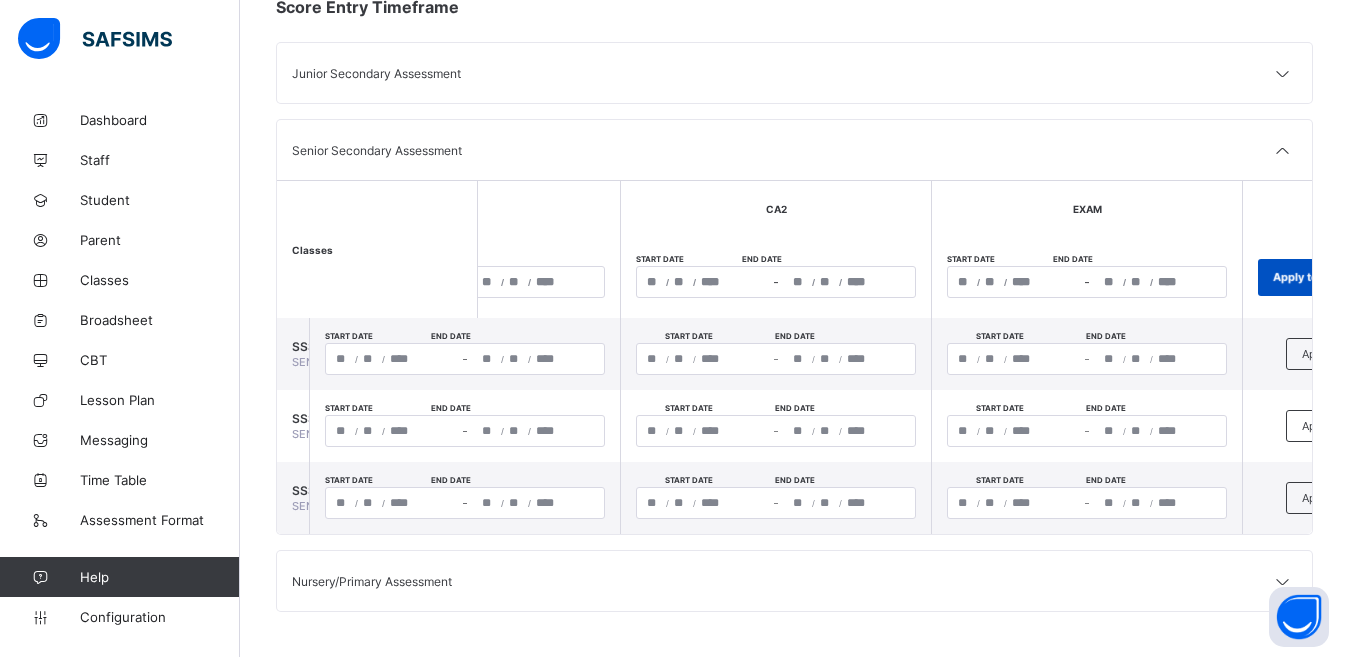 type on "*" 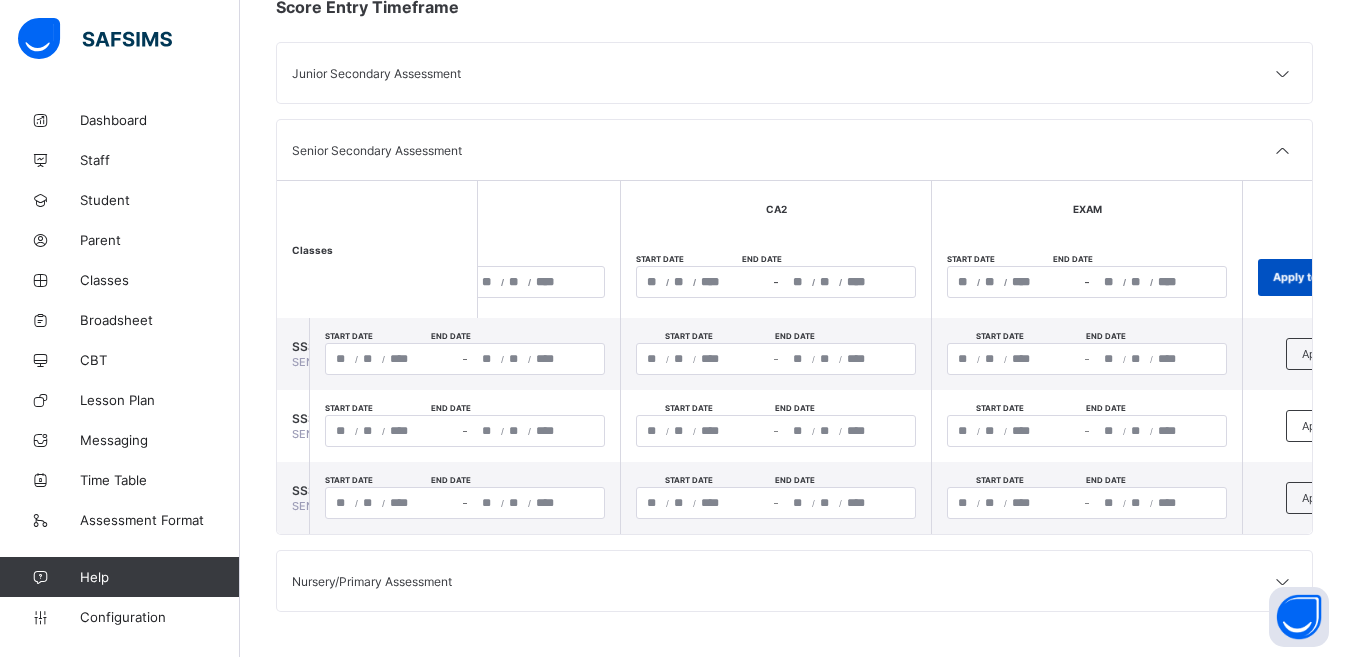 type on "*" 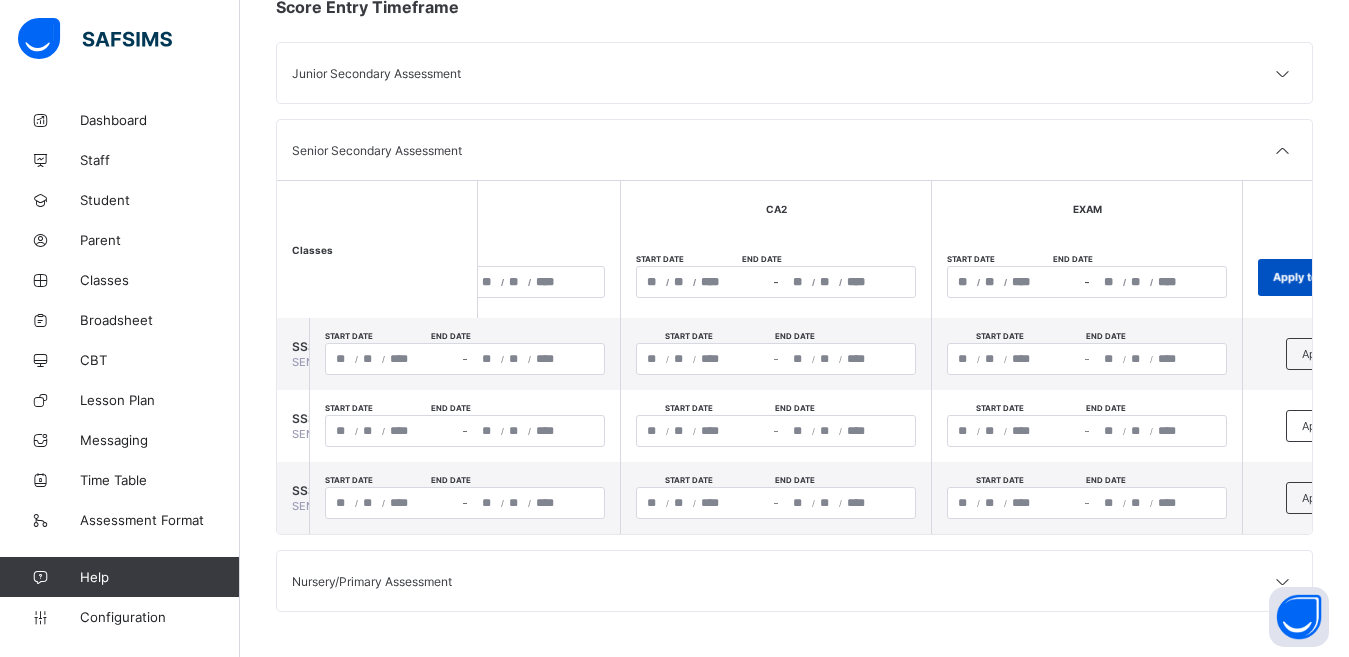type on "**********" 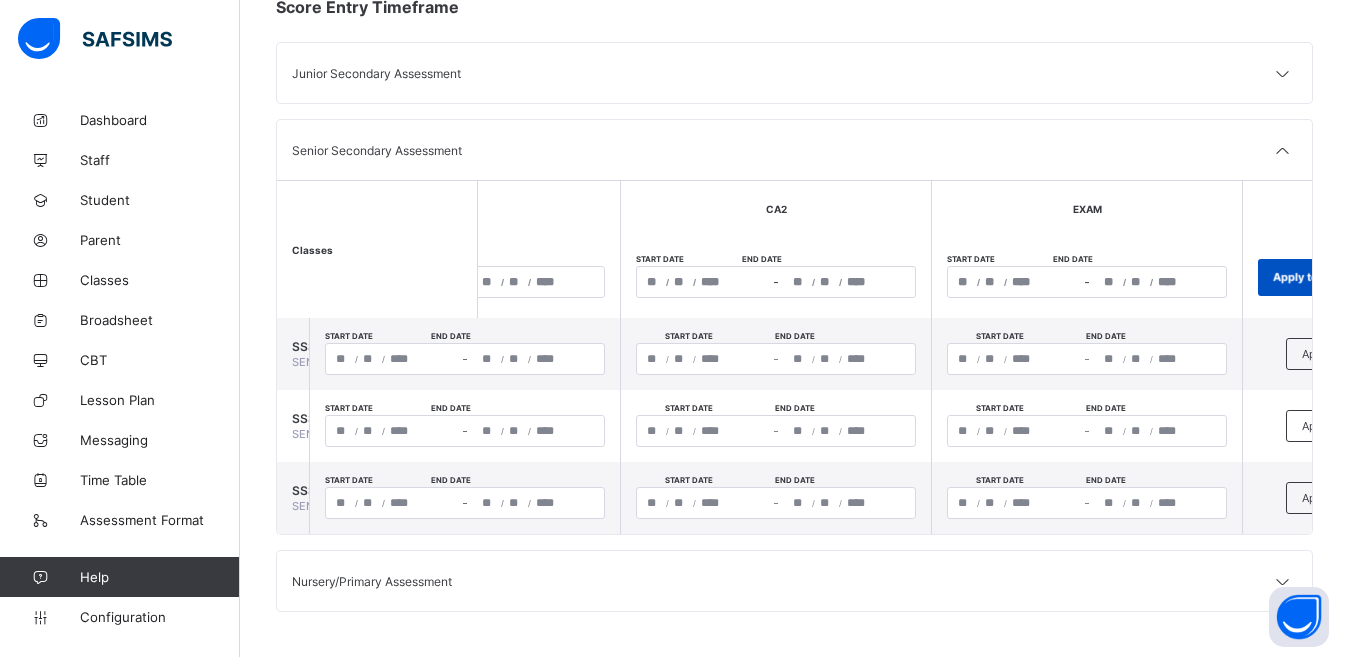 type on "*" 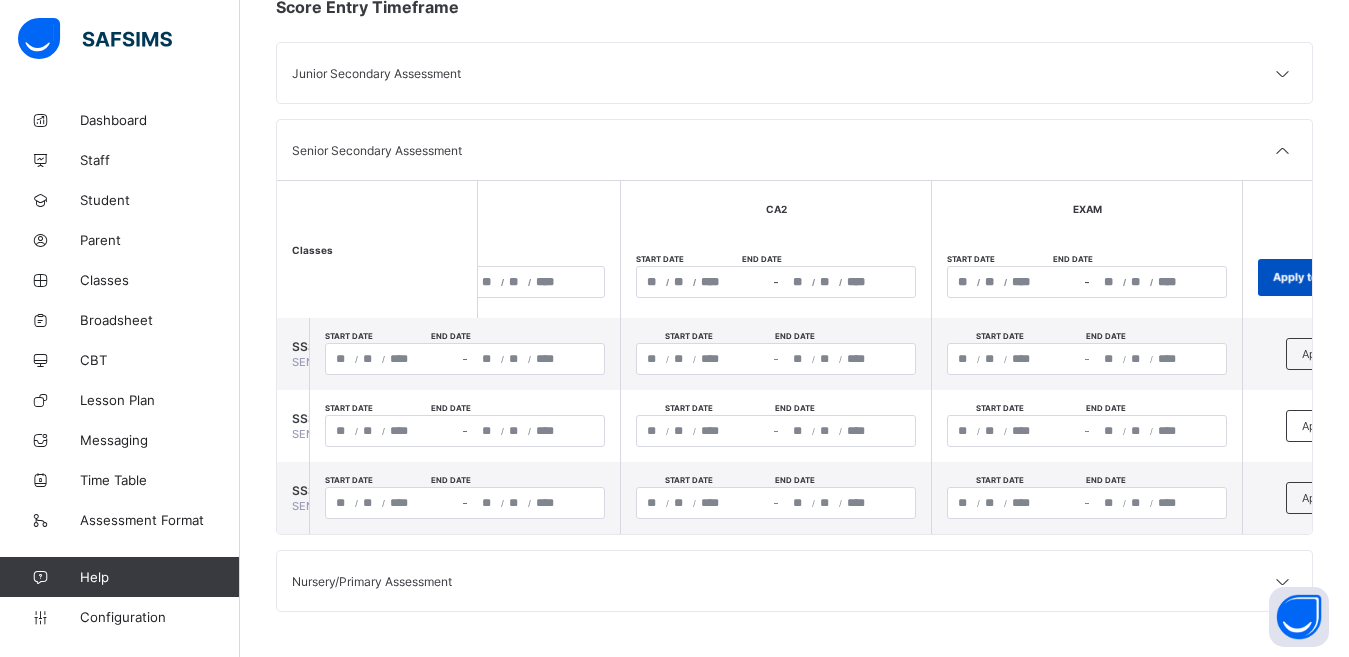 type on "**********" 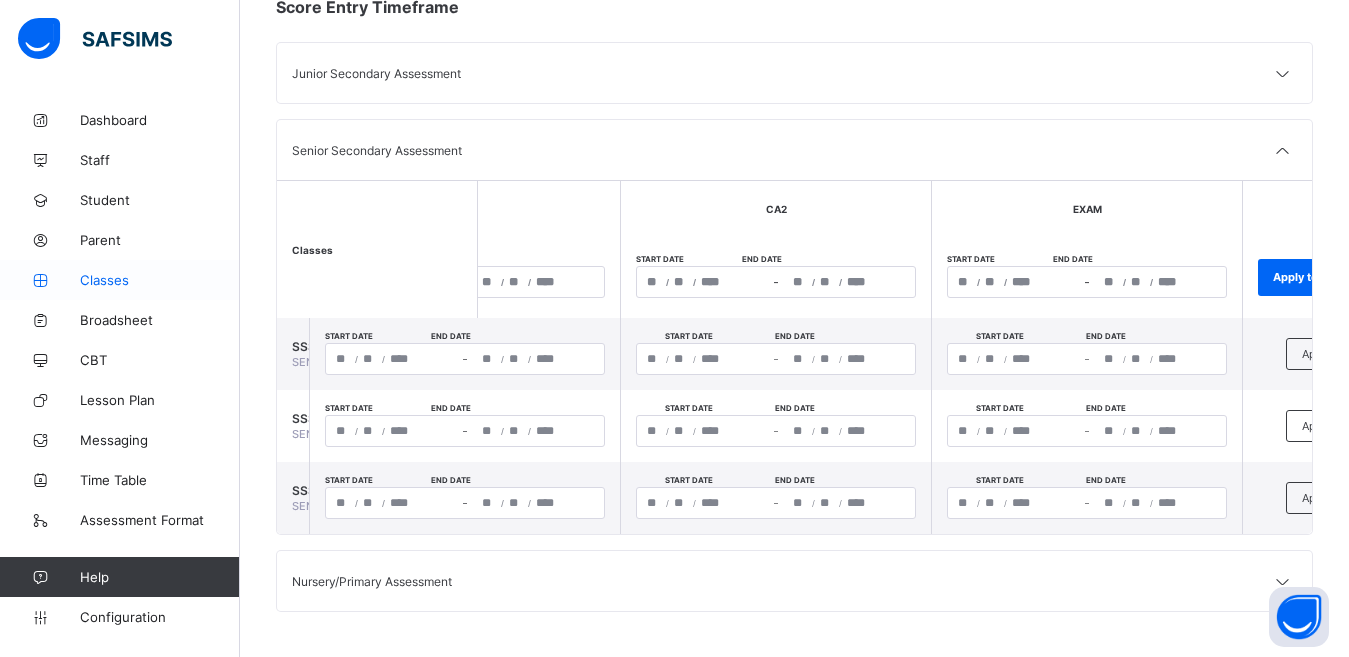 click on "Classes" at bounding box center (160, 280) 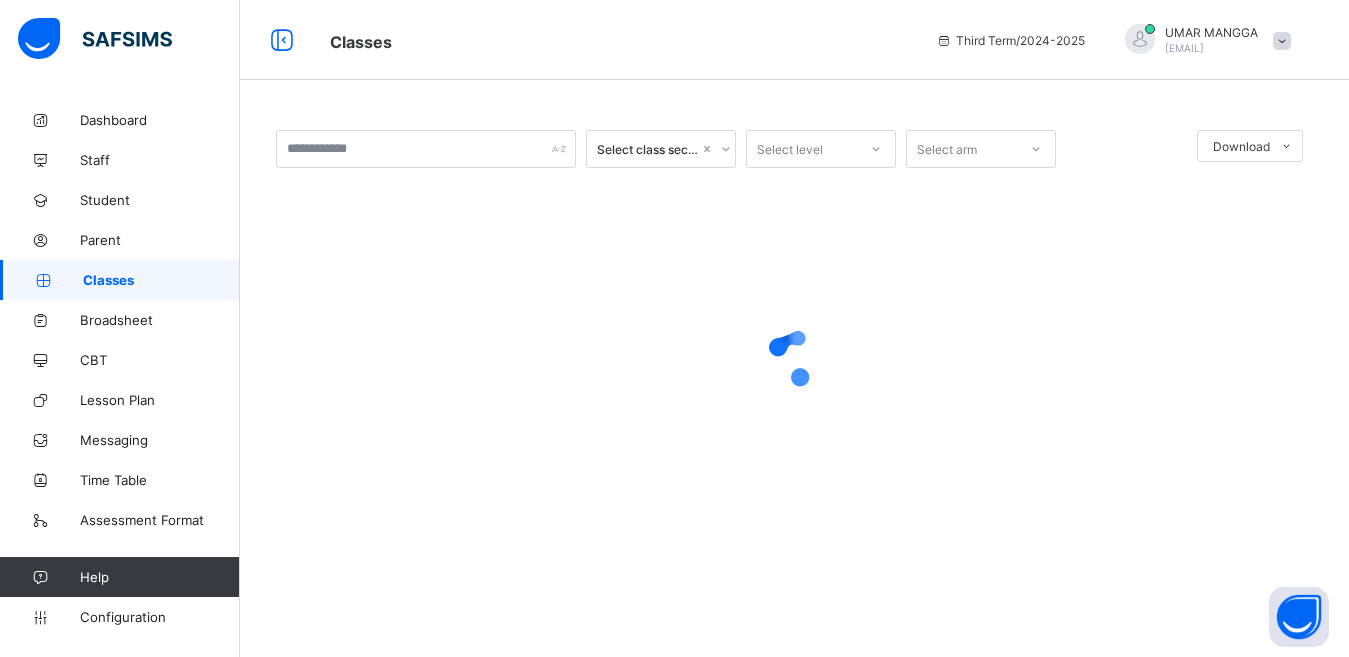 scroll, scrollTop: 0, scrollLeft: 0, axis: both 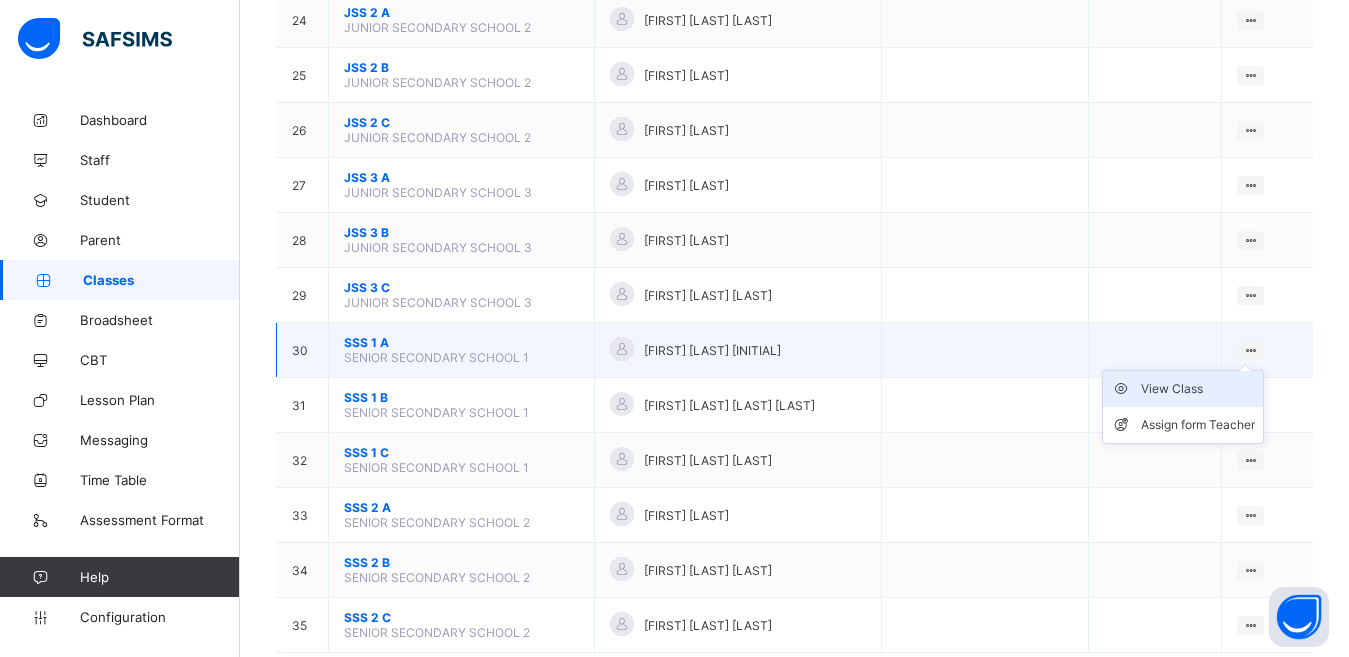 click on "View Class" at bounding box center (1198, 389) 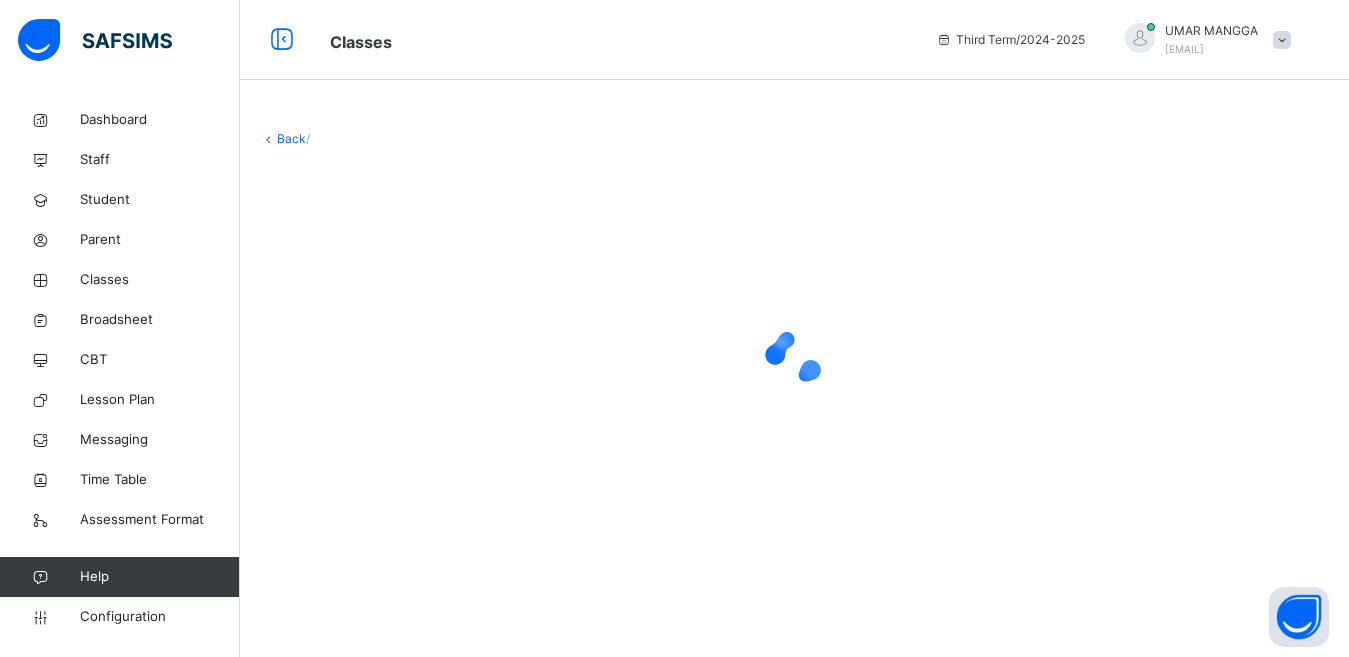 scroll, scrollTop: 0, scrollLeft: 0, axis: both 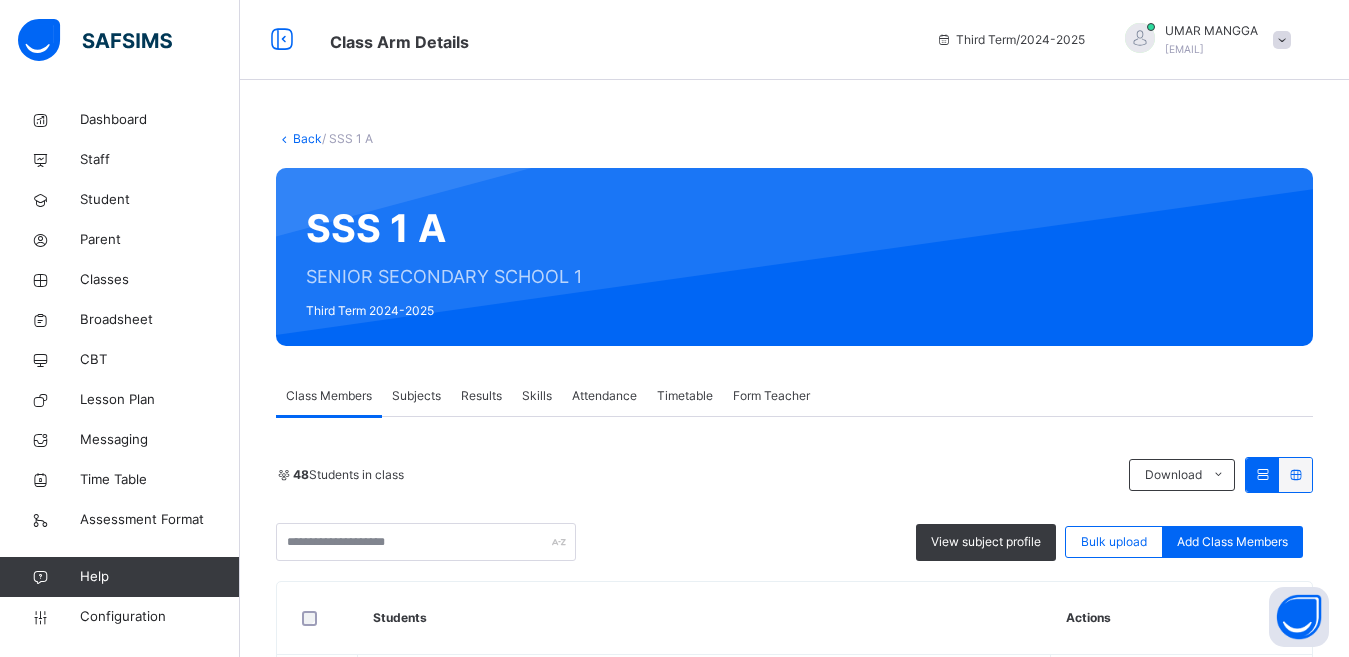 click on "Subjects" at bounding box center (416, 396) 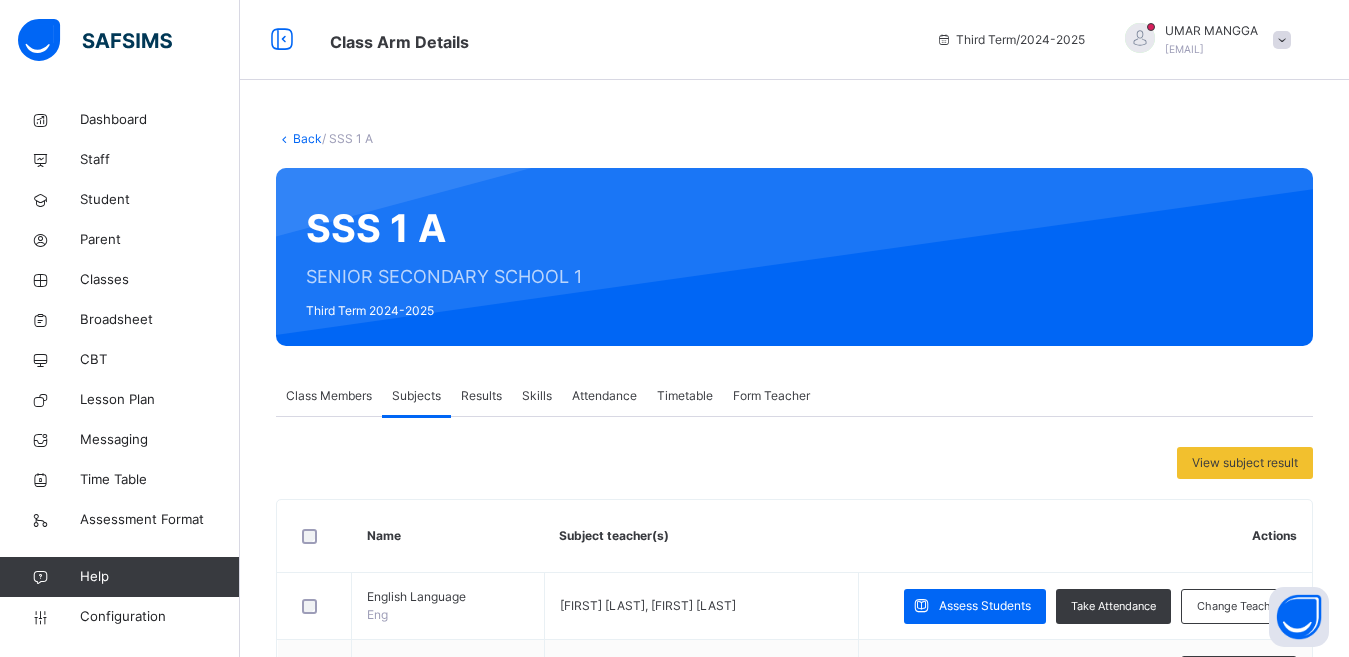 click on "English Language    Eng   [FIRST] [LAST] [LAST], [FIRST] [LAST] Assess Students Take Attendance Change Teacher General Mathematics   Maths   [LAST] [LAST]  Change Teacher Catering    Catering   [FIRST] [LAST] [LAST], [FIRST] [LAST]  Assess Students Take Attendance Change Teacher Agricultural Science   Agric   [FIRST] [LAST] [LAST], [FIRST] [LAST]  Assess Students Take Attendance Change Teacher Biology   Bio   [FIRST] [LAST] [LAST], [FIRST] [LAST] Assess Students Take Attendance Change Teacher Physics   Phy   [FIRST] [LAST] [LAST] Change Teacher Computer Studies   Computer   [FIRST] [LAST] [LAST], [FIRST]  [LAST]  [LAST]  Assess Students Take Attendance Change Teacher Chemistry   Chem   [FIRST] [LAST]  Change Teacher Geography   Geo   [FIRST] [LAST] [LAST], [FIRST] [LAST]  Assess Students Take Attendance Change Teacher Civic Education    Civic   [FIRST] [LAST] [LAST], [FIRST] [LAST]  Assess Students Take Attendance Change Teacher Literature in English   Lit Eng   --/-- Assign Teacher Christian Religious Studies" at bounding box center (795, 1310) 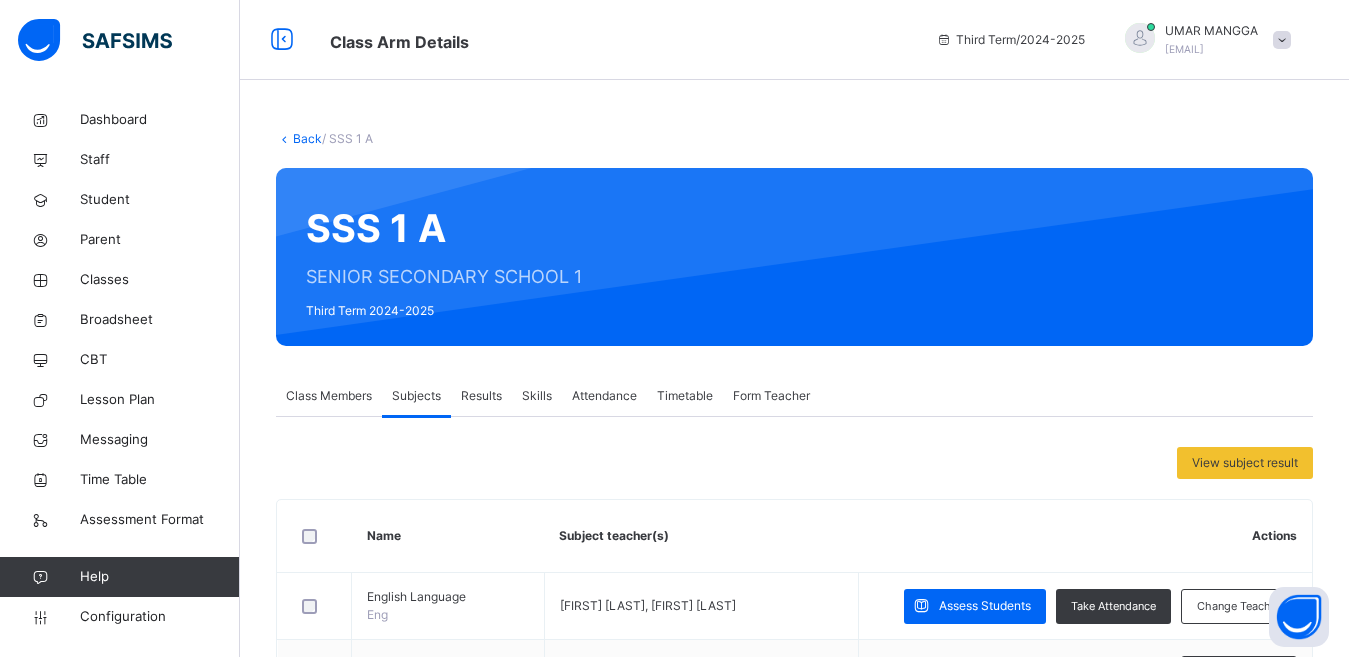 scroll, scrollTop: 794, scrollLeft: 0, axis: vertical 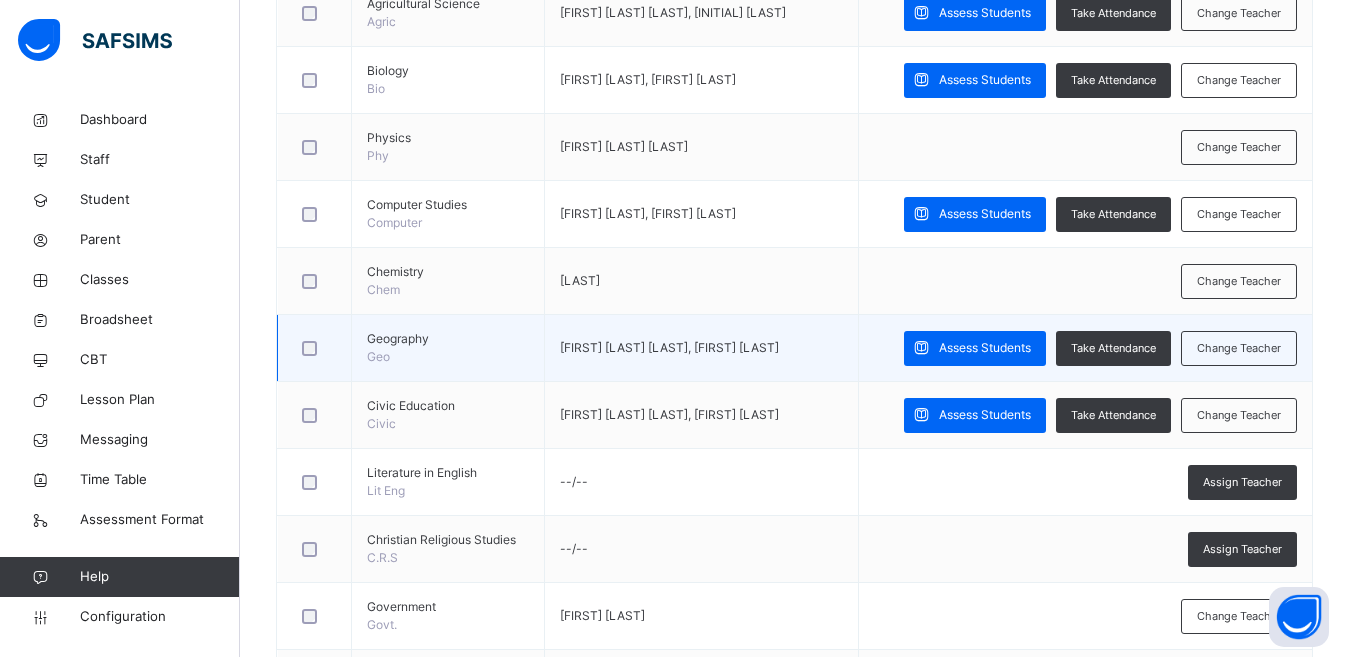 click on "Assess Students" at bounding box center [985, 415] 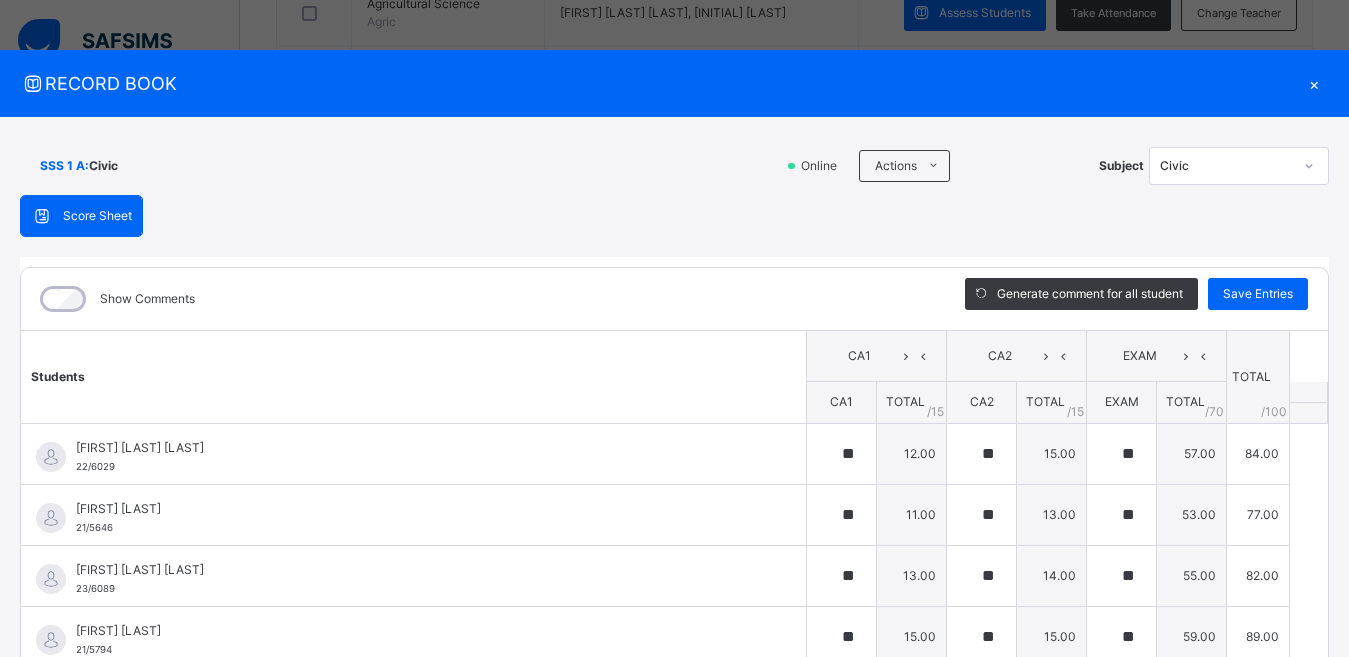 type on "**" 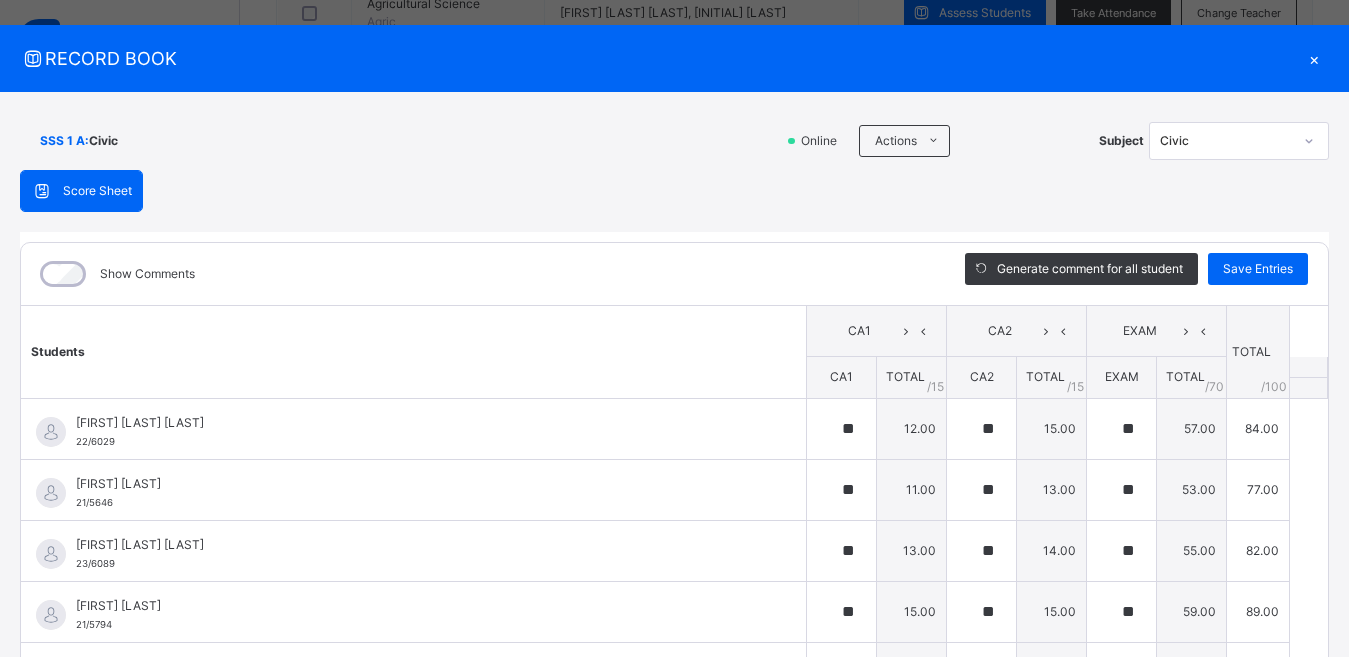 scroll, scrollTop: 29, scrollLeft: 0, axis: vertical 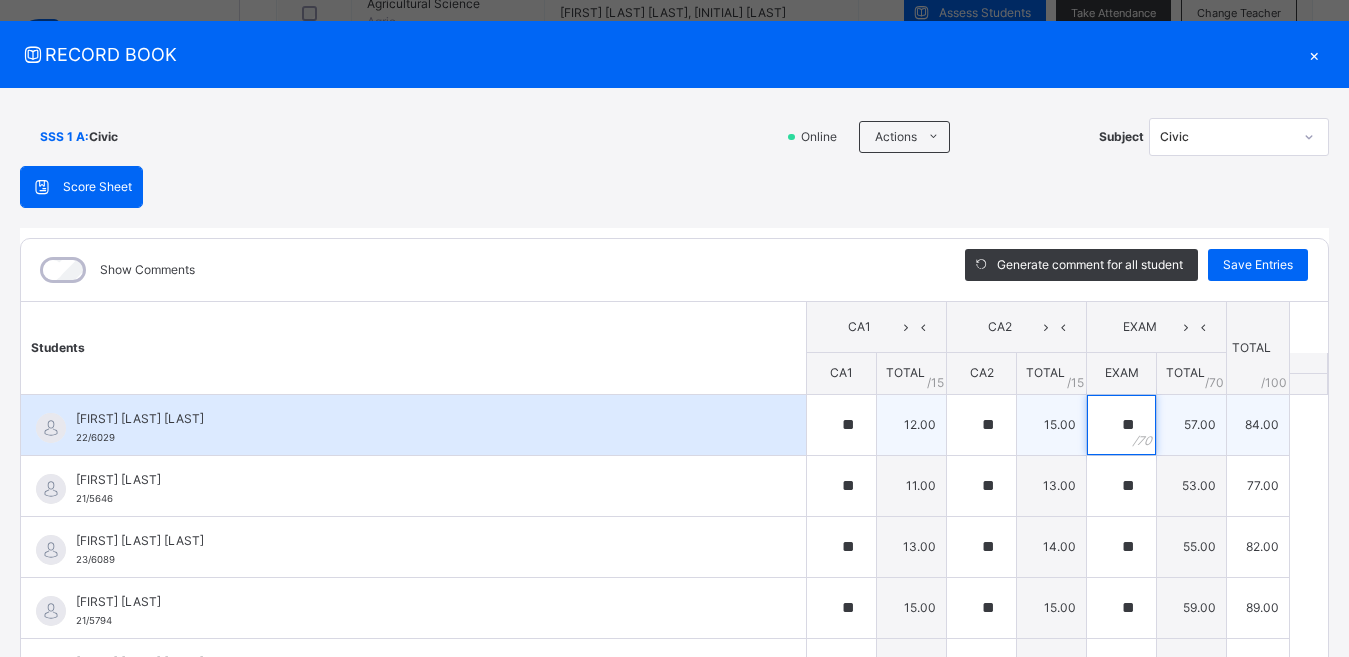 click on "**" at bounding box center (1121, 425) 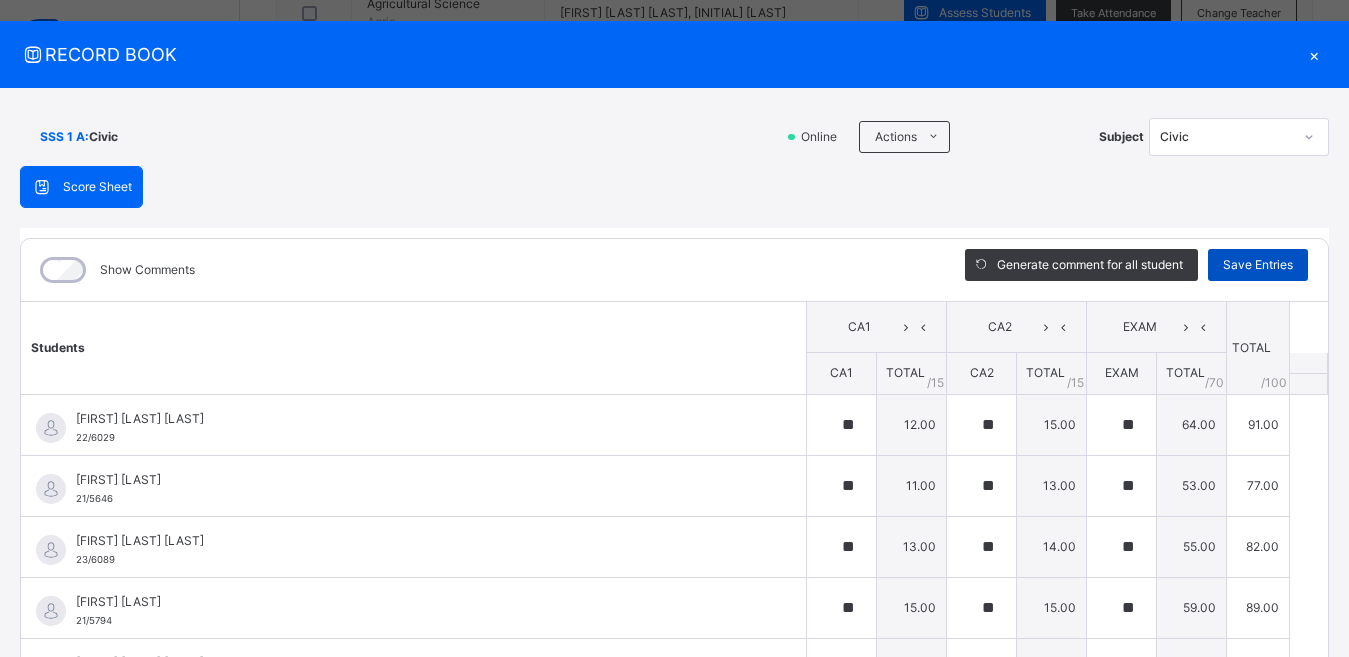 click on "Save Entries" at bounding box center [1258, 265] 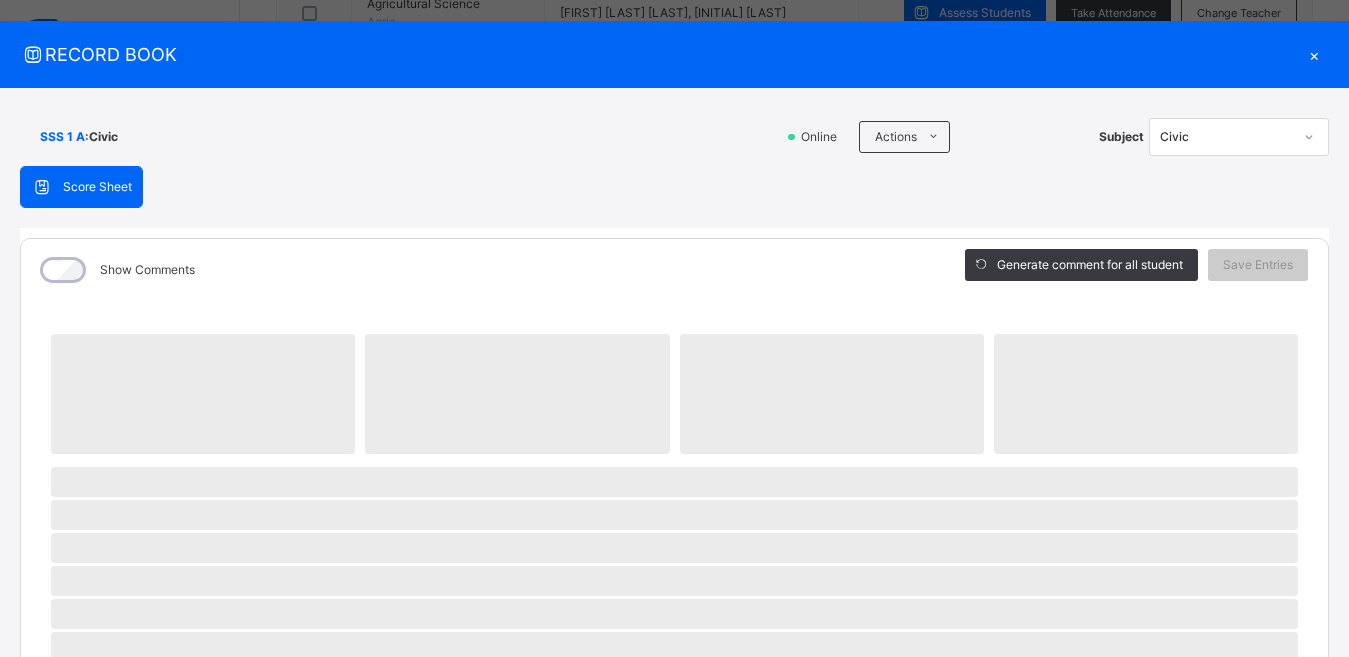 click on "×" at bounding box center [1314, 54] 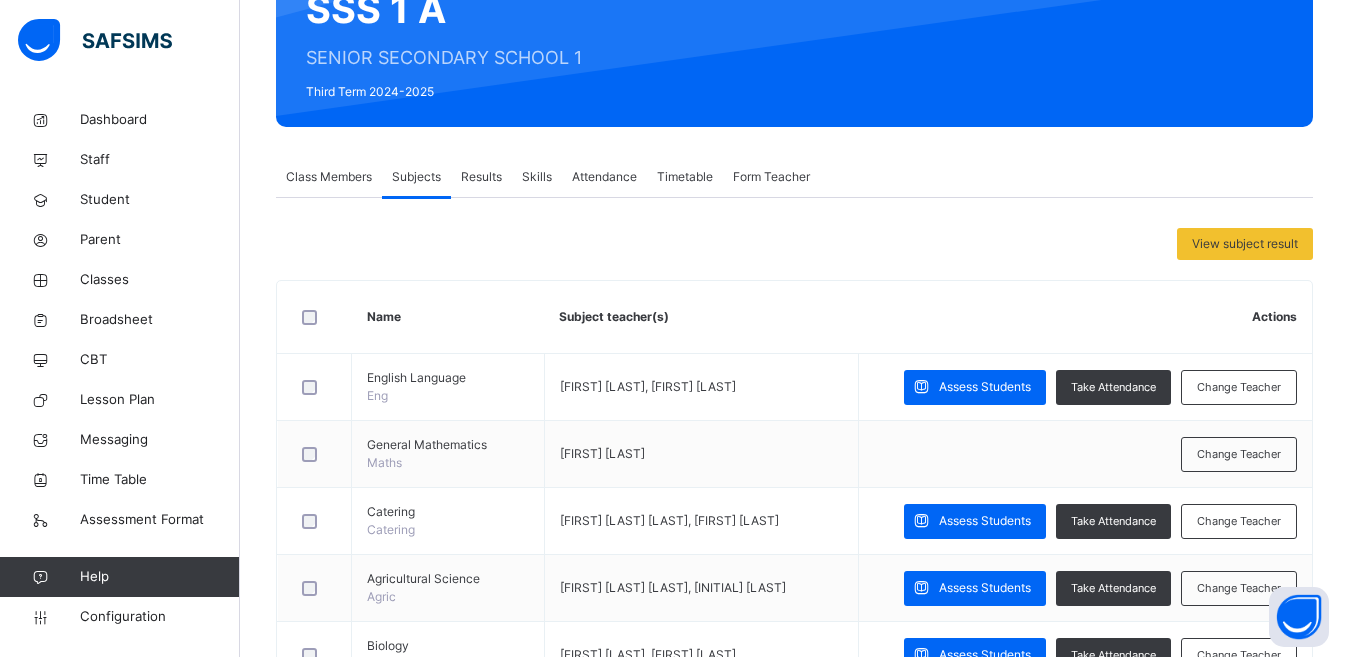 scroll, scrollTop: 27, scrollLeft: 0, axis: vertical 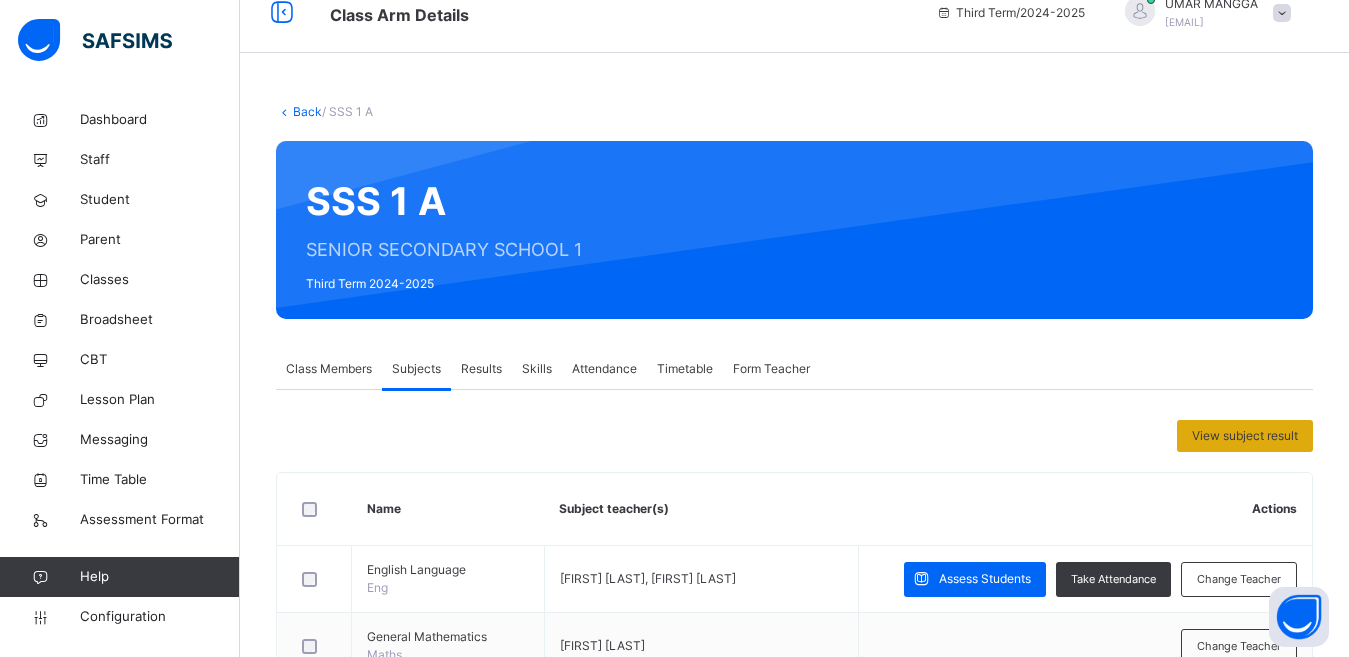 click on "View subject result" at bounding box center (1245, 436) 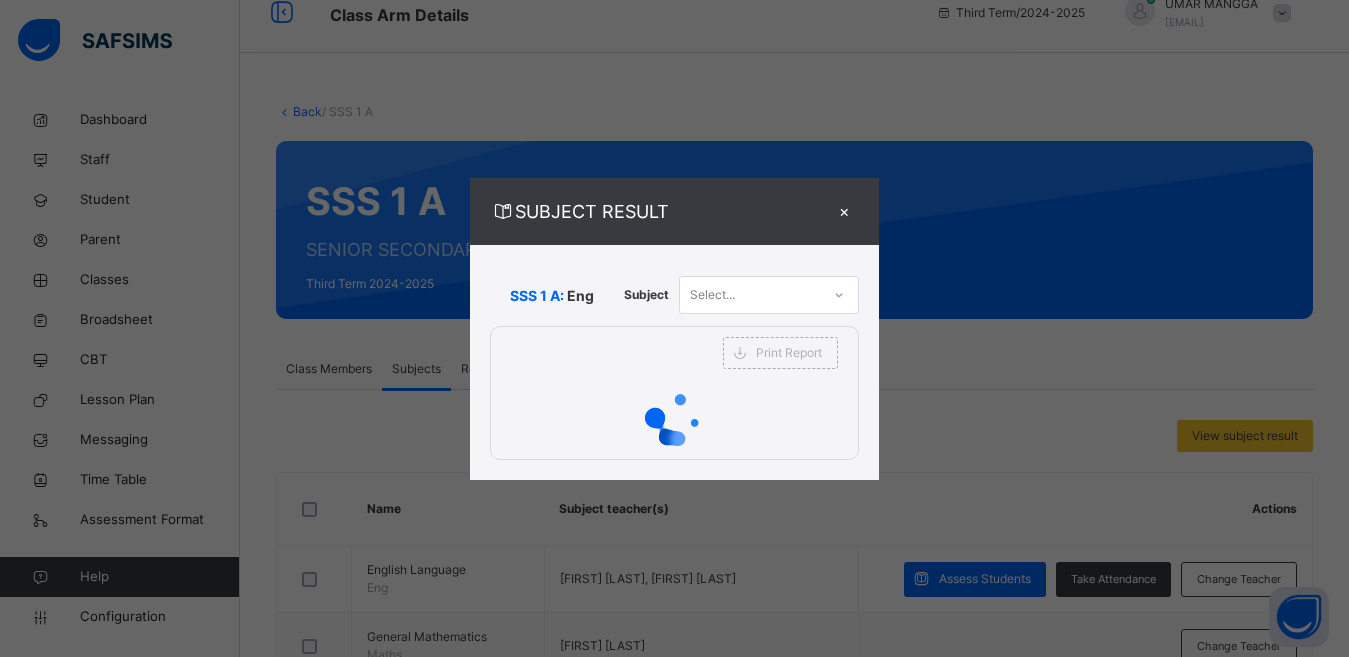 click on "Select..." at bounding box center [750, 295] 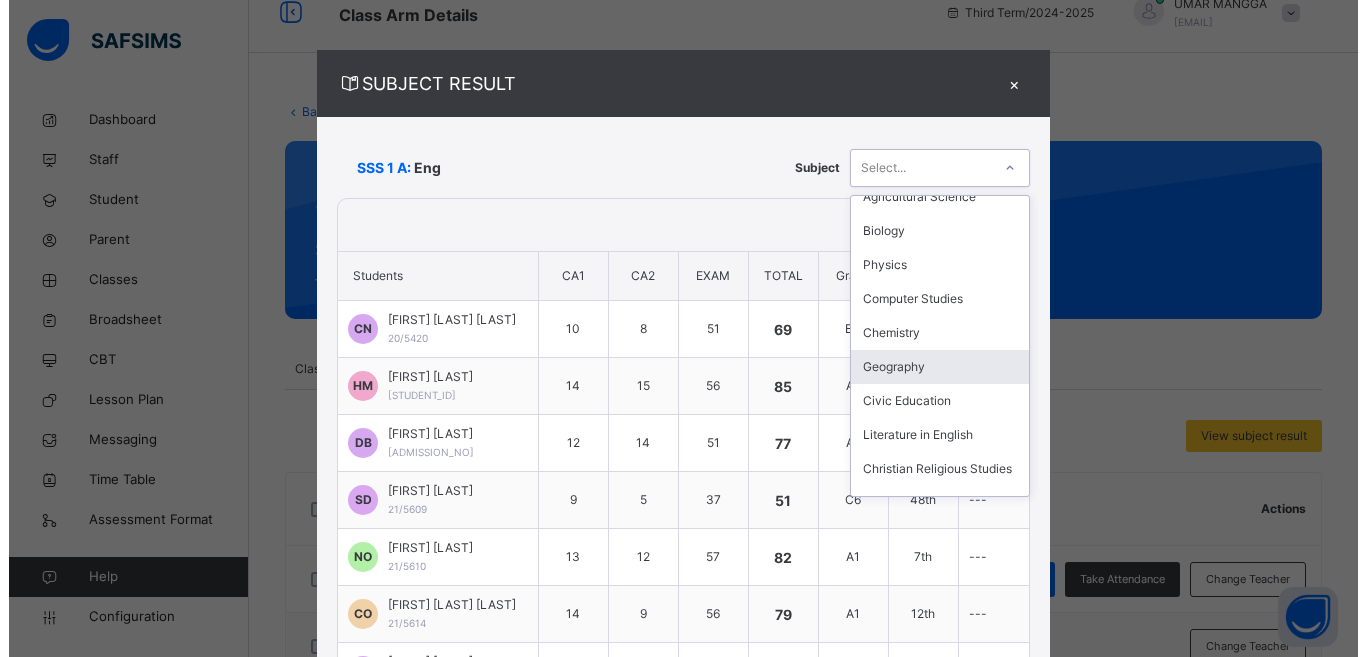 scroll, scrollTop: 120, scrollLeft: 0, axis: vertical 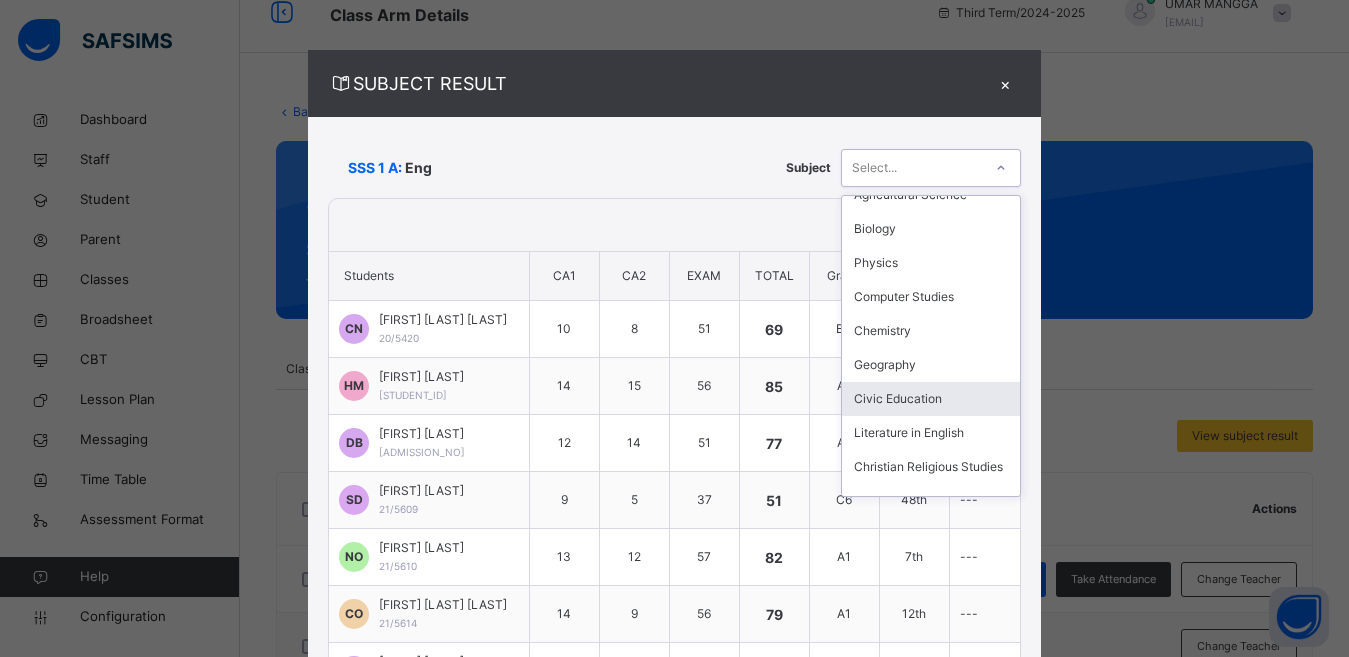 click on "Civic Education" at bounding box center [931, 399] 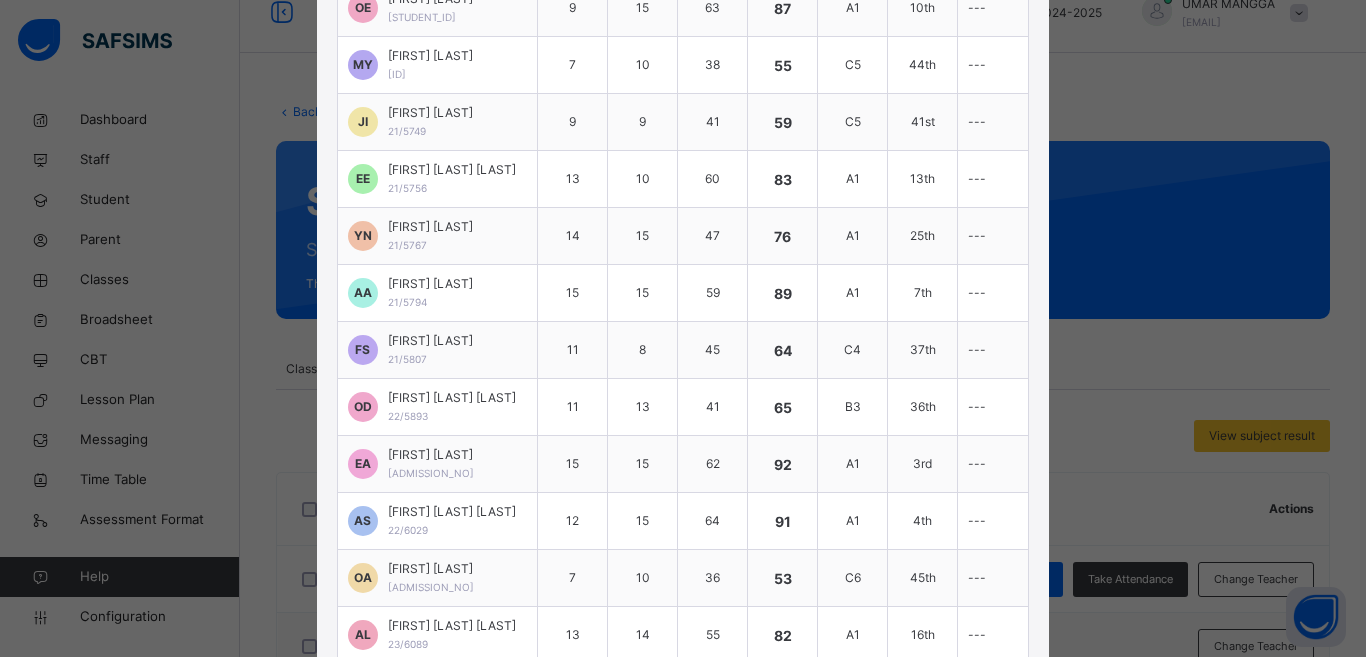 scroll, scrollTop: 1751, scrollLeft: 0, axis: vertical 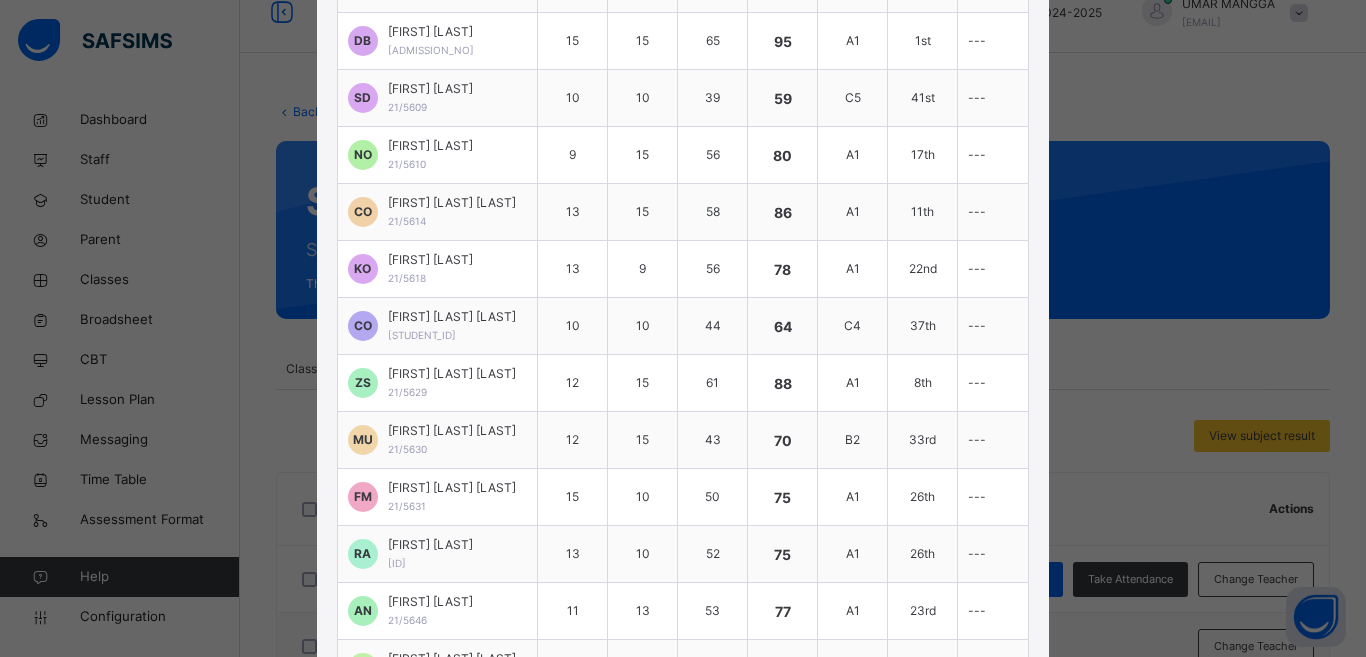 click on "SUBJECT RESULT × SSS 1 A: Civic Subject Civic Education Print Report FAAN STAFF SCHOOLS, KANO Date: [DATE], [TIME] Subject Result Class: SSS 1 A Subject: Civic S/NO Admission No. Students CA1 CA2 EXAM Total Grade Position Comments 1 [ADMISSION_NO] [FIRST] [LAST] [LAST] 14 7 40 61 C4 40th --- 2 [ADMISSION_NO] [FIRST] [LAST] 12 15 64 91 A1 4th --- 3 [ADMISSION_NO] [FIRST] [LAST] 15 15 65 95 A1 1st --- 4 [ADMISSION_NO] [FIRST] [LAST] 10 10 39 59 C5 41st --- 5 [ADMISSION_NO] [FIRST] [LAST] 9 15 56 80 A1 17th --- 6 [ADMISSION_NO] [FIRST] [LAST] [LAST] 13 15 58 86 A1 11th --- 7 [ADMISSION_NO] [FIRST] [LAST] [LAST] 13 9 56 78 A1 22nd --- 8 [ADMISSION_NO] [FIRST] [LAST] [LAST] 10 10 44 64 C4 37th --- 9 [ADMISSION_NO] [FIRST] [LAST] [LAST] 12 15 61 88 A1 8th --- 10 [ADMISSION_NO] [FIRST] [LAST] [LAST] 12 15 43 70 B2 33rd --- 11 [ADMISSION_NO] [FIRST] [LAST] [LAST] 15 10 50 75 A1 26th --- 12 [ADMISSION_NO] [FIRST] [LAST] [LAST] 13 10 52 75 A1 26th --- 13 [ADMISSION_NO] [FIRST] [LAST] 11 13 53 77 A1 23rd --- 14 [ADMISSION_NO] [FIRST] [LAST] 10 15 25 F9" at bounding box center (683, 328) 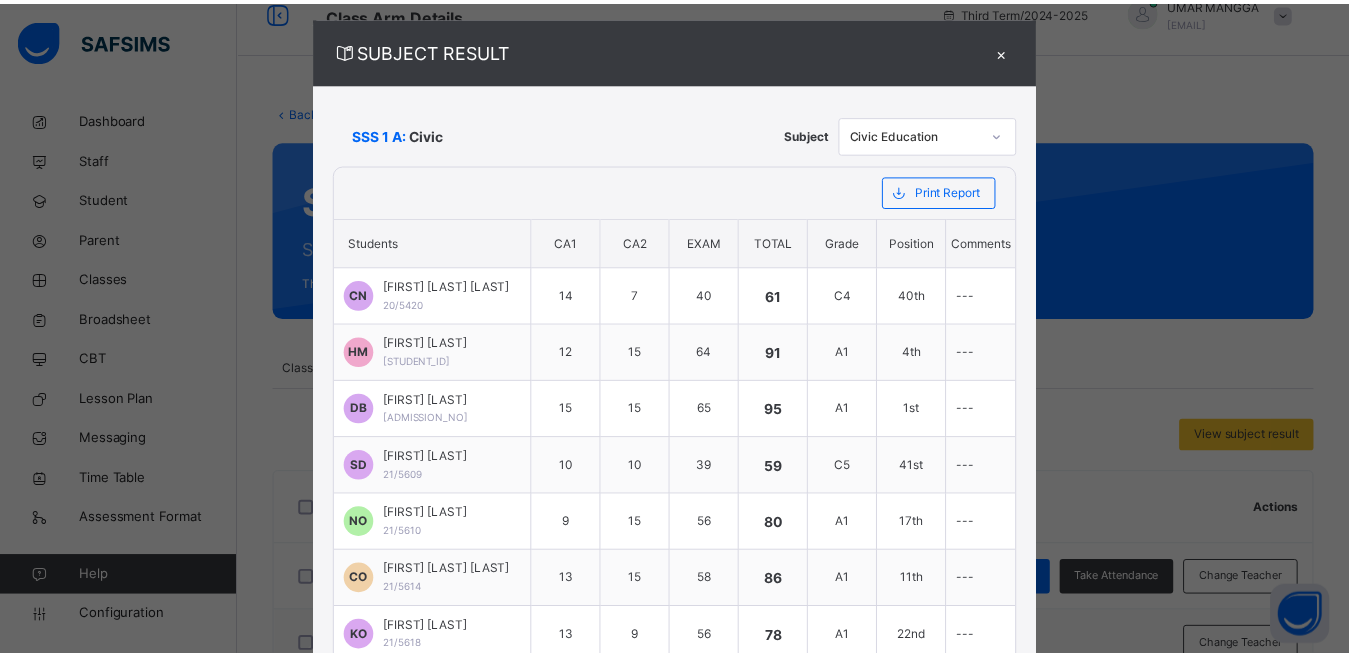 scroll, scrollTop: 19, scrollLeft: 0, axis: vertical 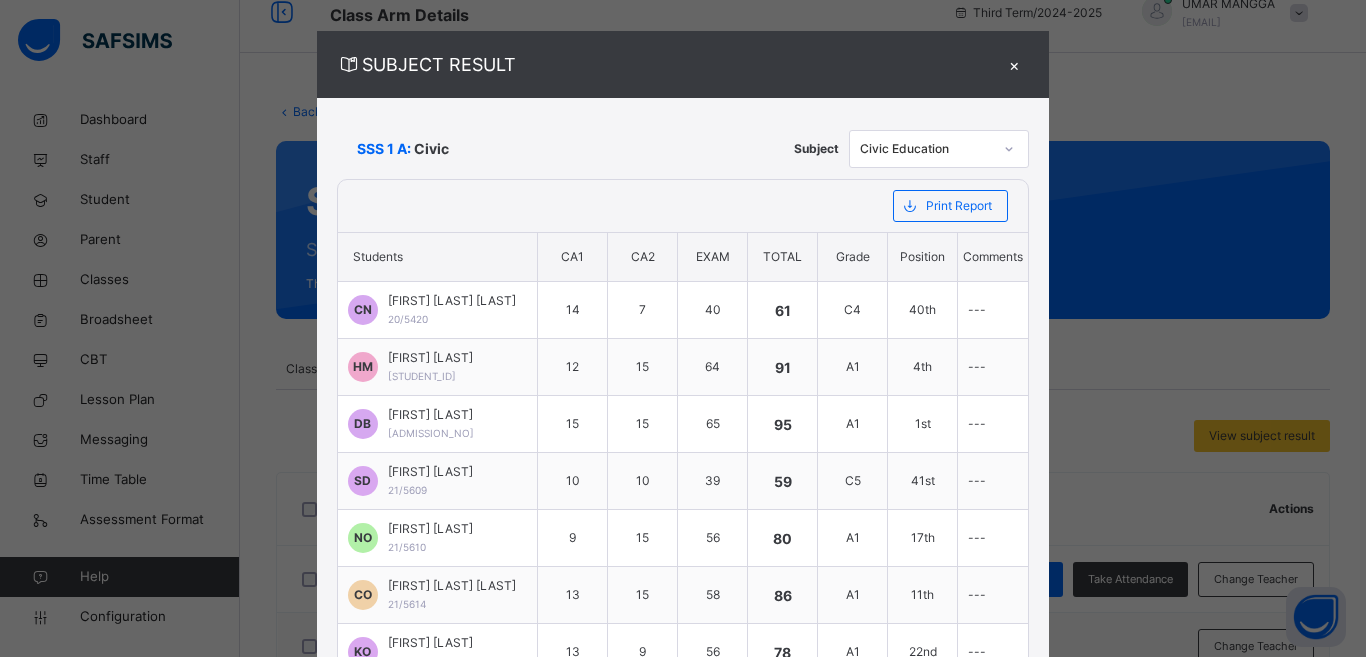click on "×" at bounding box center [1014, 64] 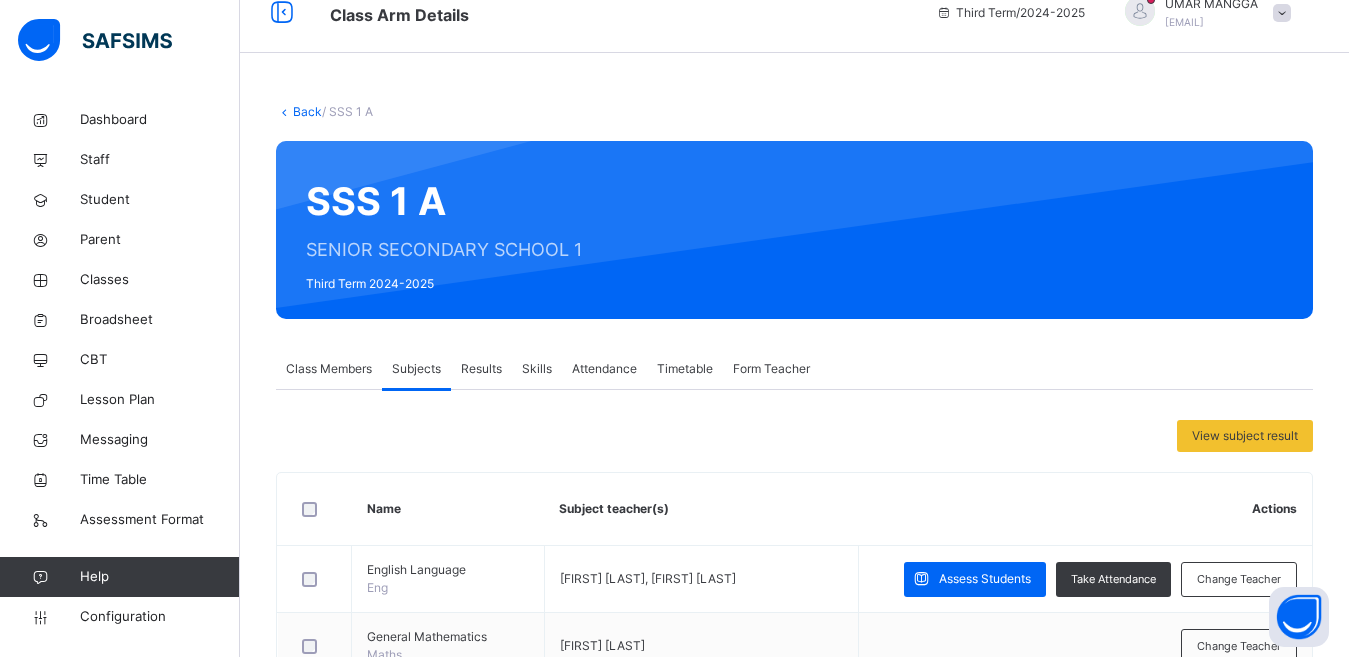 click on "Back" at bounding box center [307, 111] 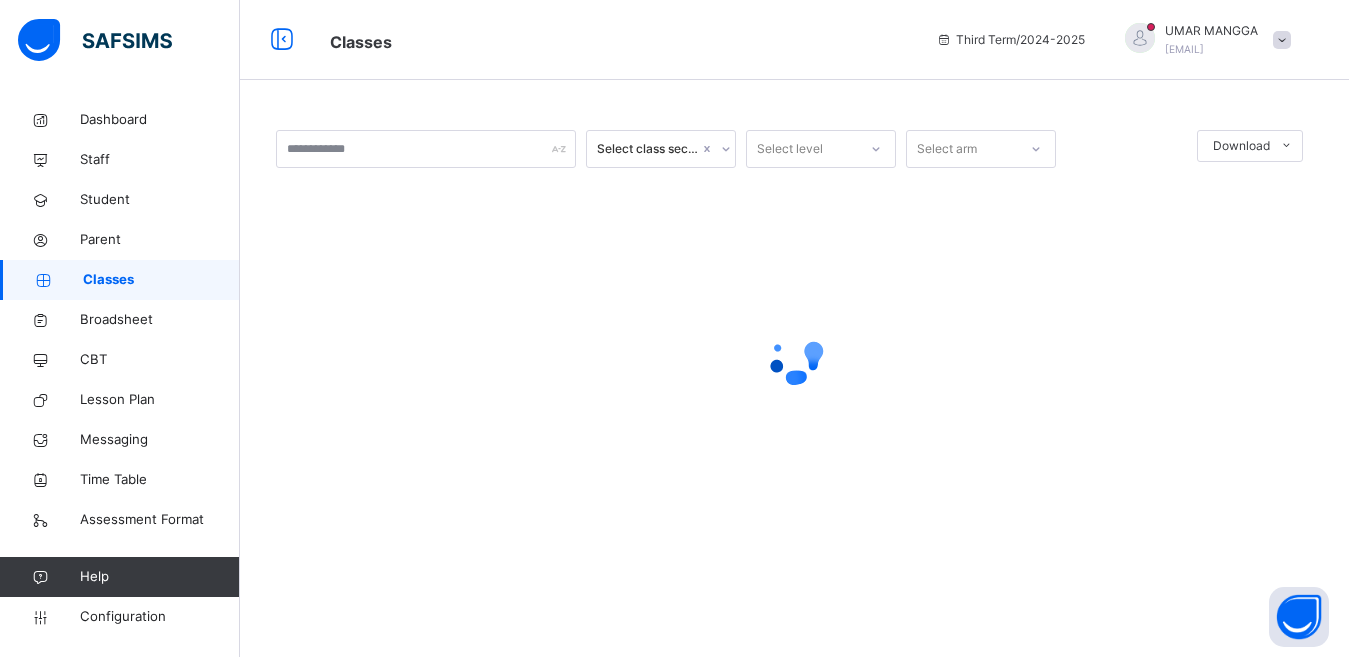 scroll, scrollTop: 0, scrollLeft: 0, axis: both 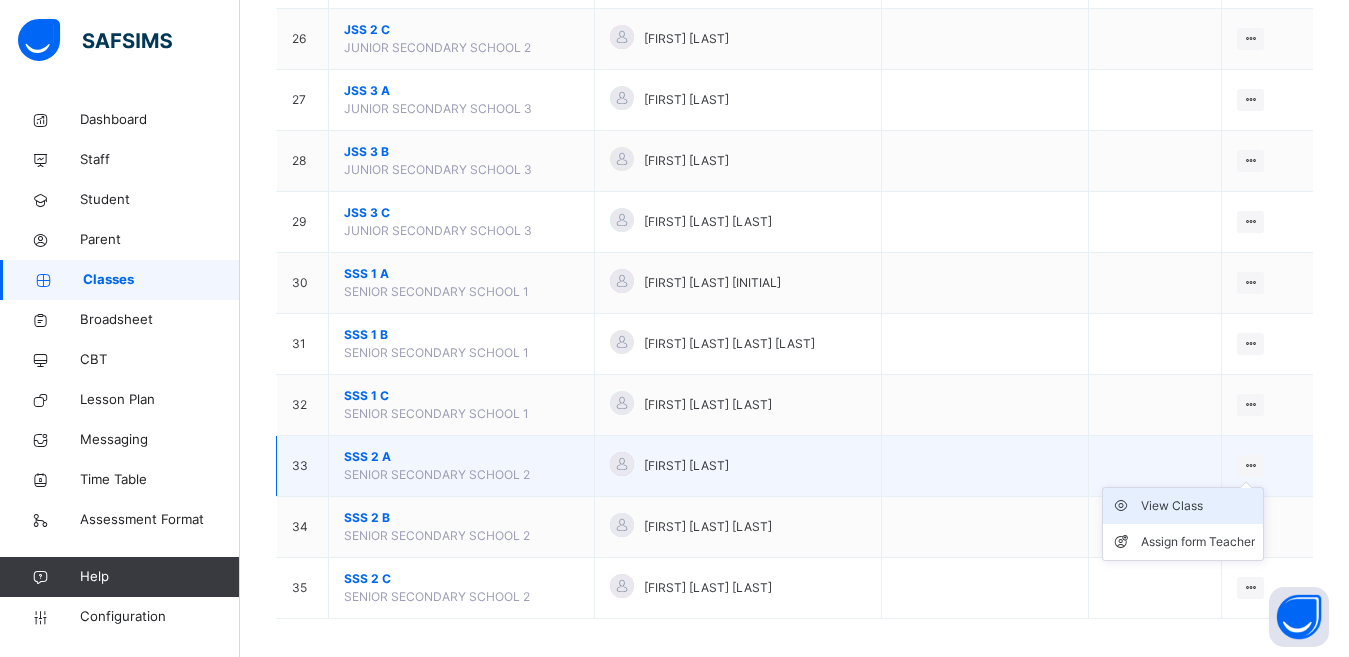 click on "View Class" at bounding box center (1198, 506) 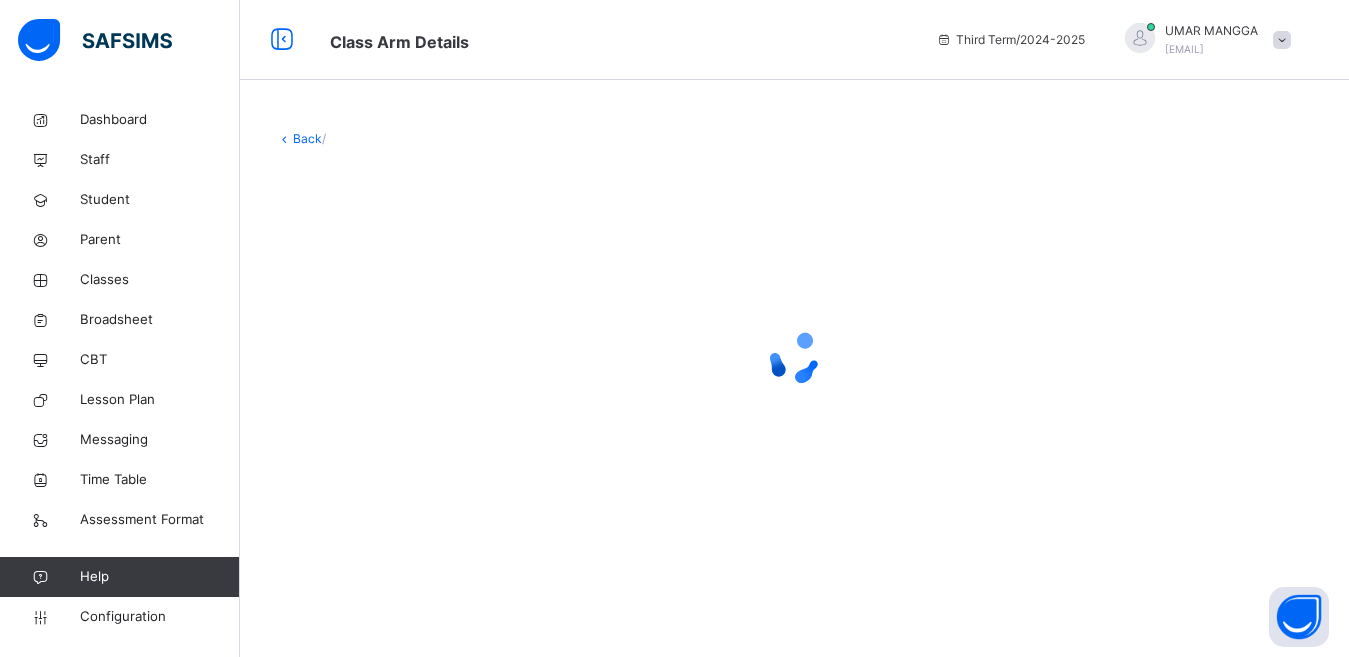 scroll, scrollTop: 0, scrollLeft: 0, axis: both 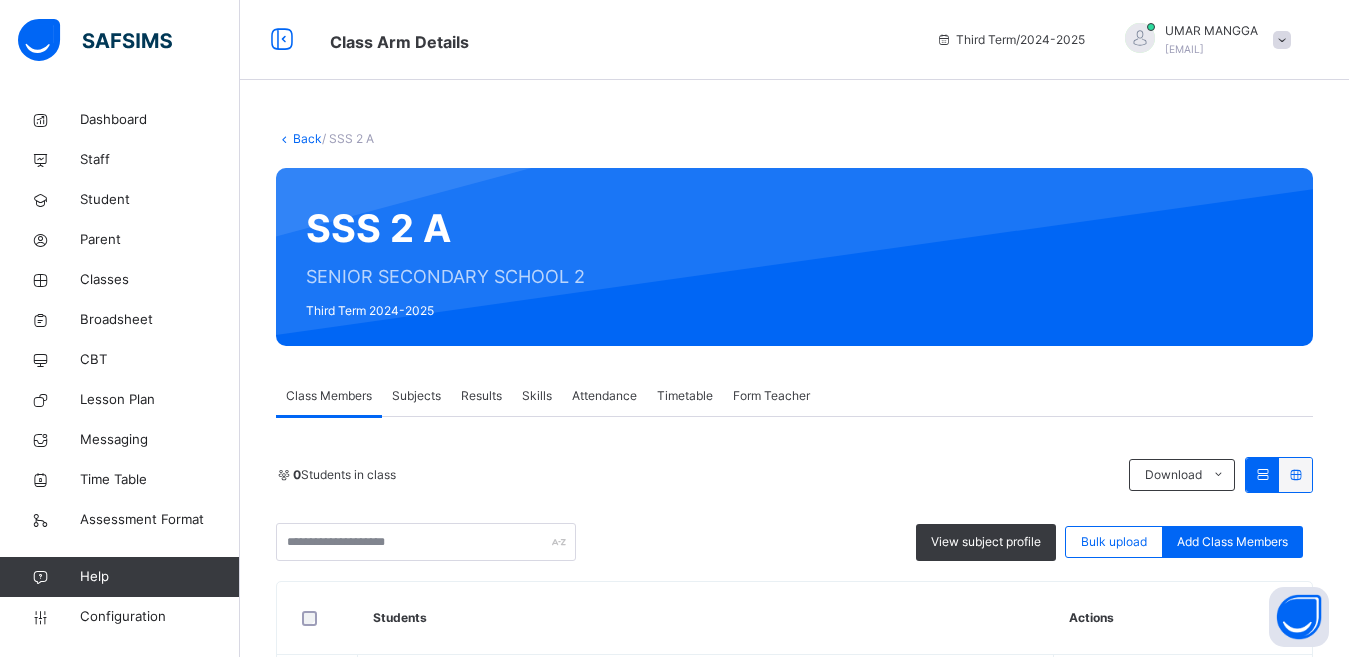 click on "Subjects" at bounding box center [416, 396] 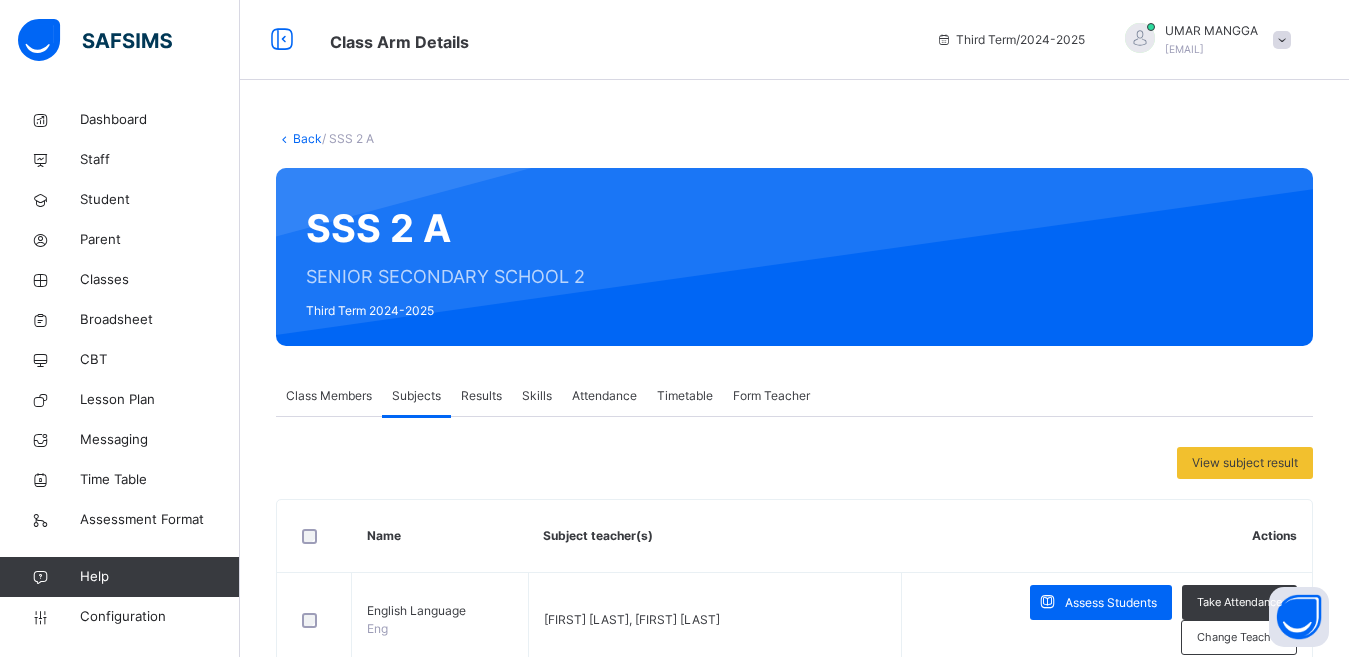 click on "Assess Students" at bounding box center [1111, 2358] 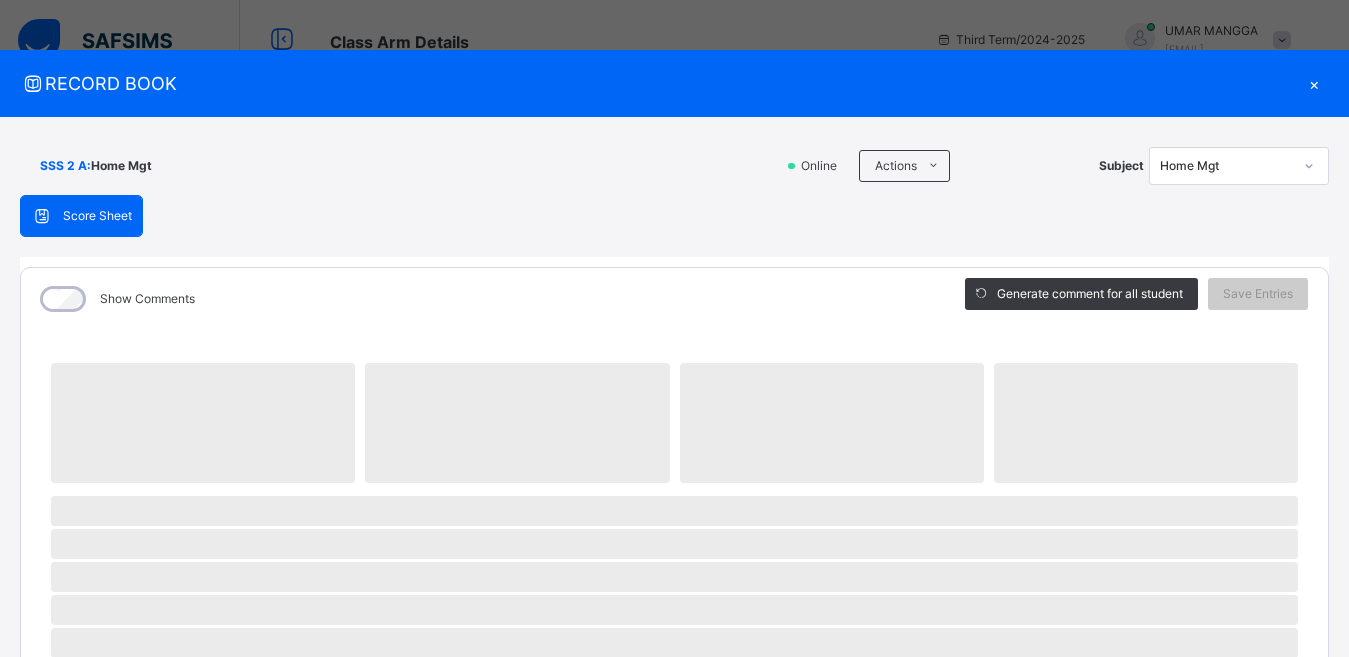 scroll, scrollTop: 1816, scrollLeft: 0, axis: vertical 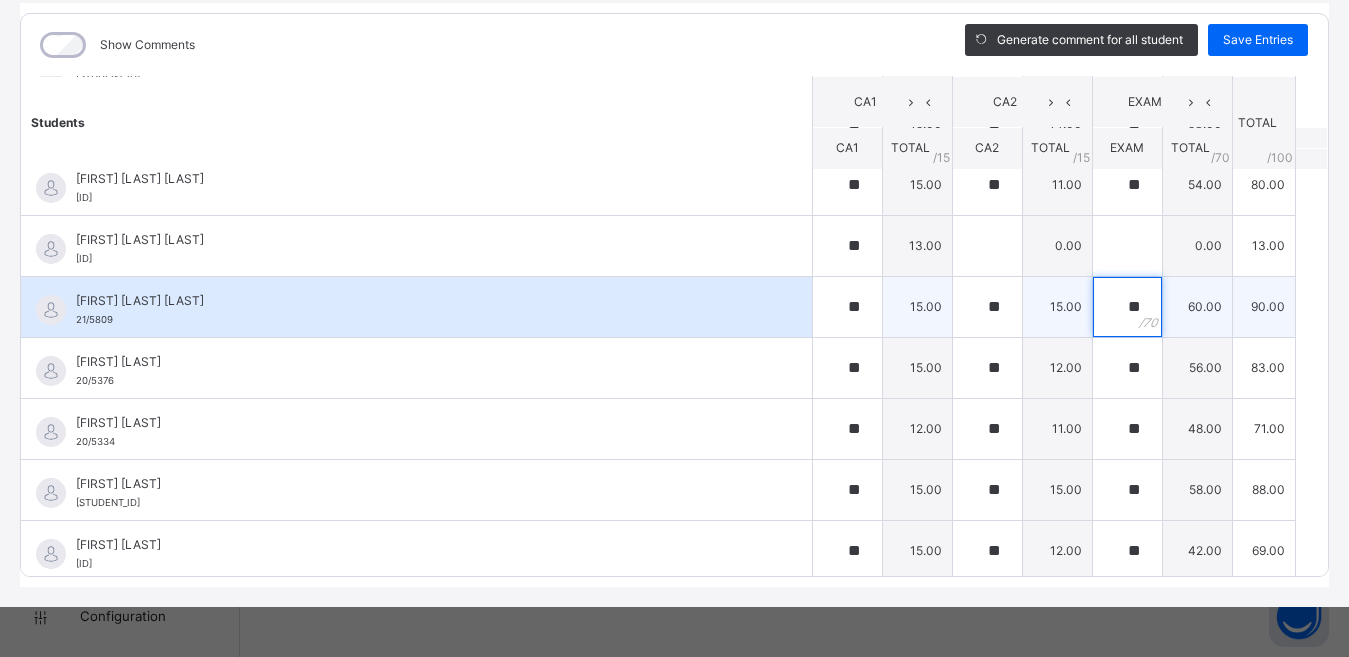 click on "**" at bounding box center (1127, 307) 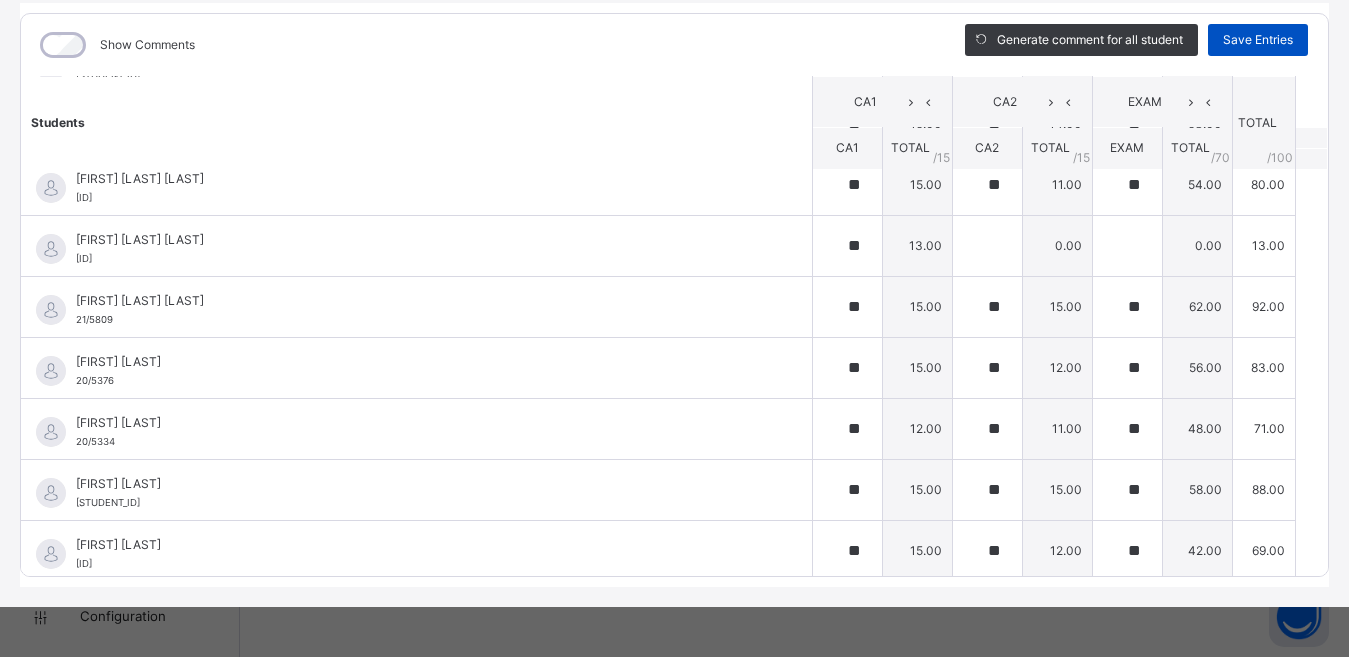 click on "Save Entries" at bounding box center (1258, 40) 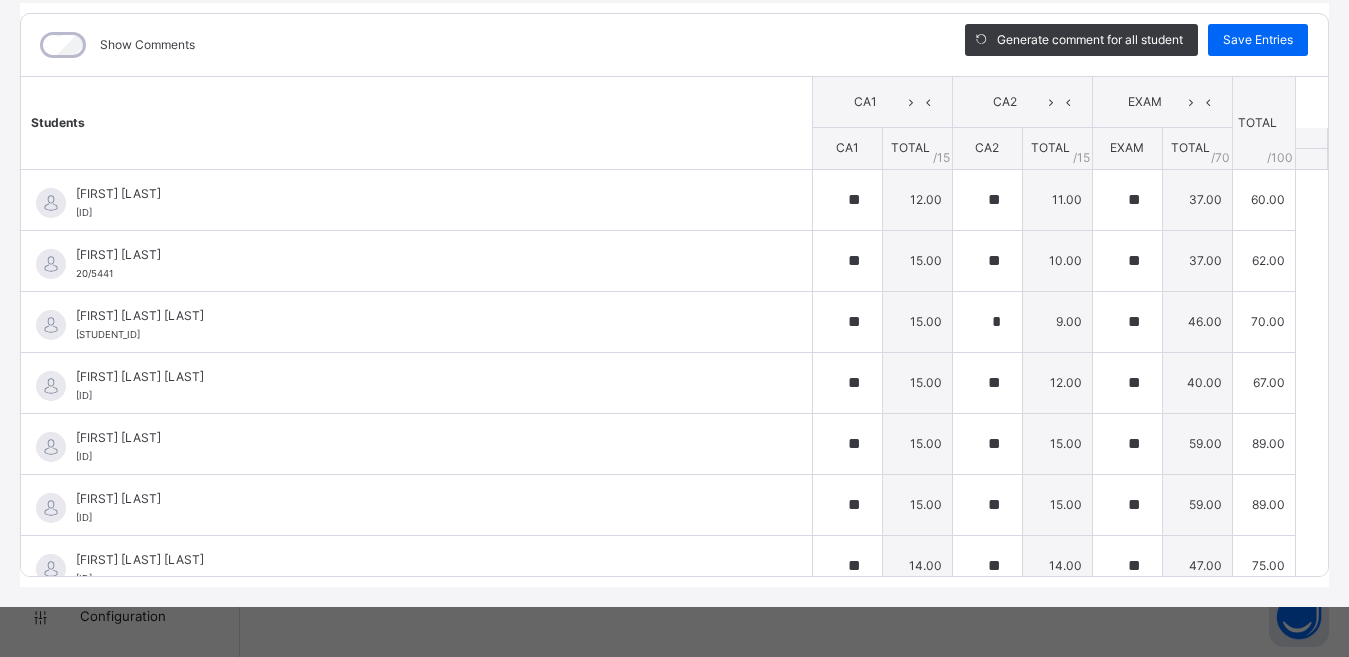 scroll, scrollTop: 0, scrollLeft: 0, axis: both 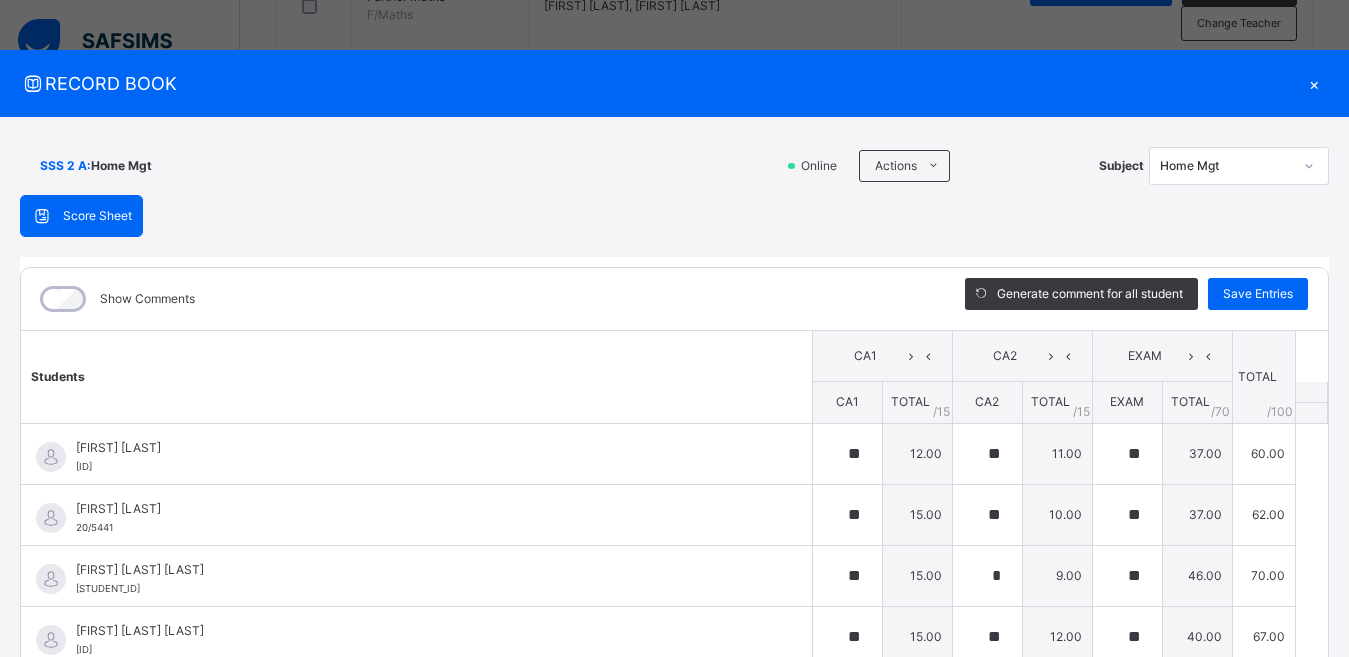 click on "×" at bounding box center (1314, 83) 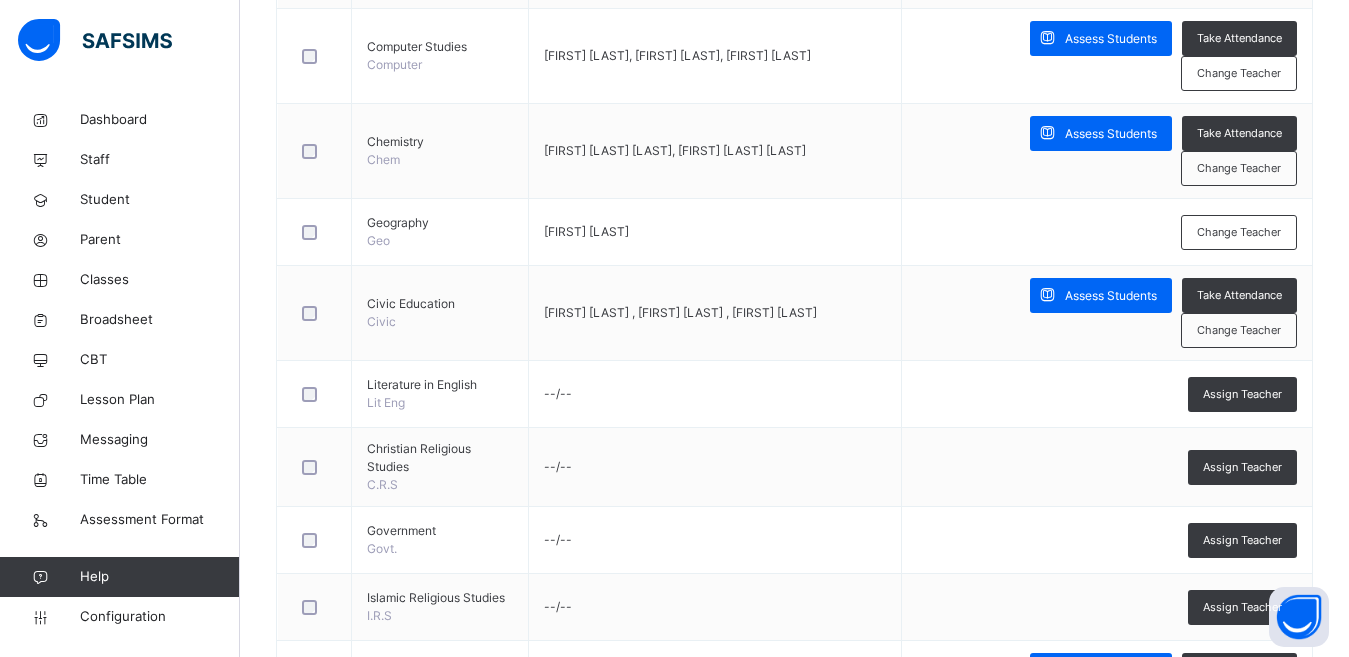 scroll, scrollTop: 1067, scrollLeft: 0, axis: vertical 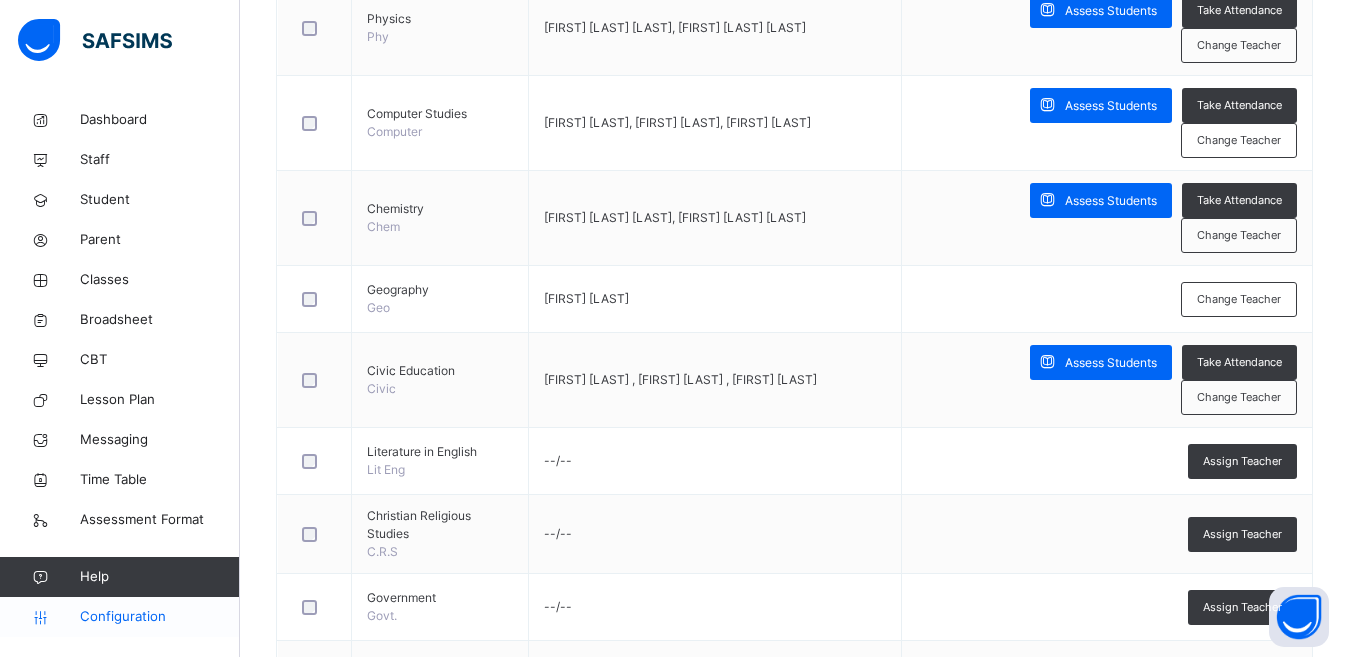 click on "Configuration" at bounding box center (159, 617) 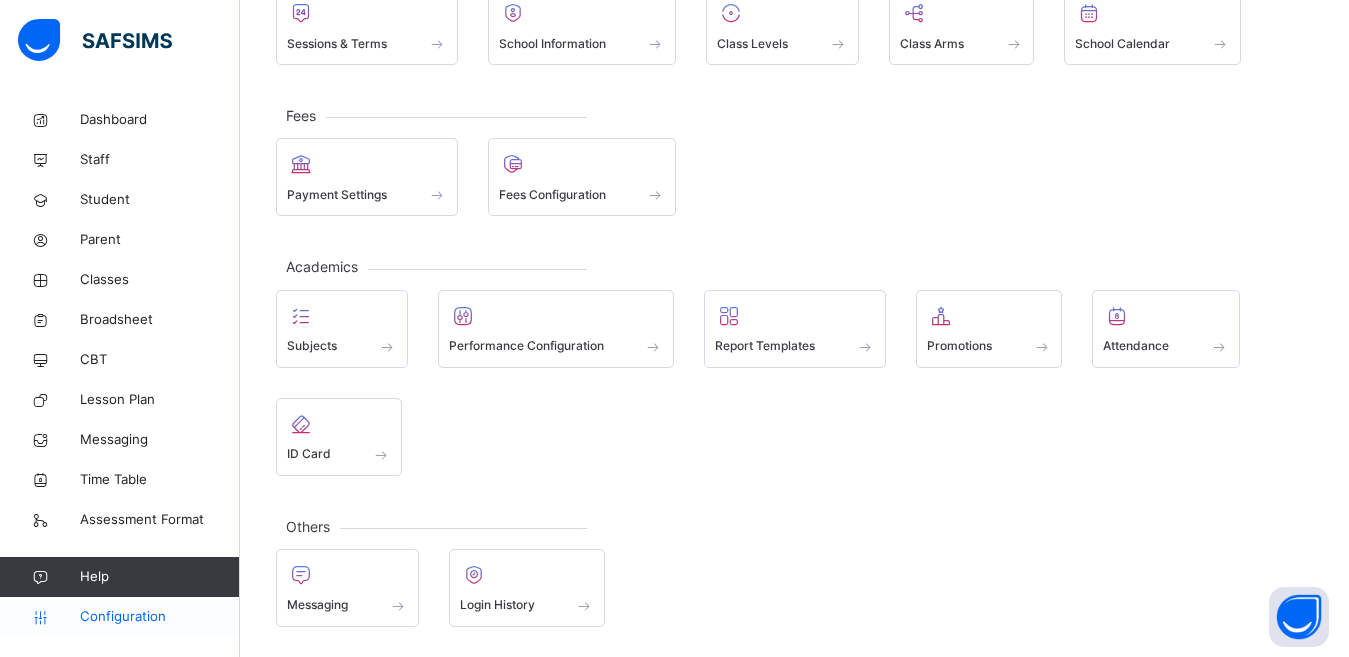 scroll, scrollTop: 176, scrollLeft: 0, axis: vertical 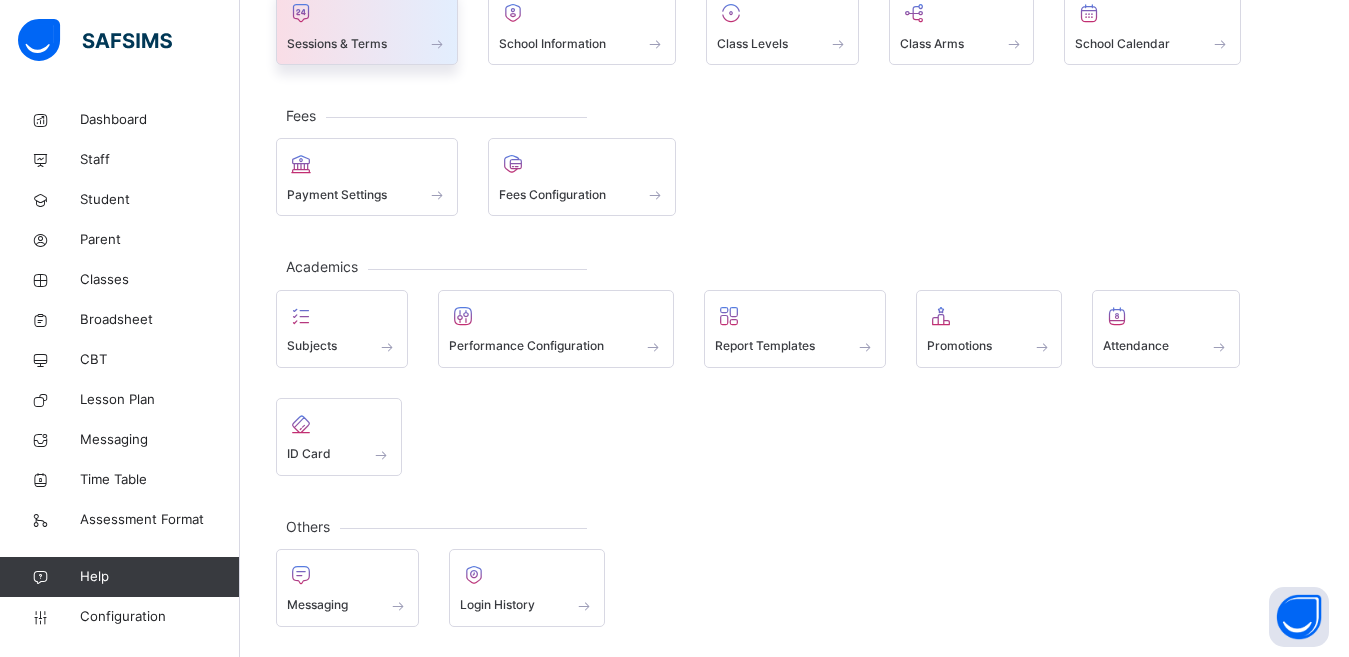 click on "Sessions & Terms" at bounding box center [337, 44] 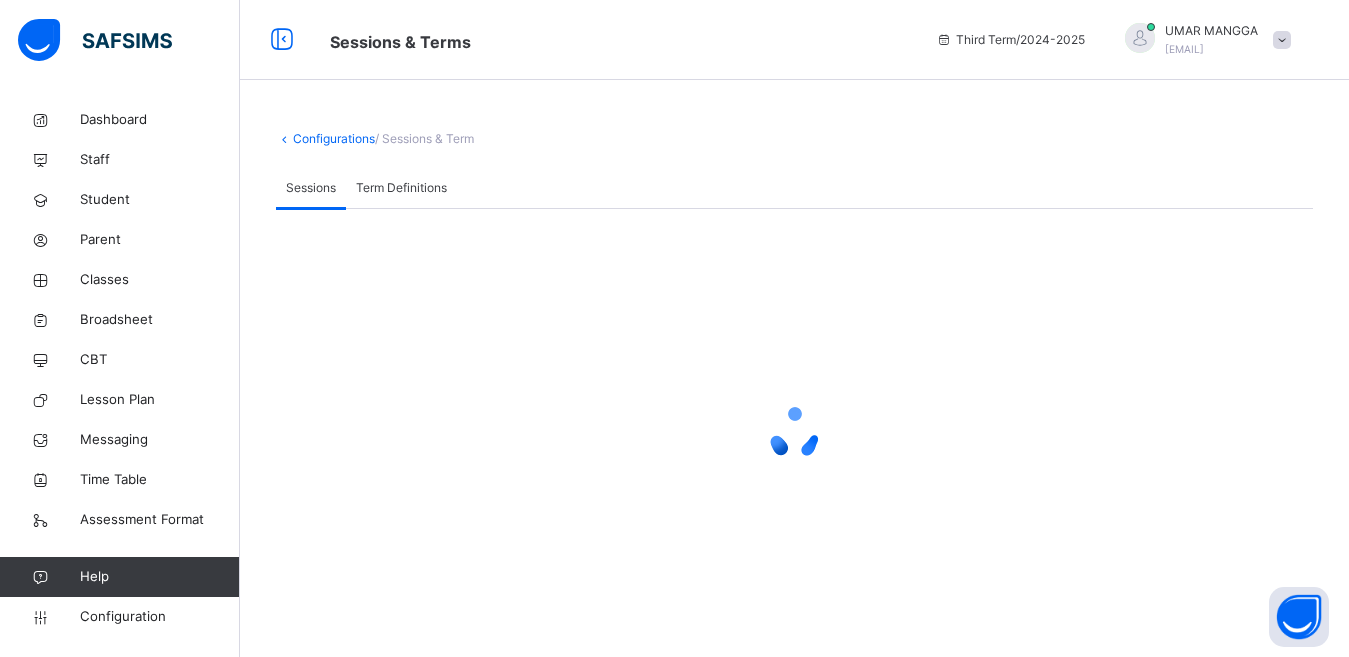 scroll, scrollTop: 0, scrollLeft: 0, axis: both 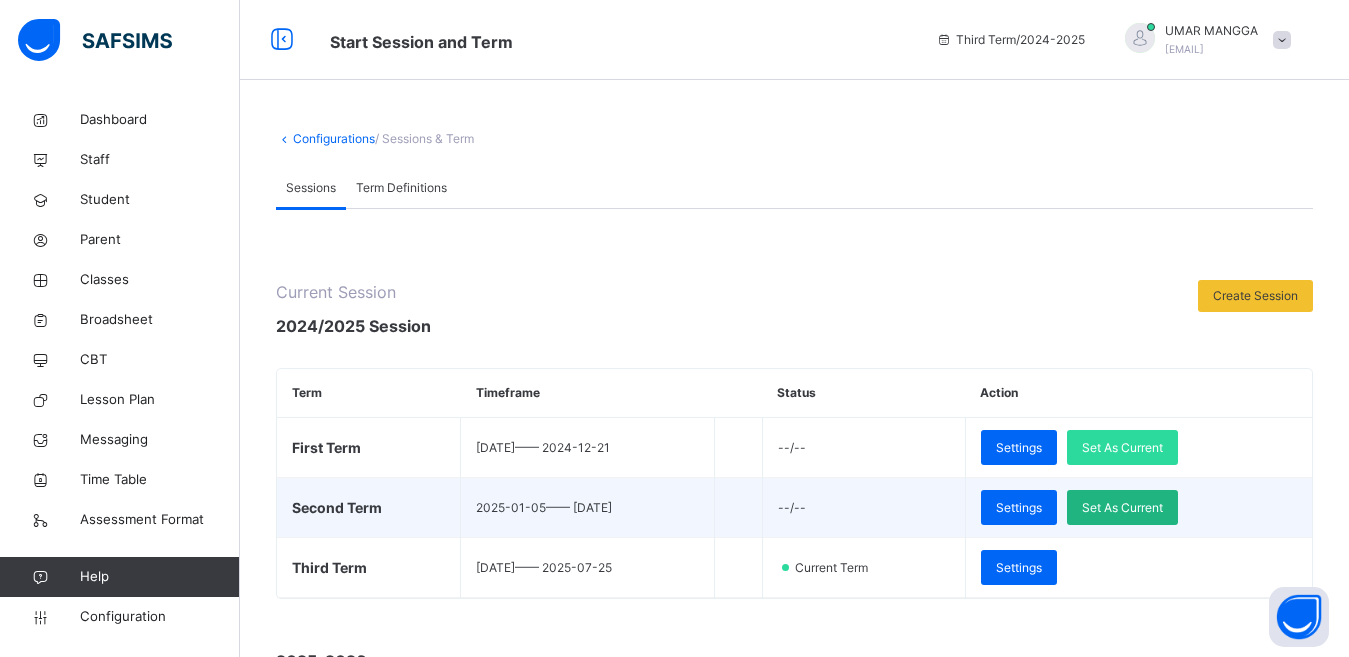 click on "Set As Current" at bounding box center (1122, 508) 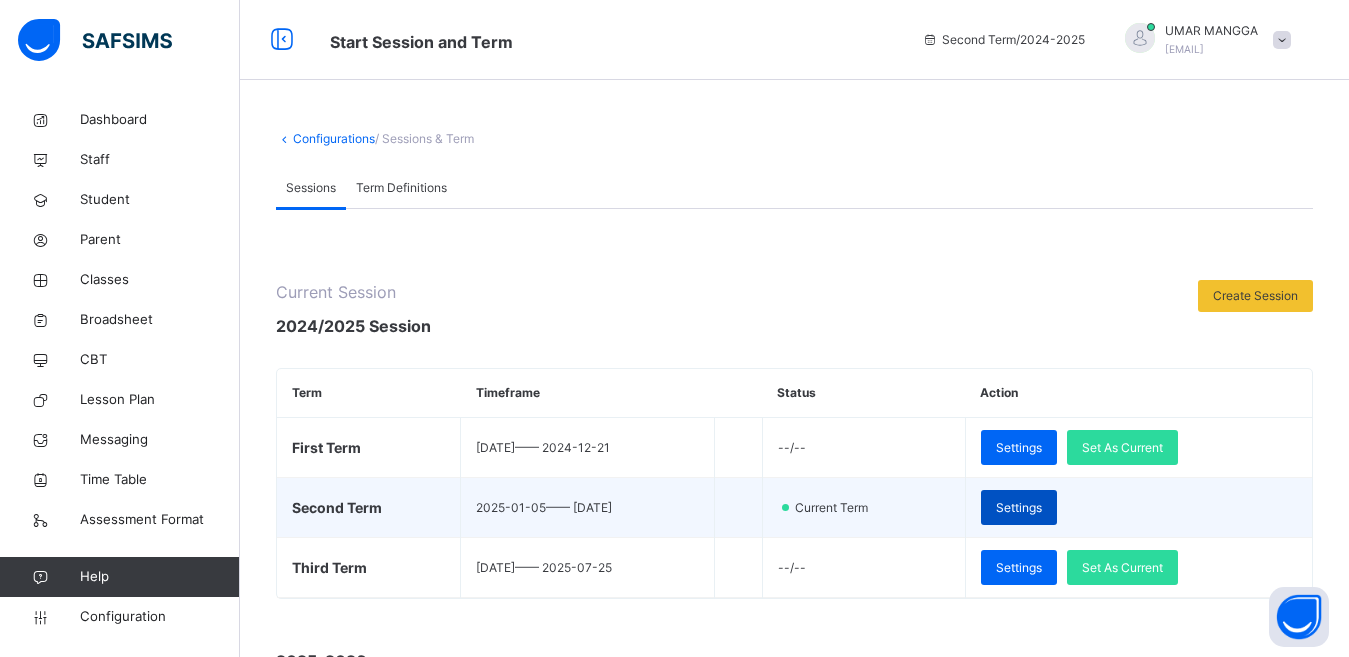 click on "Settings" at bounding box center (1019, 508) 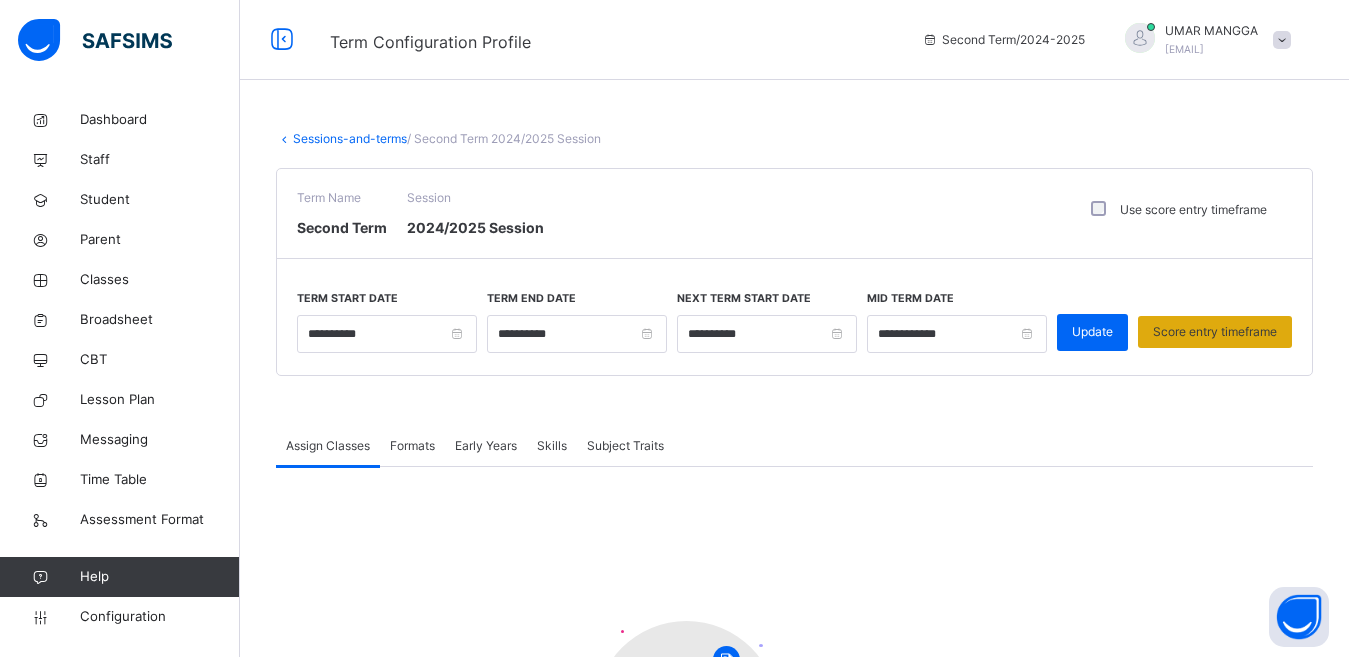 click on "Score entry timeframe" at bounding box center (1215, 332) 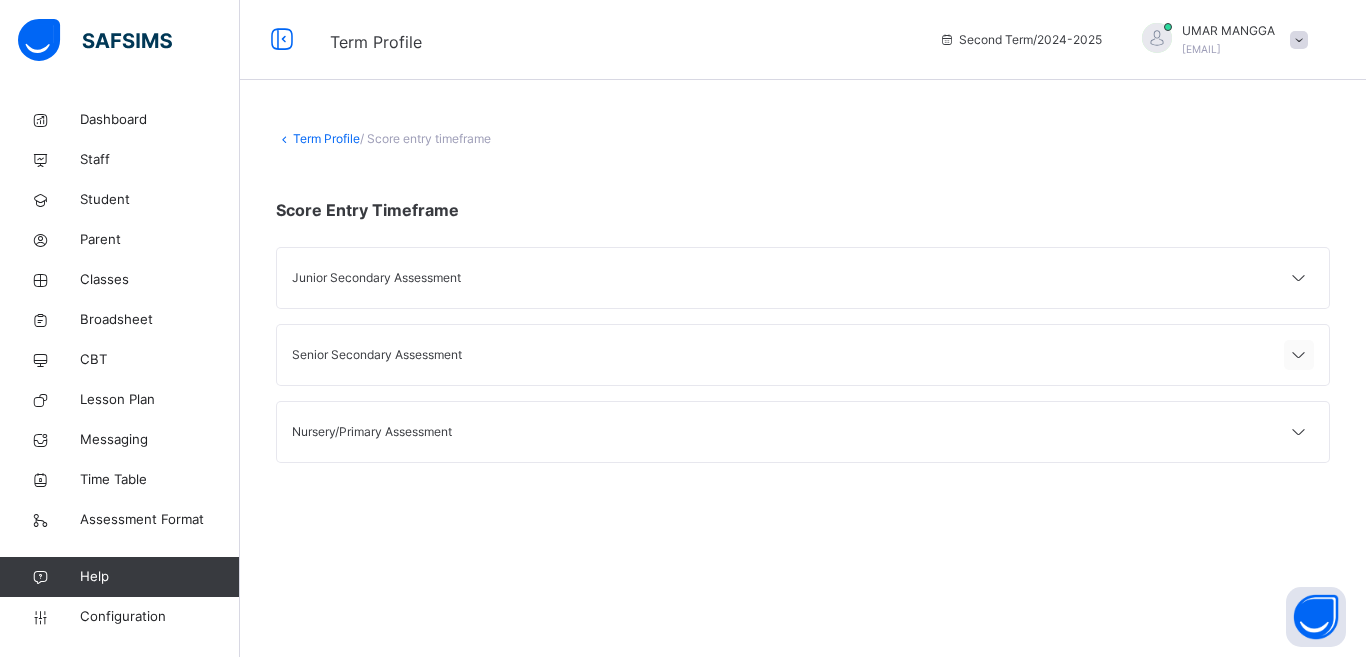 click at bounding box center (1299, 355) 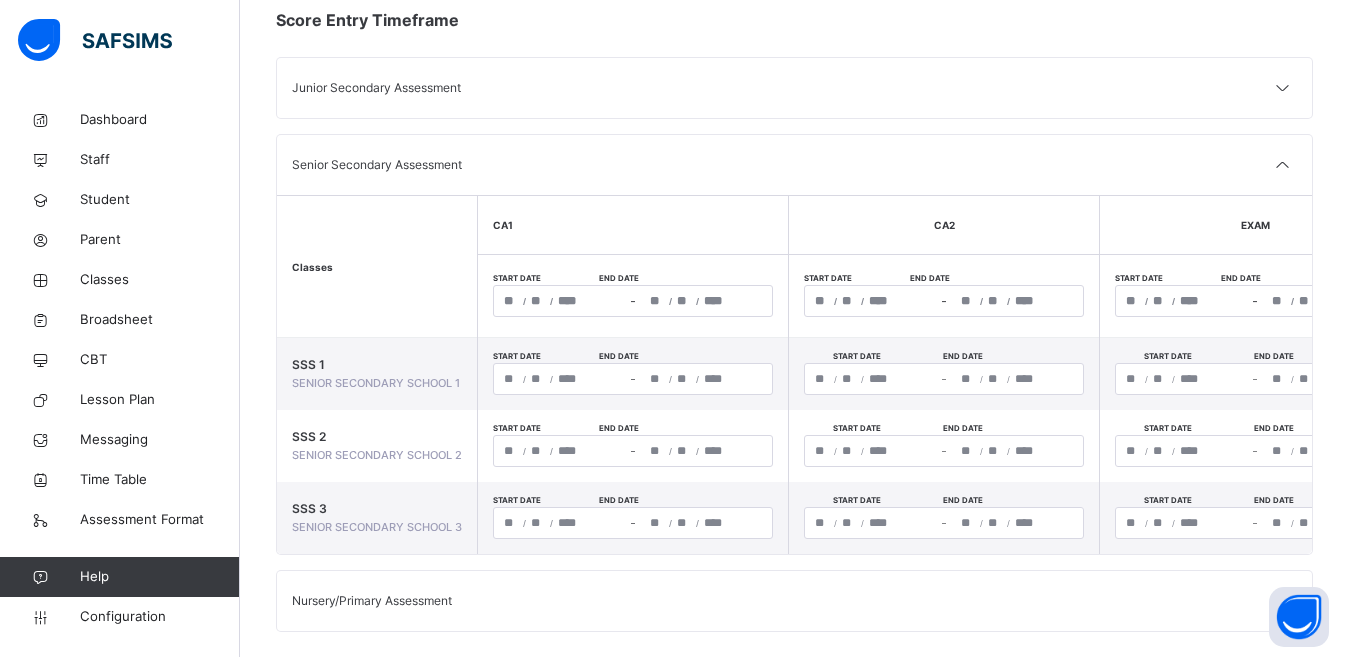 scroll, scrollTop: 218, scrollLeft: 0, axis: vertical 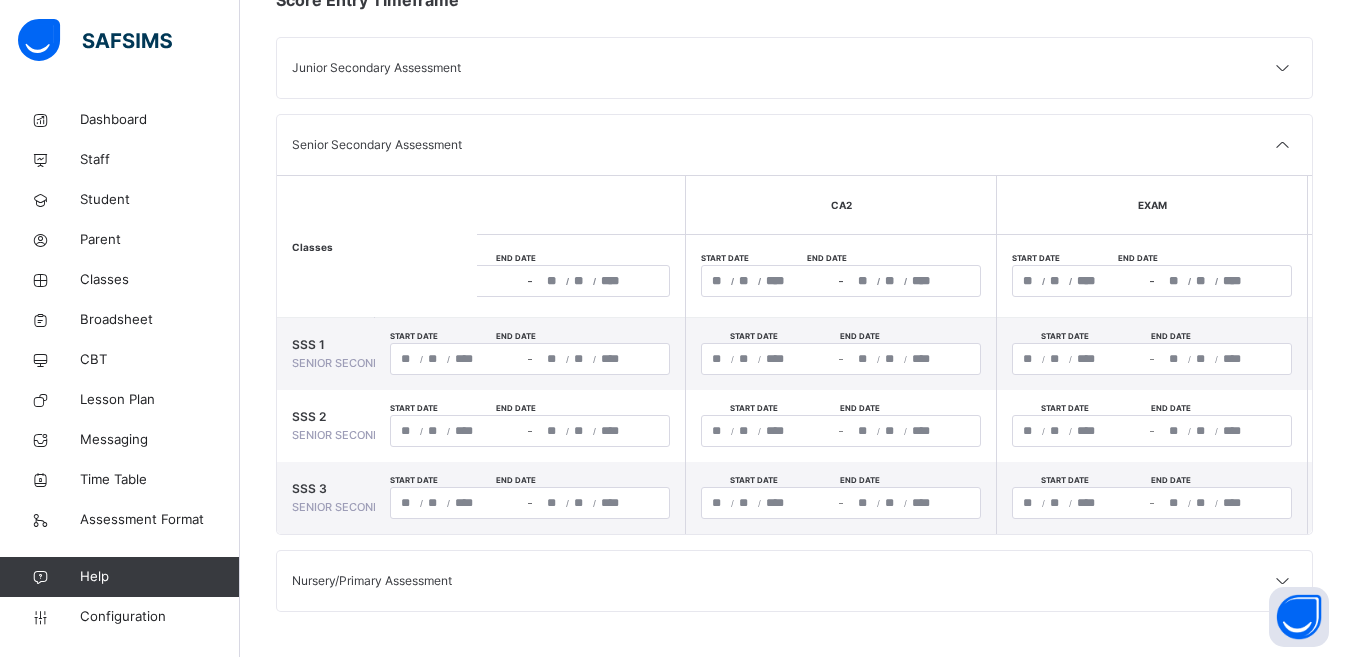 click on "/ /" at bounding box center [457, 281] 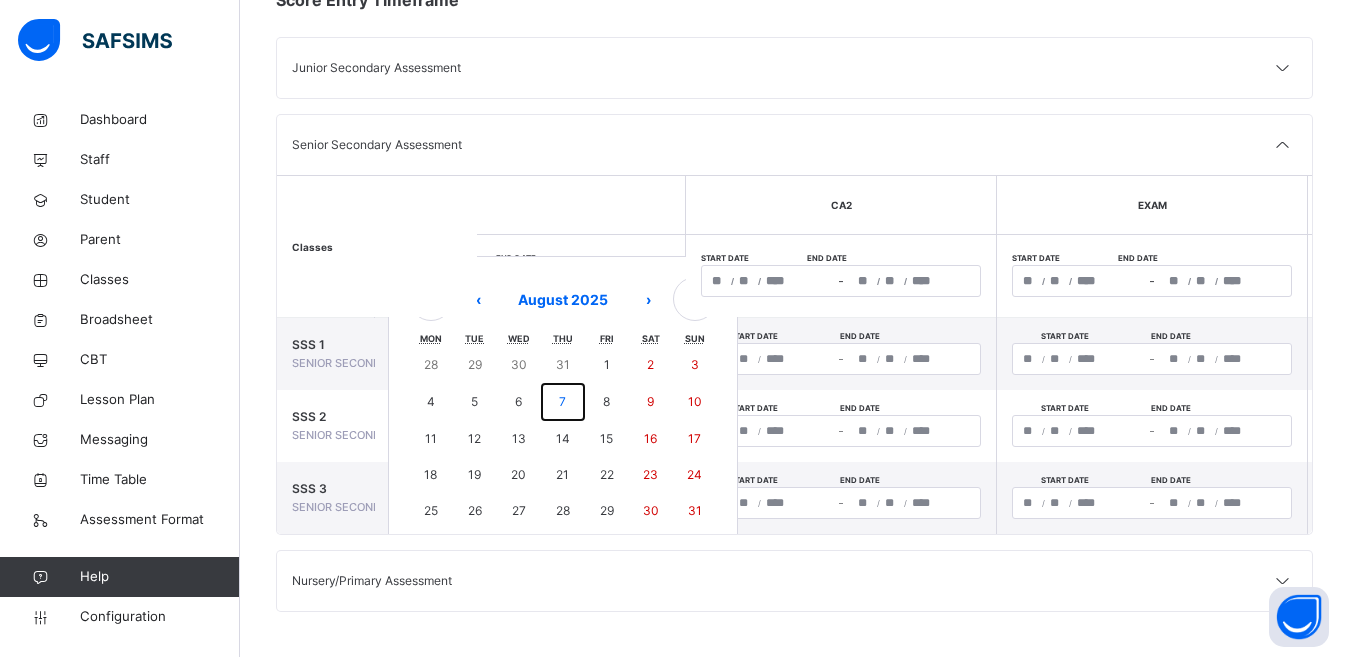 click on "7" at bounding box center (563, 402) 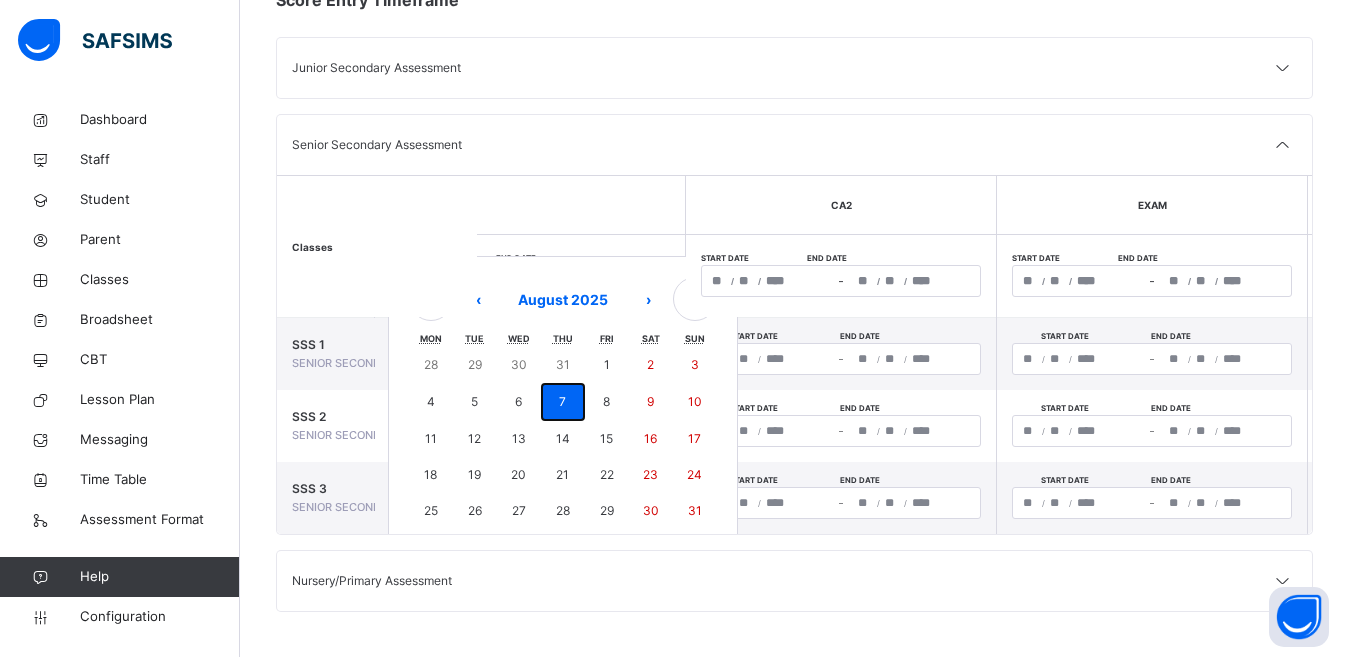 click on "7" at bounding box center (563, 402) 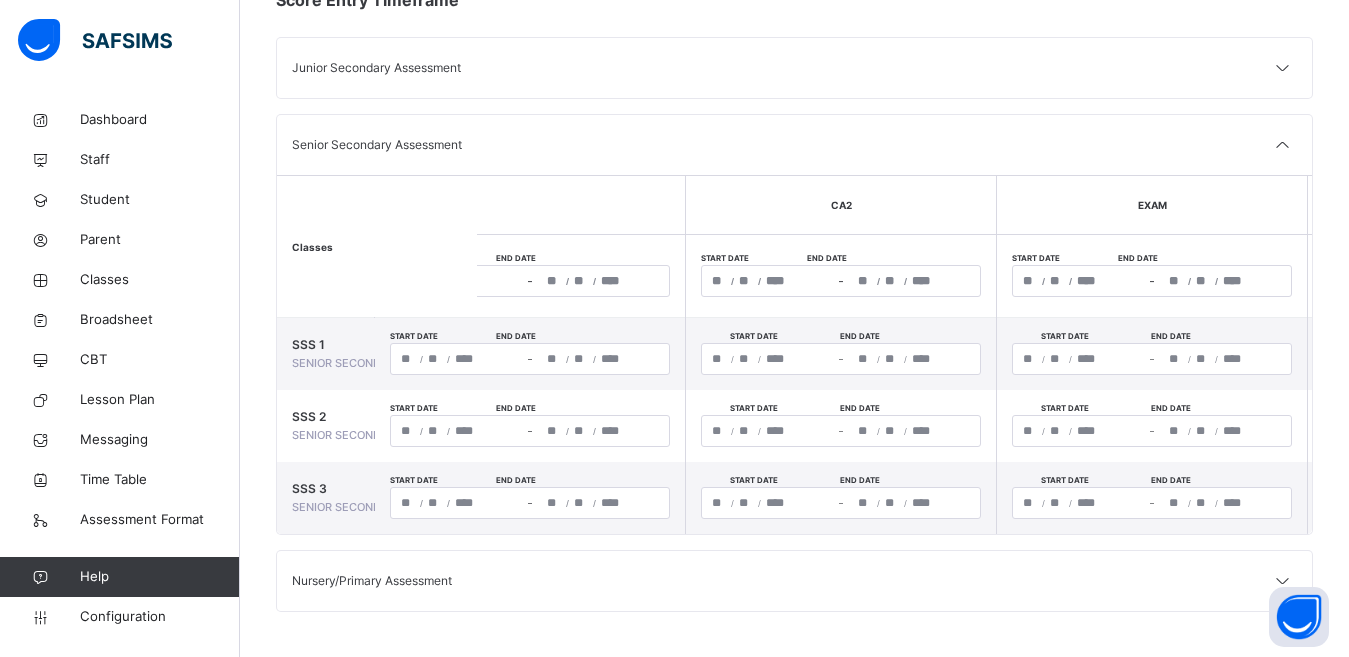click on "/ /" at bounding box center (768, 281) 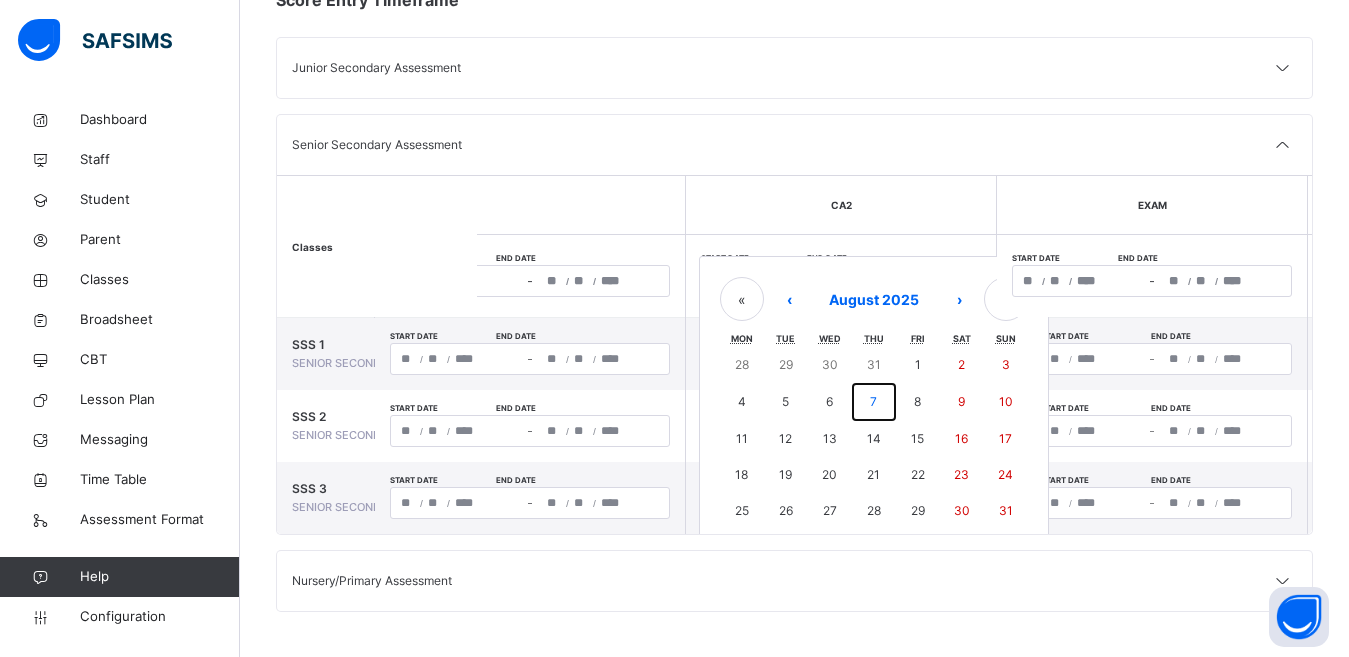 click on "7" at bounding box center (874, 402) 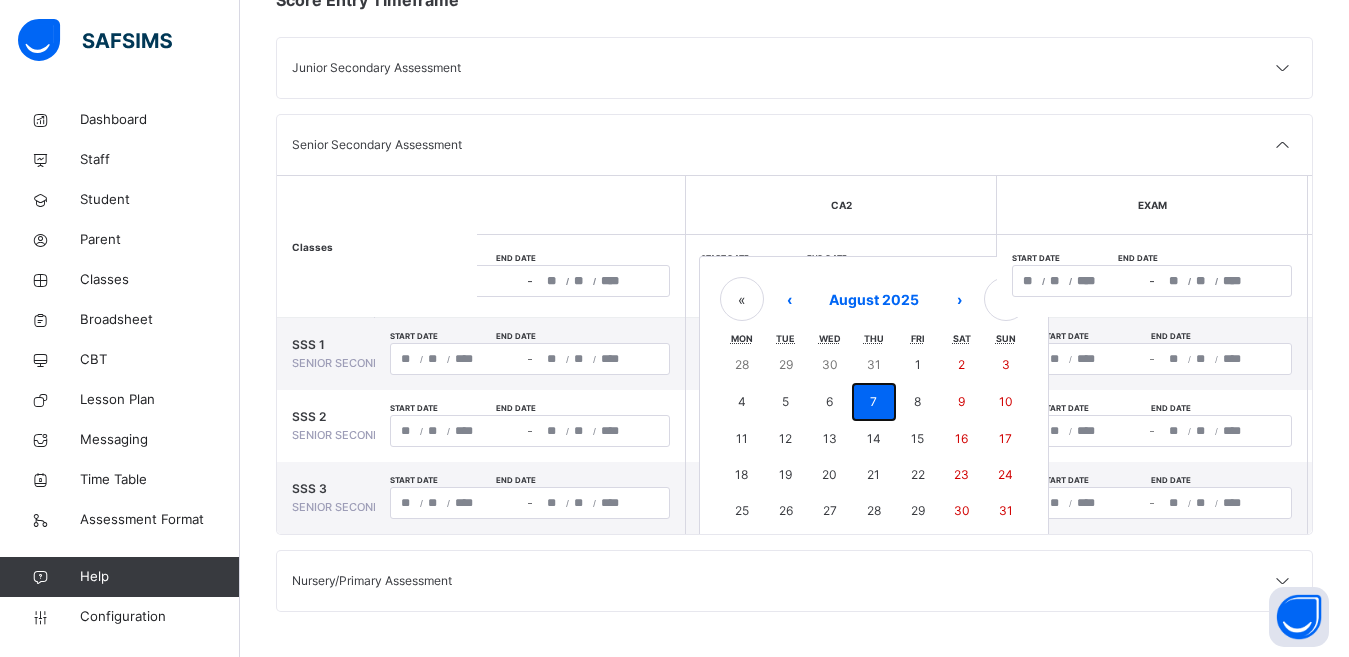 click on "7" at bounding box center [874, 402] 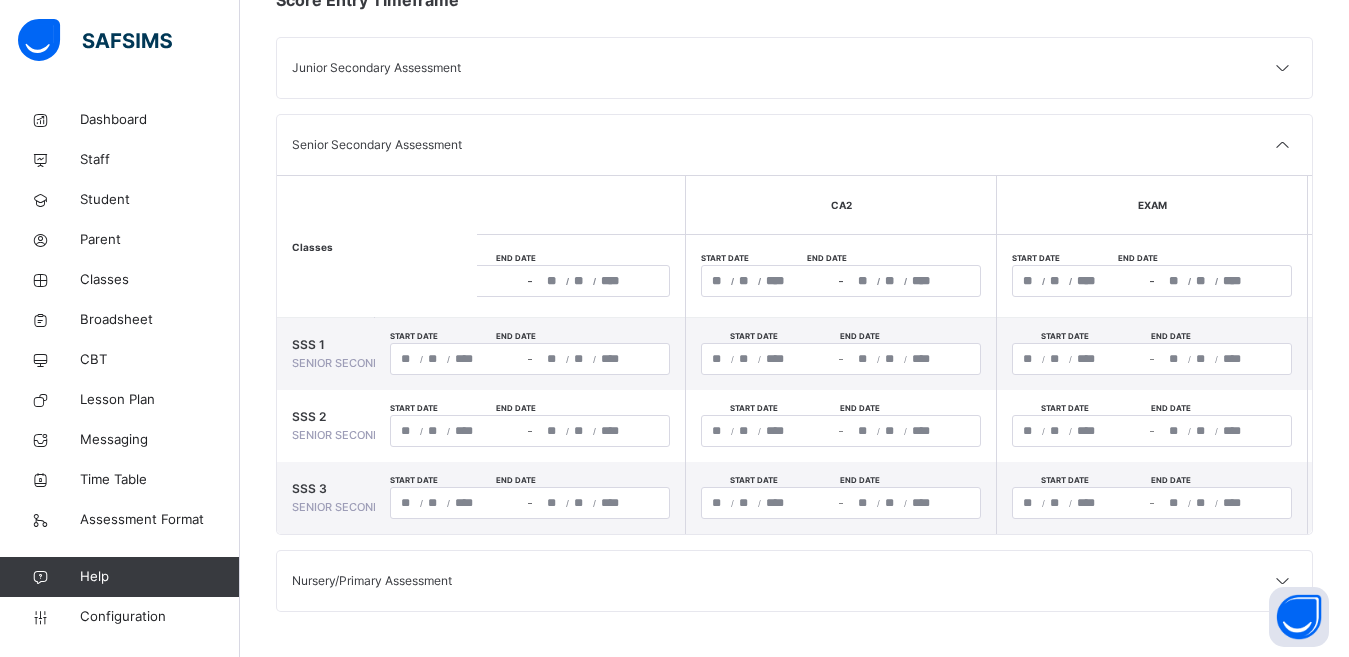 click on "/ /" at bounding box center (1079, 281) 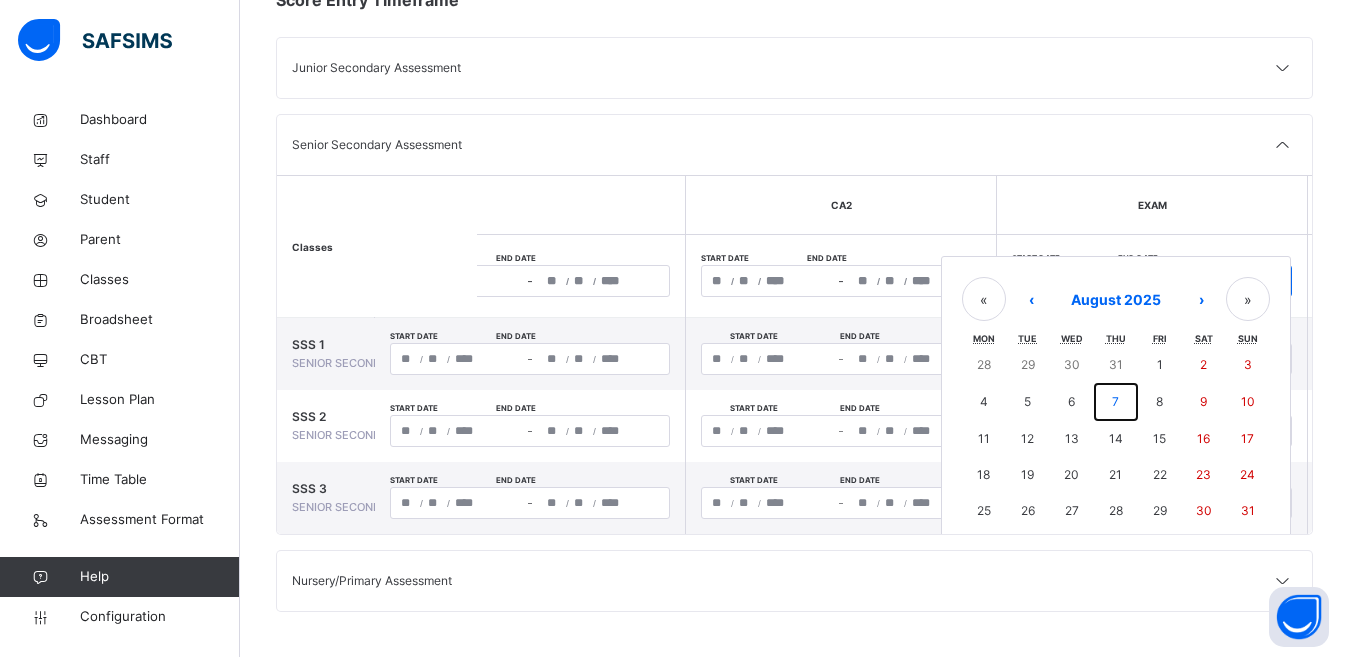 click on "7" at bounding box center (1115, 401) 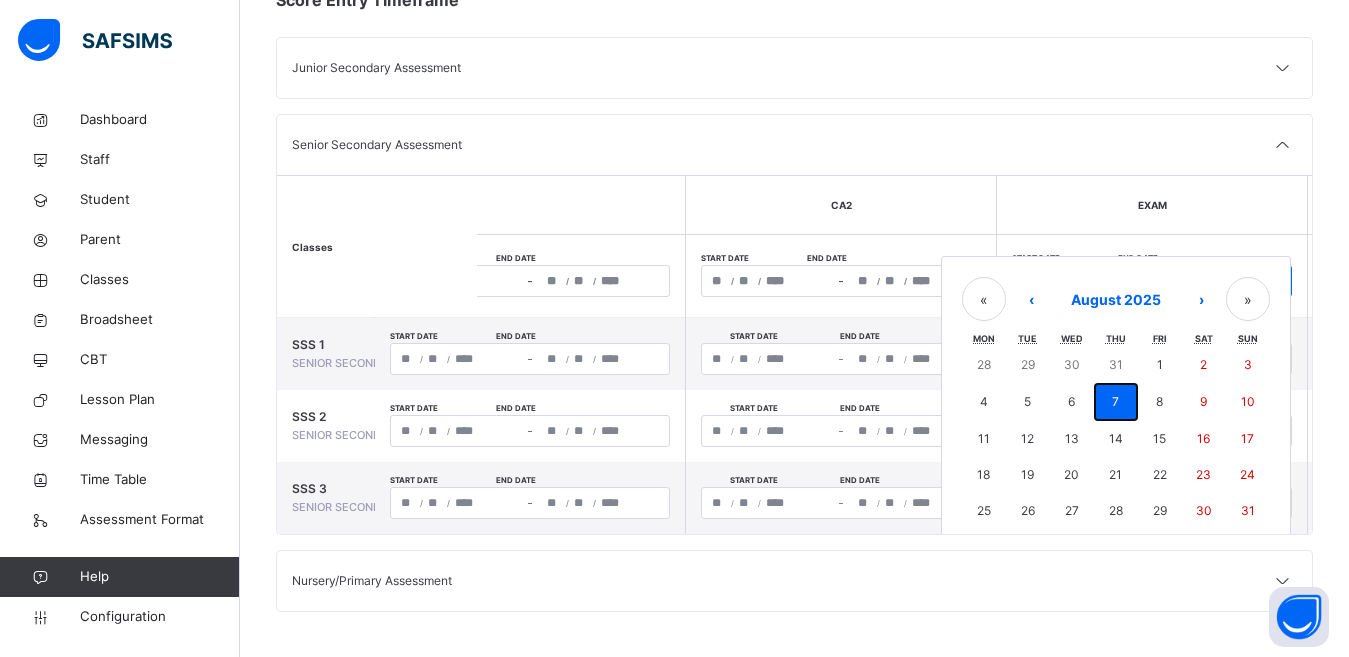 click on "7" at bounding box center (1115, 401) 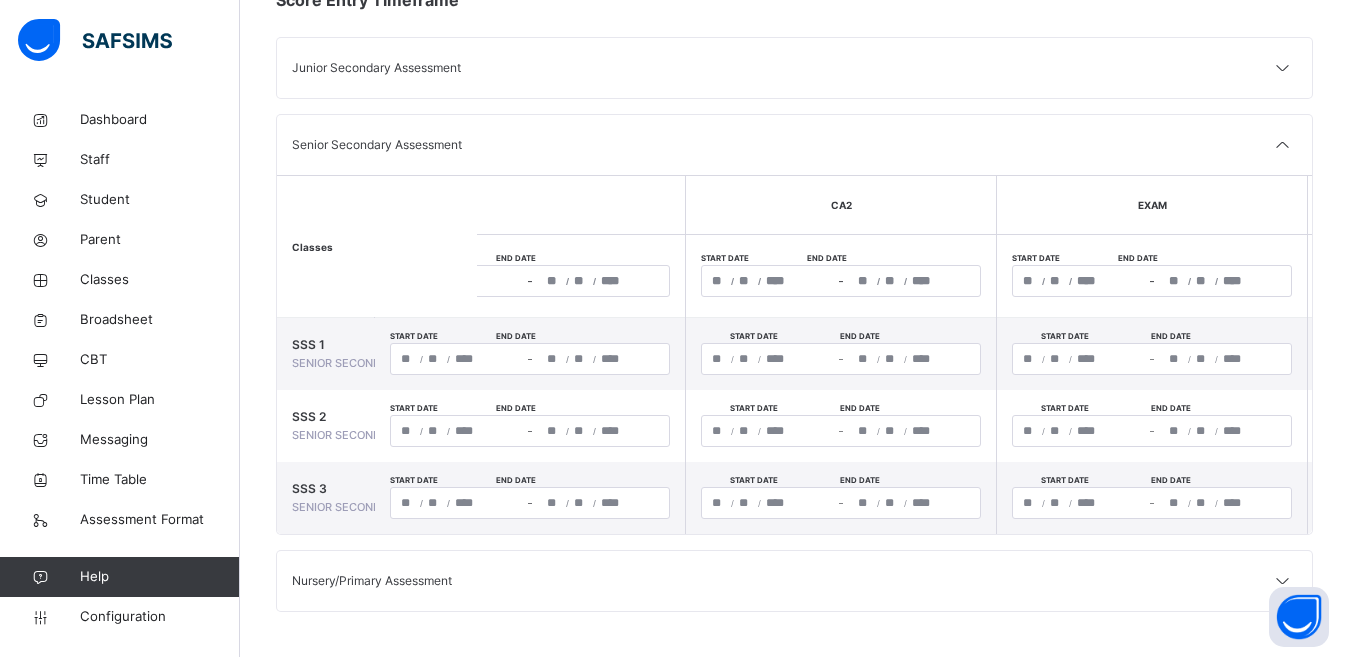scroll, scrollTop: 0, scrollLeft: 202, axis: horizontal 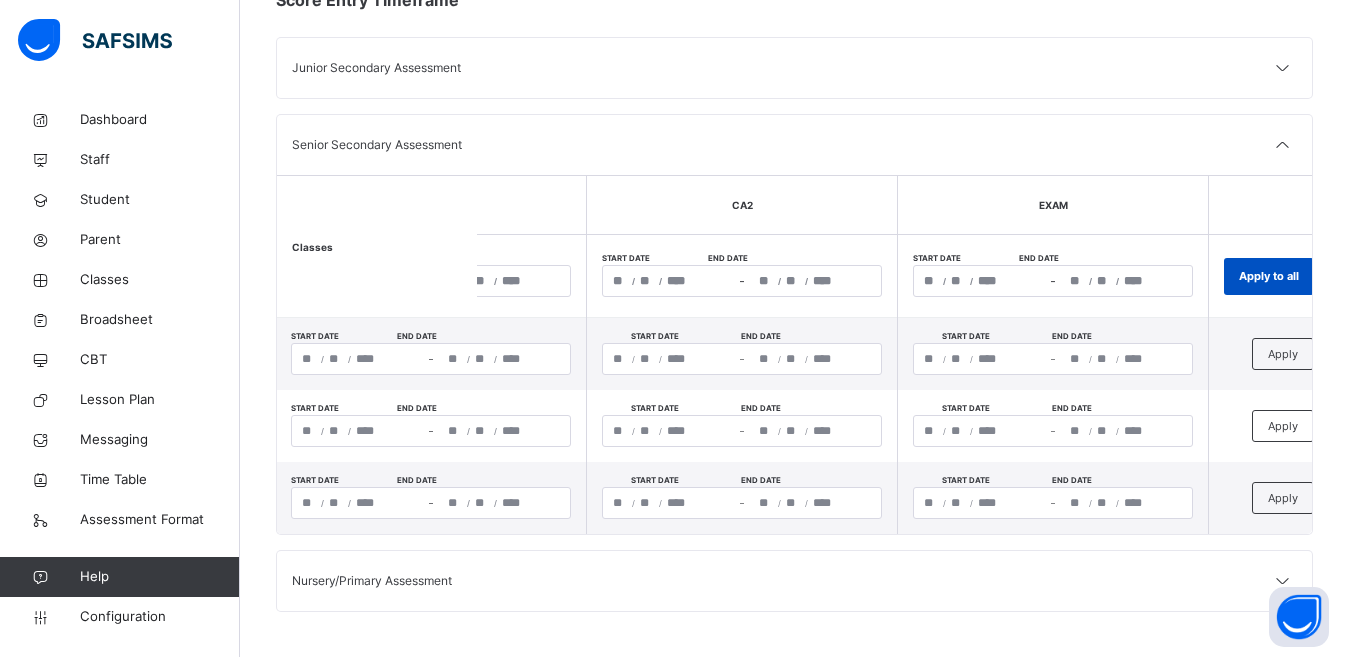 click on "Apply to all" at bounding box center (1269, 276) 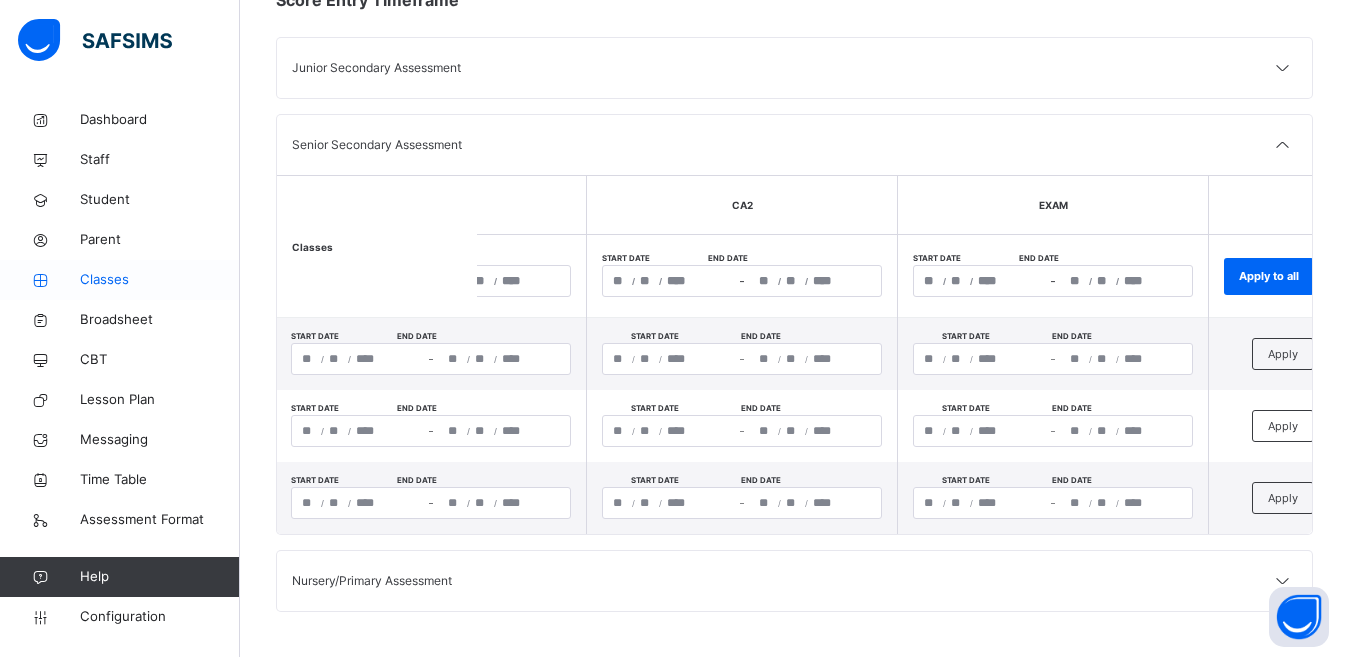 click on "Classes" at bounding box center [160, 280] 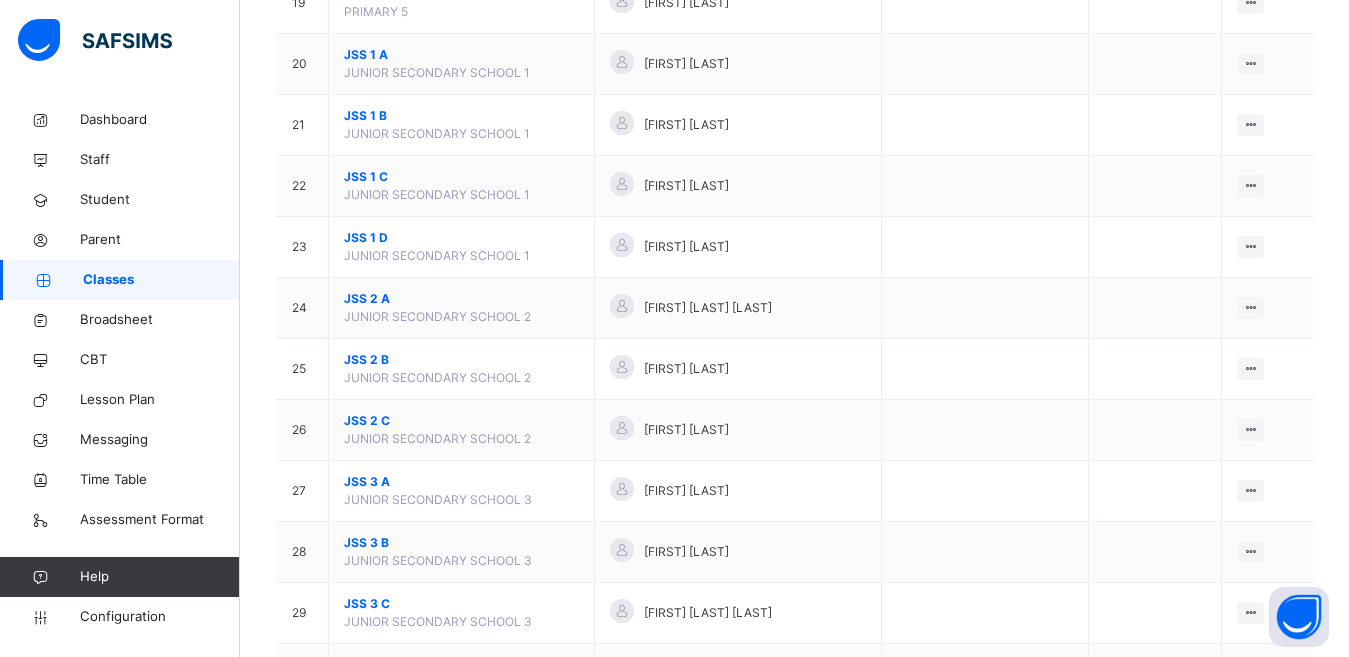 scroll, scrollTop: 1949, scrollLeft: 0, axis: vertical 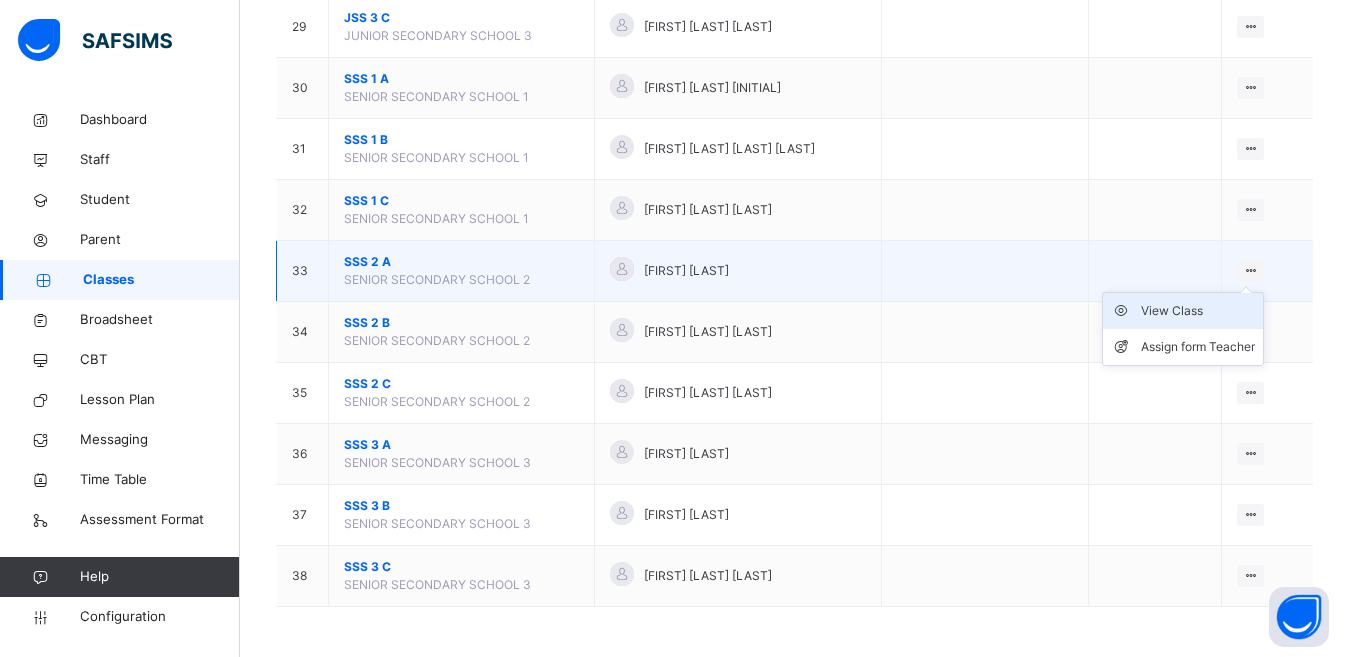 click on "View Class" at bounding box center (1198, 311) 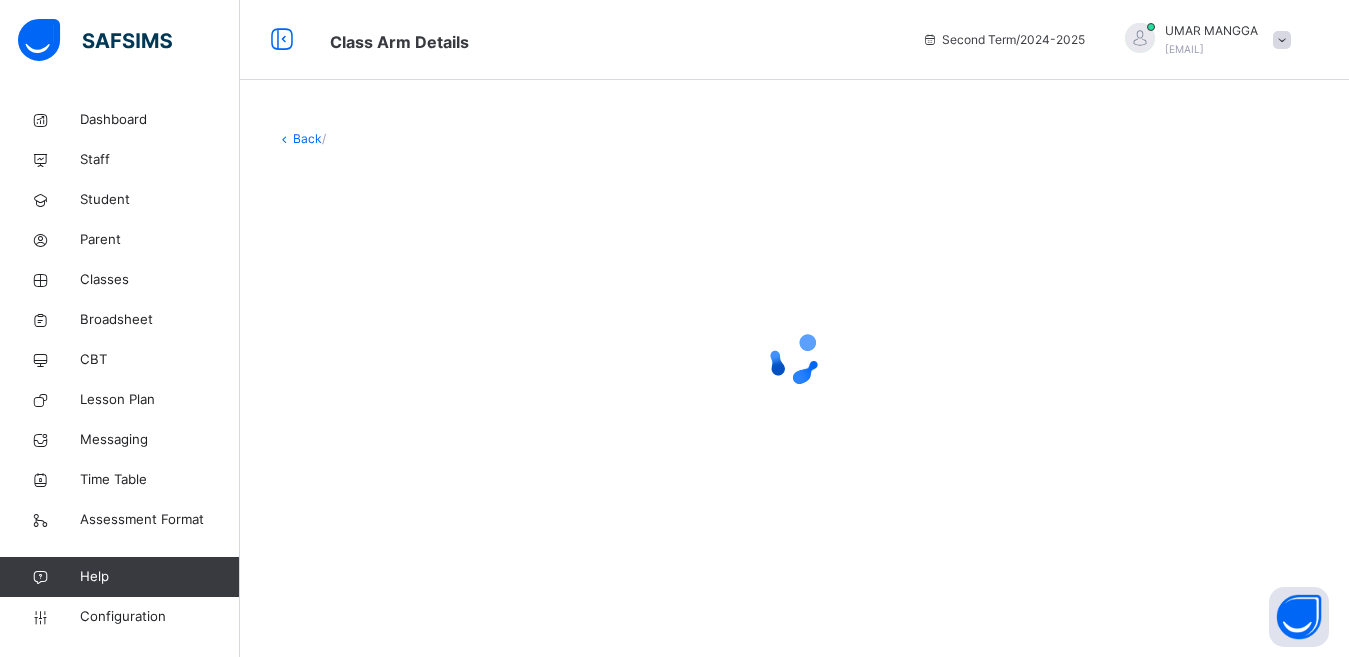 scroll, scrollTop: 0, scrollLeft: 0, axis: both 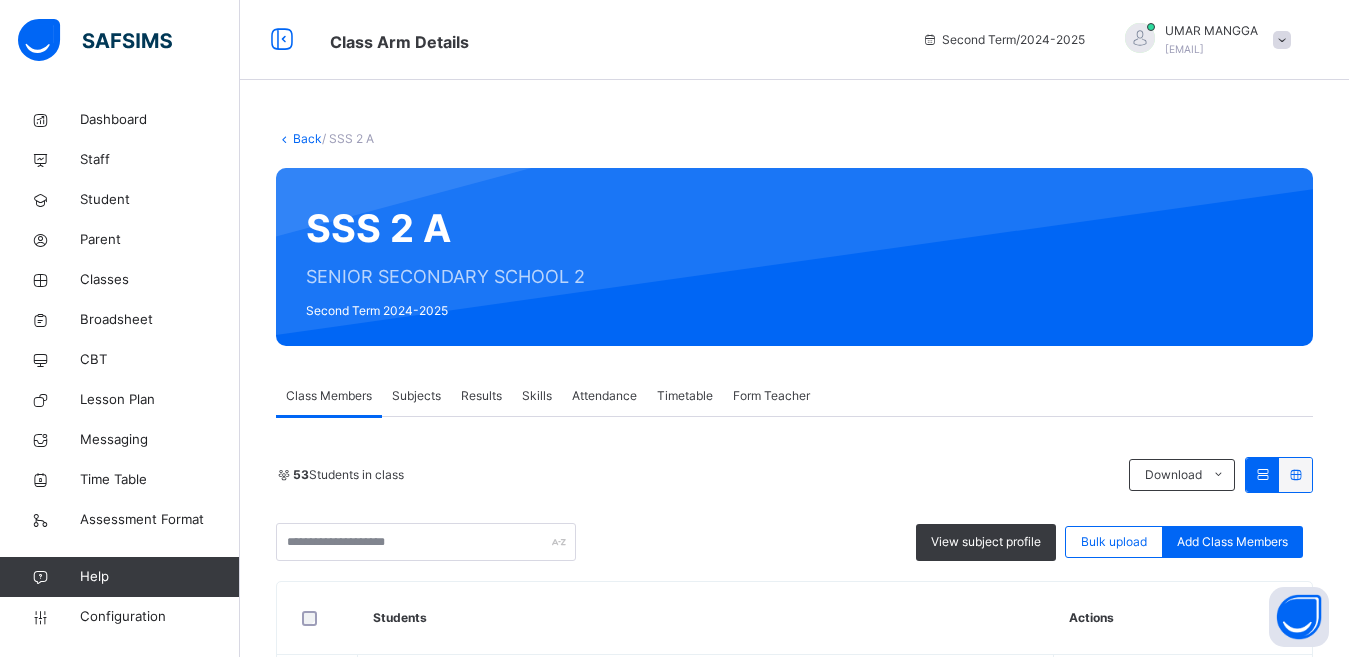 click on "Subjects" at bounding box center [416, 396] 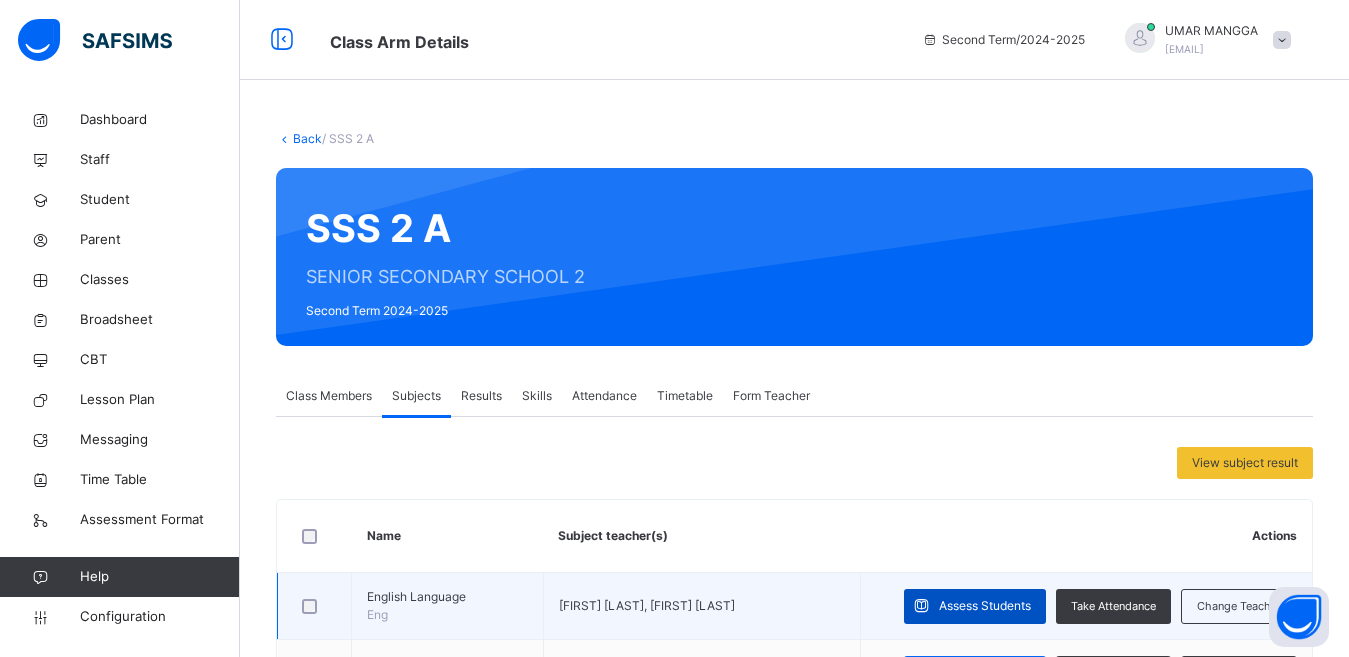 click on "Assess Students" at bounding box center (985, 606) 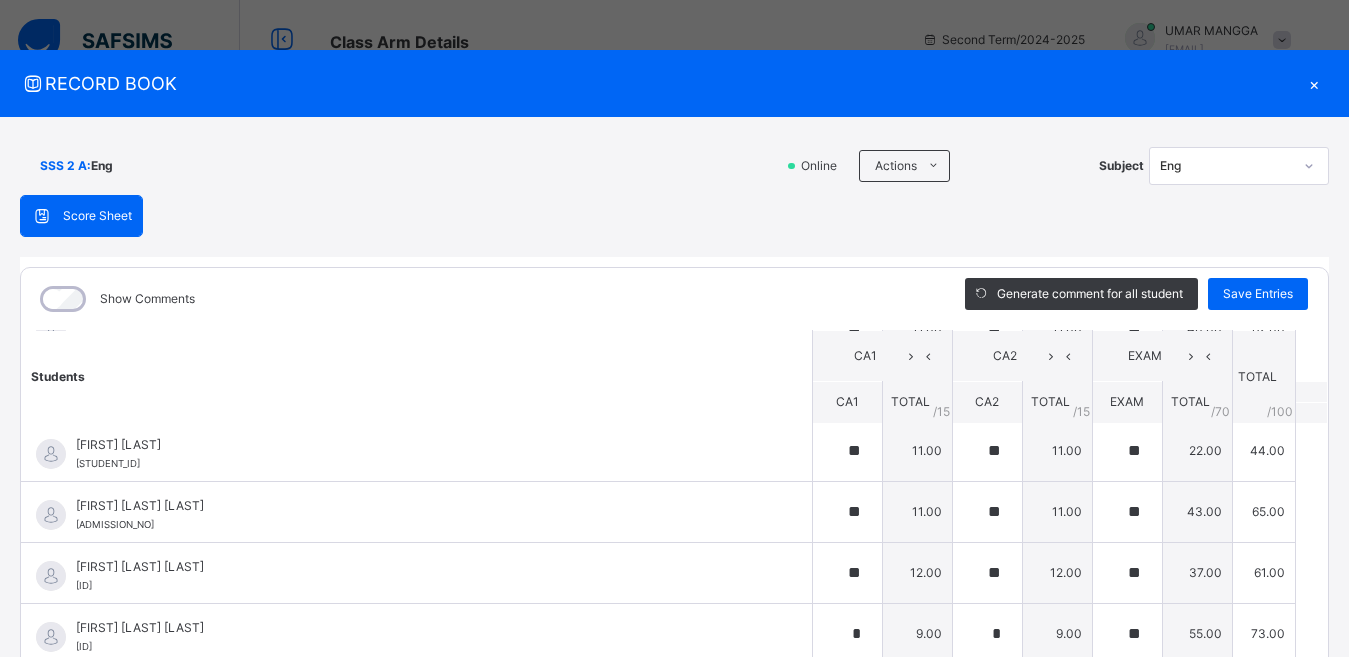 scroll, scrollTop: 828, scrollLeft: 0, axis: vertical 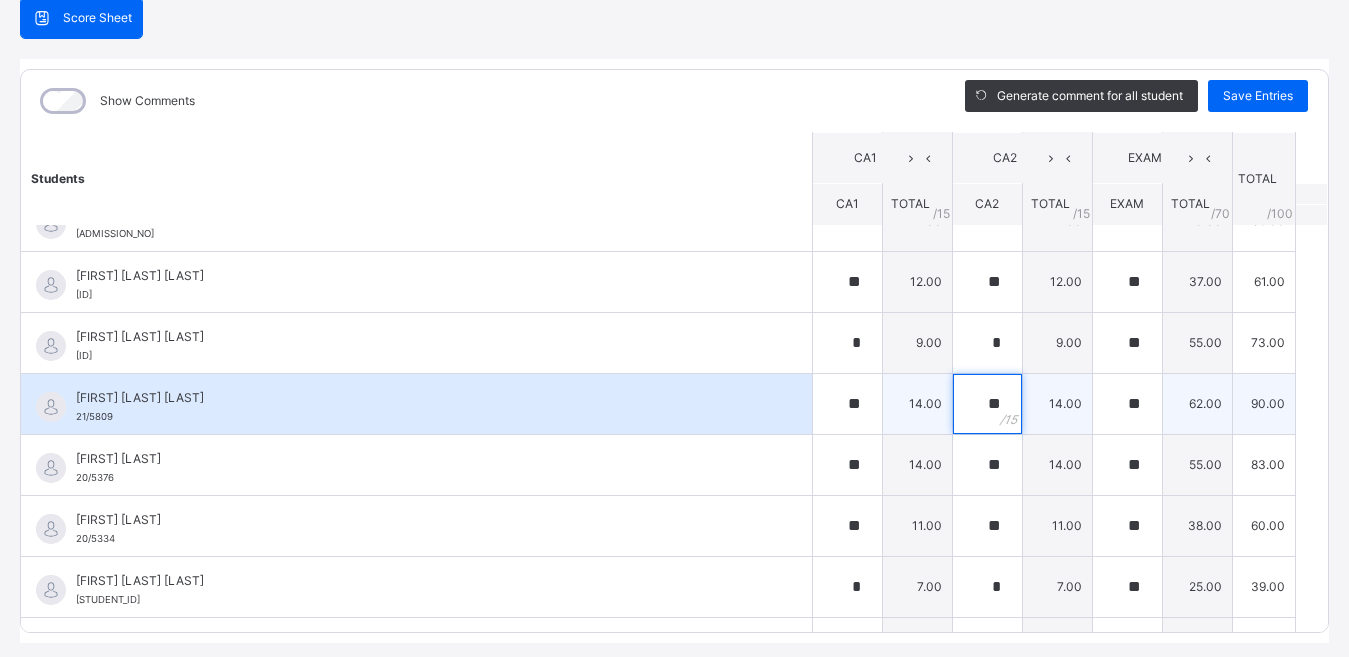 click on "**" at bounding box center (987, 404) 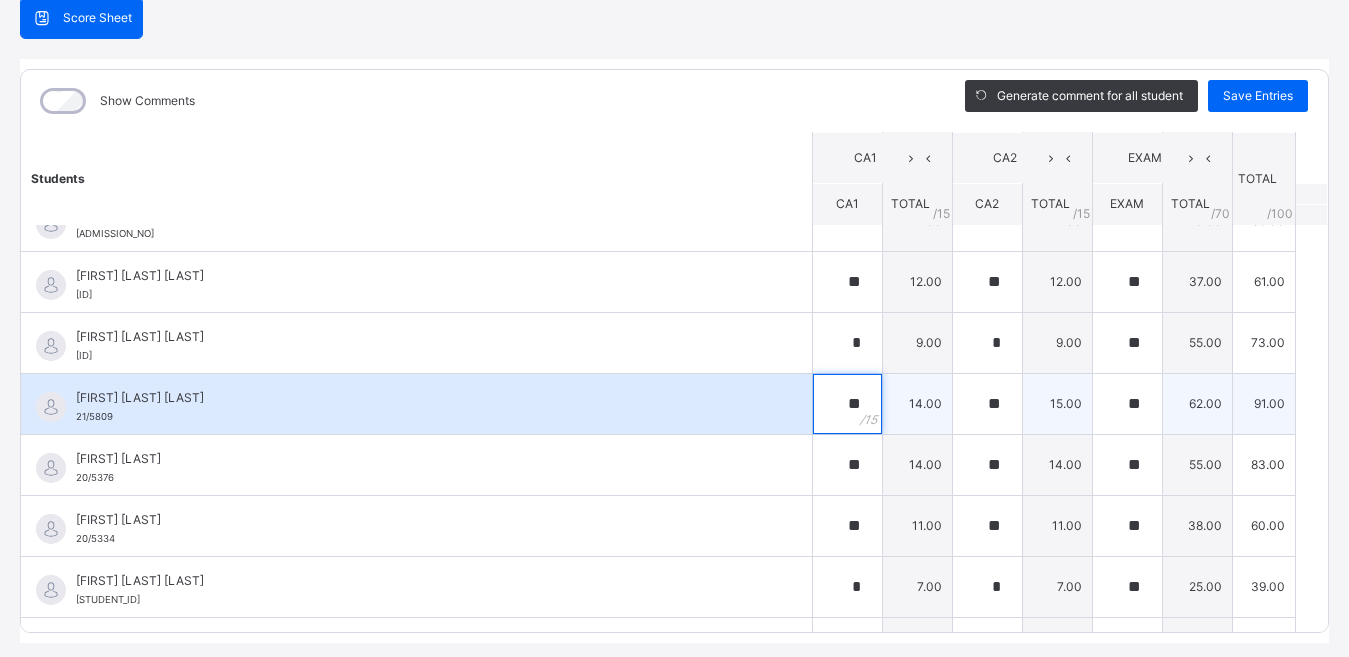 click on "**" at bounding box center [847, 404] 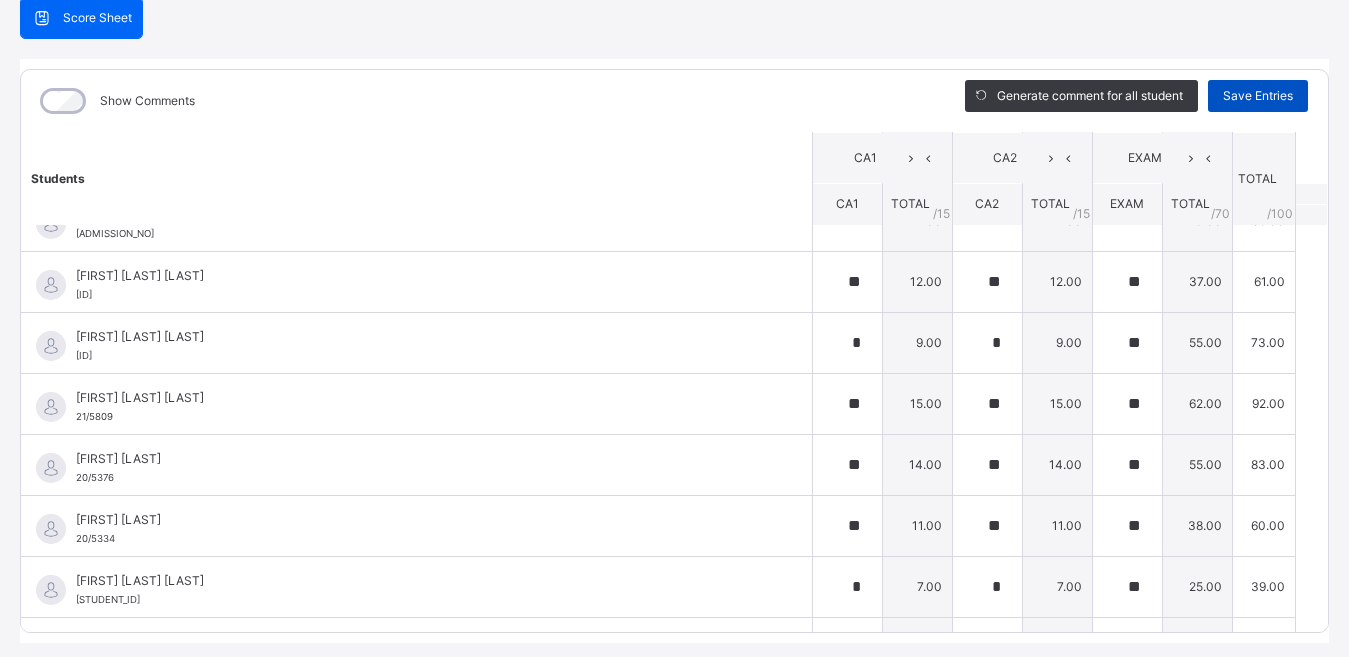 click on "Save Entries" at bounding box center [1258, 96] 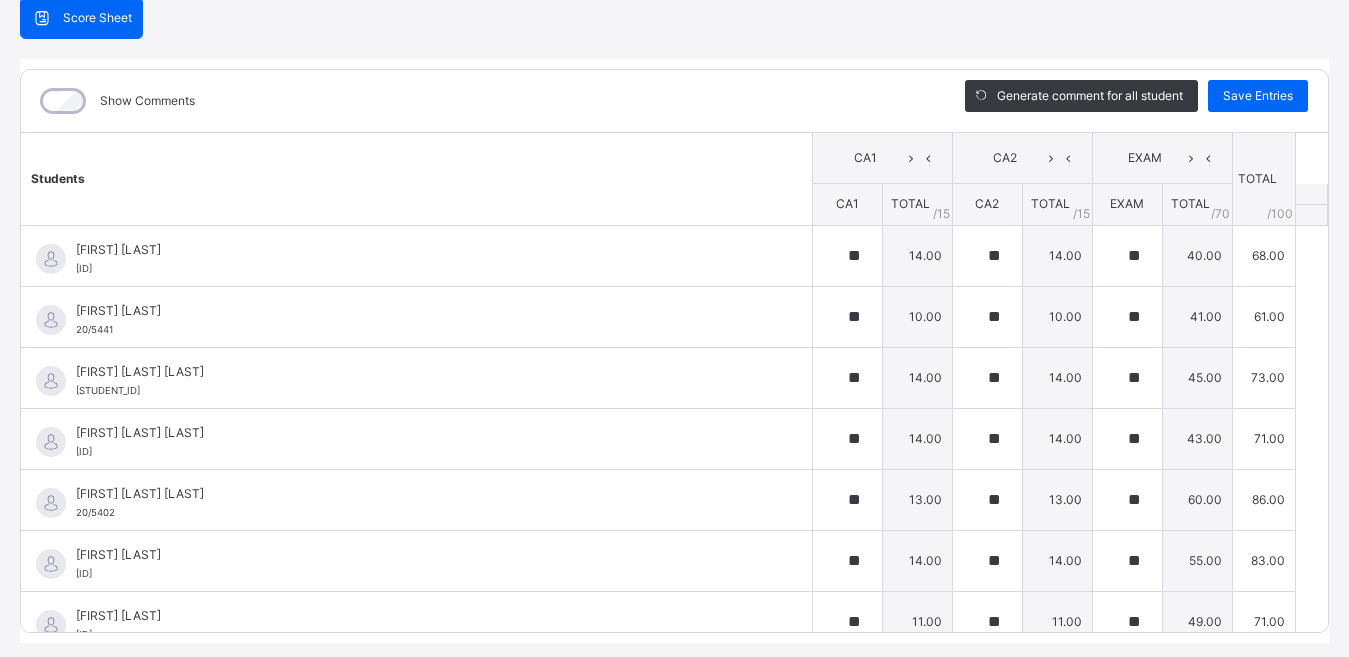 scroll, scrollTop: 0, scrollLeft: 0, axis: both 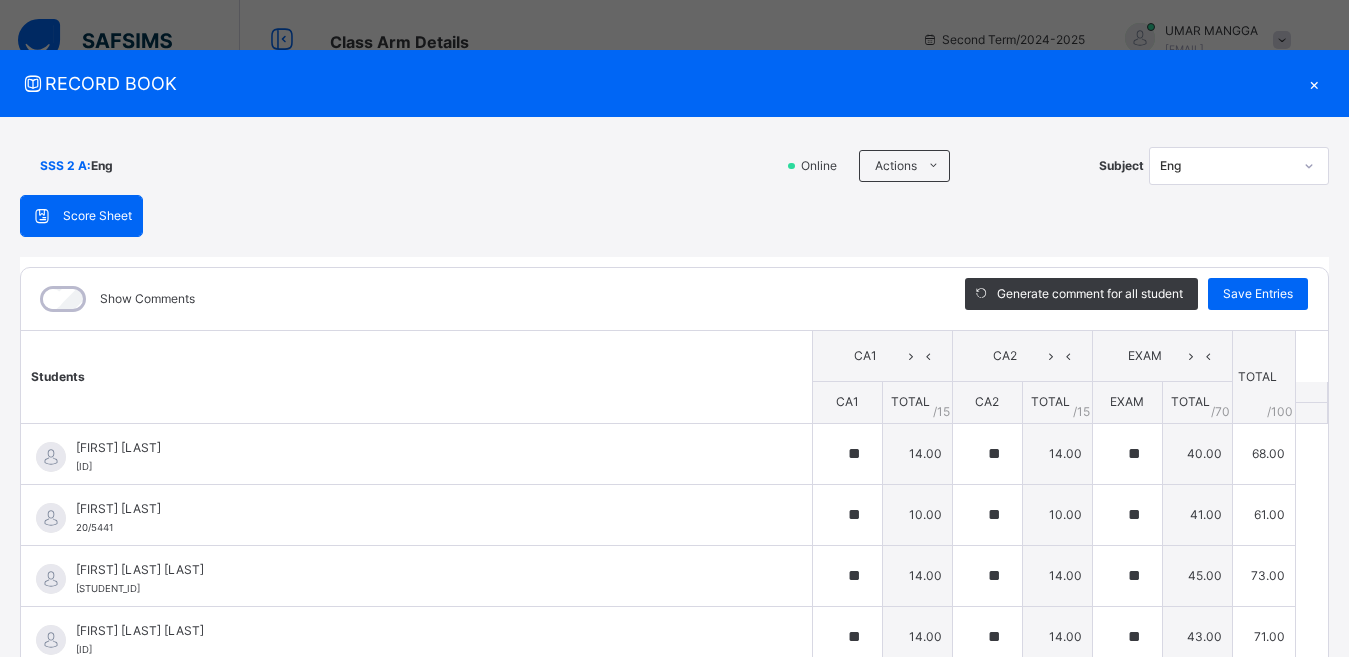 click on "×" at bounding box center (1314, 83) 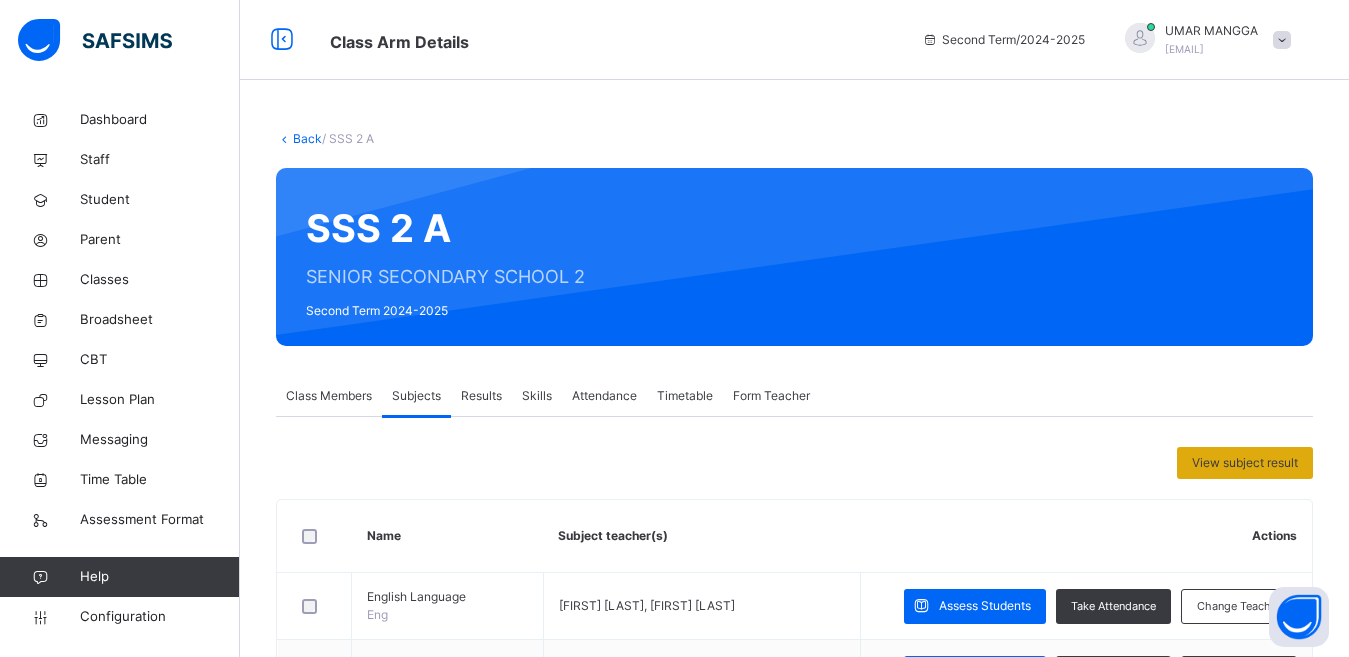 click on "View subject result" at bounding box center [1245, 463] 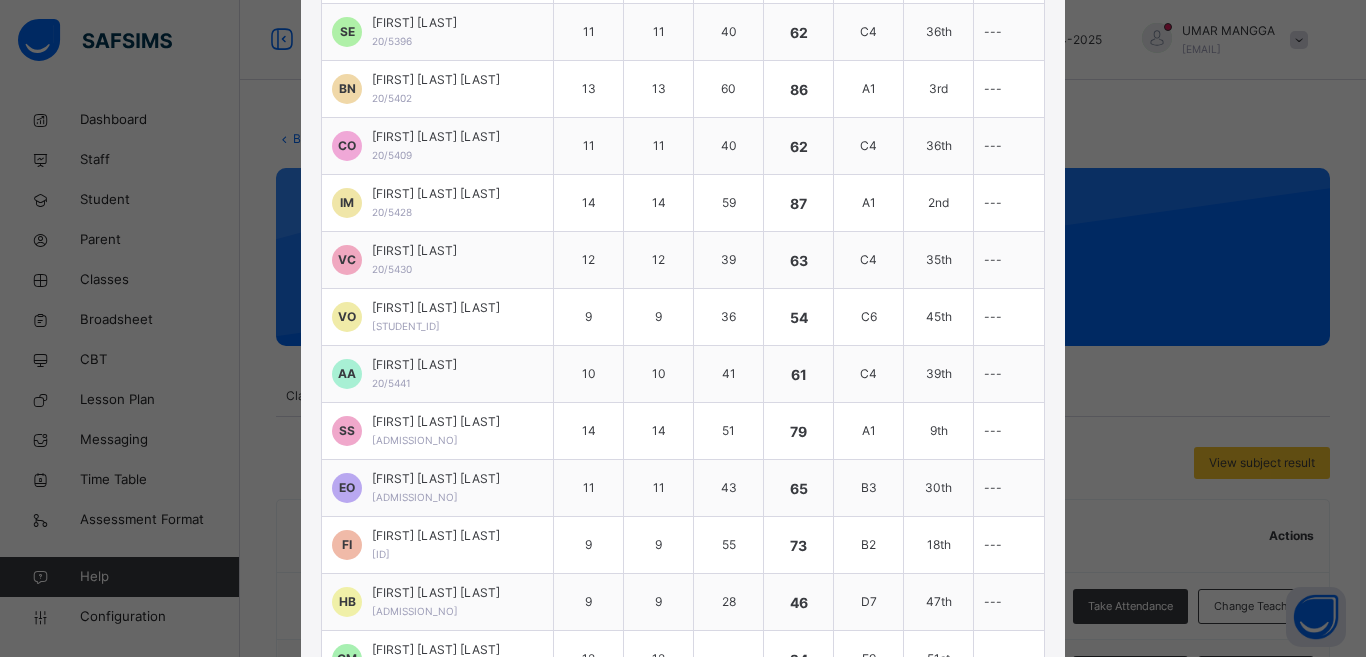 scroll, scrollTop: 1219, scrollLeft: 0, axis: vertical 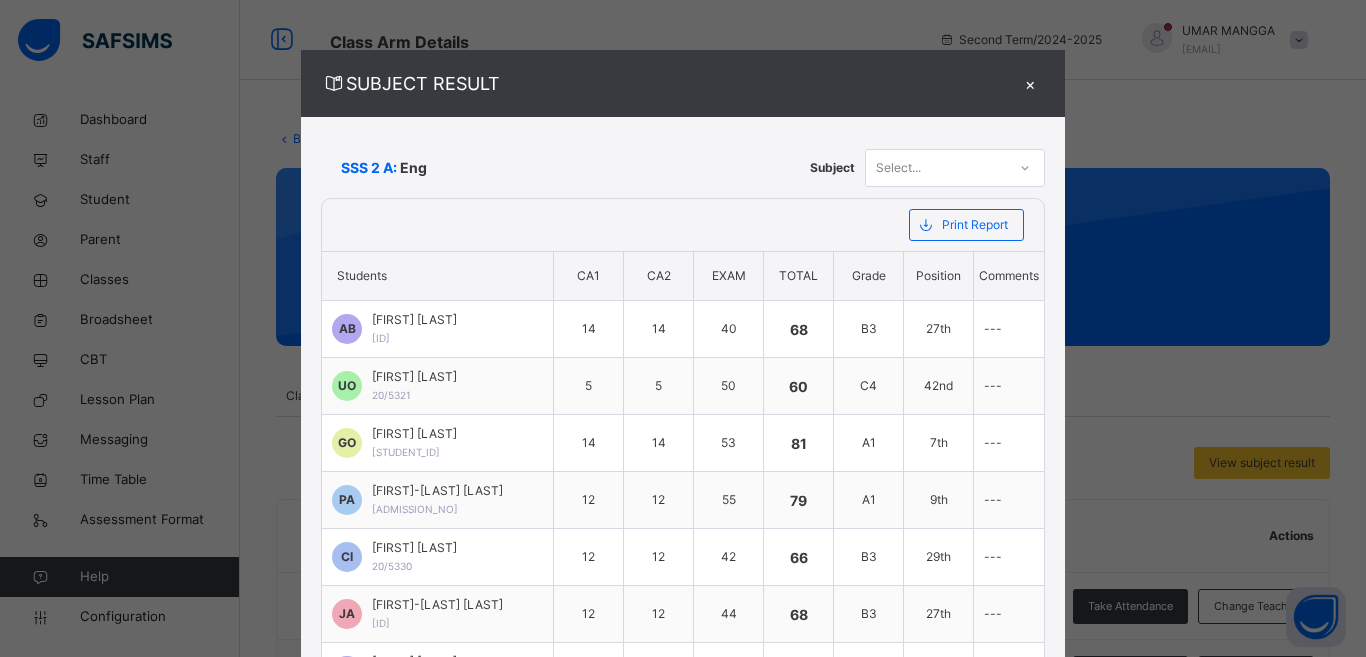 click on "×" at bounding box center (1030, 83) 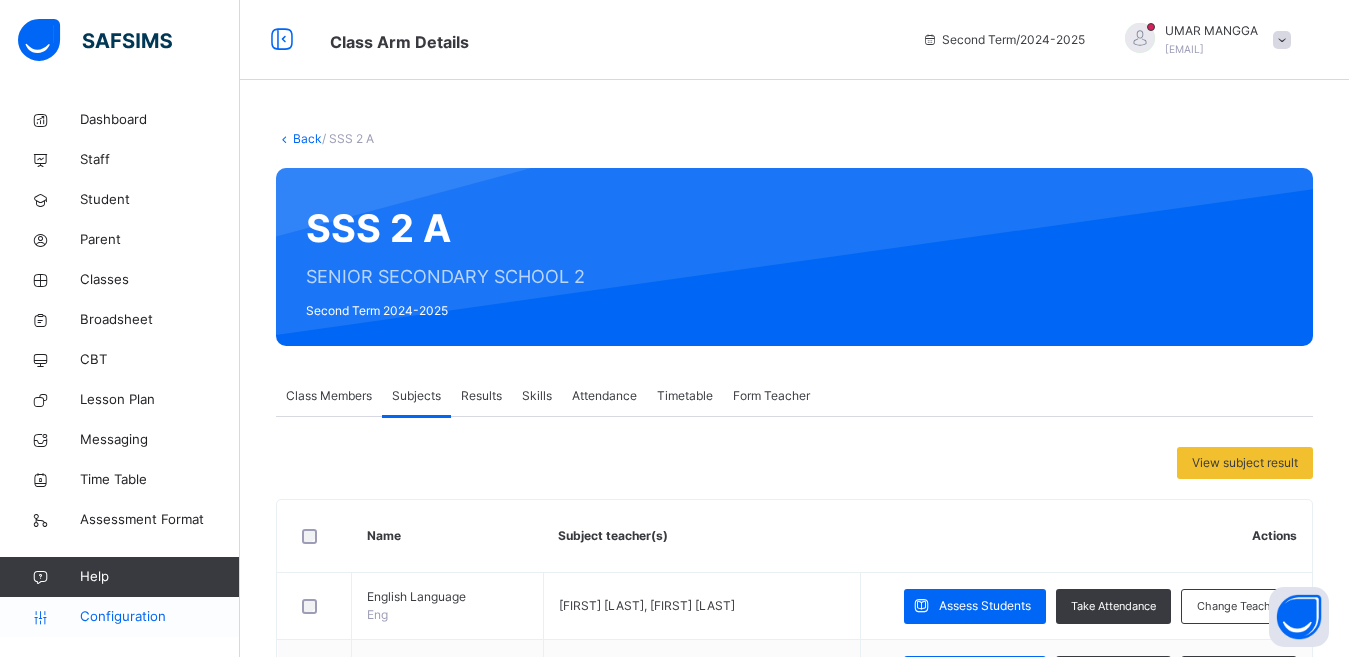 click on "Configuration" at bounding box center (159, 617) 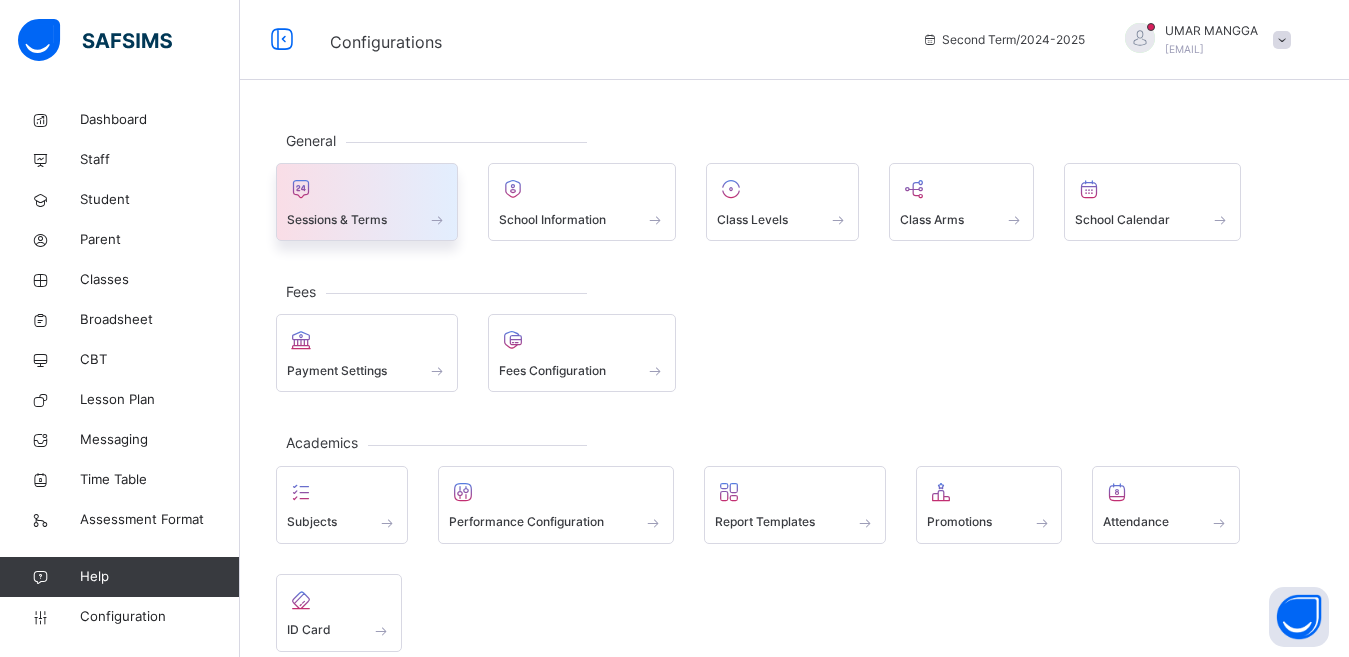 click on "Sessions & Terms" at bounding box center [337, 220] 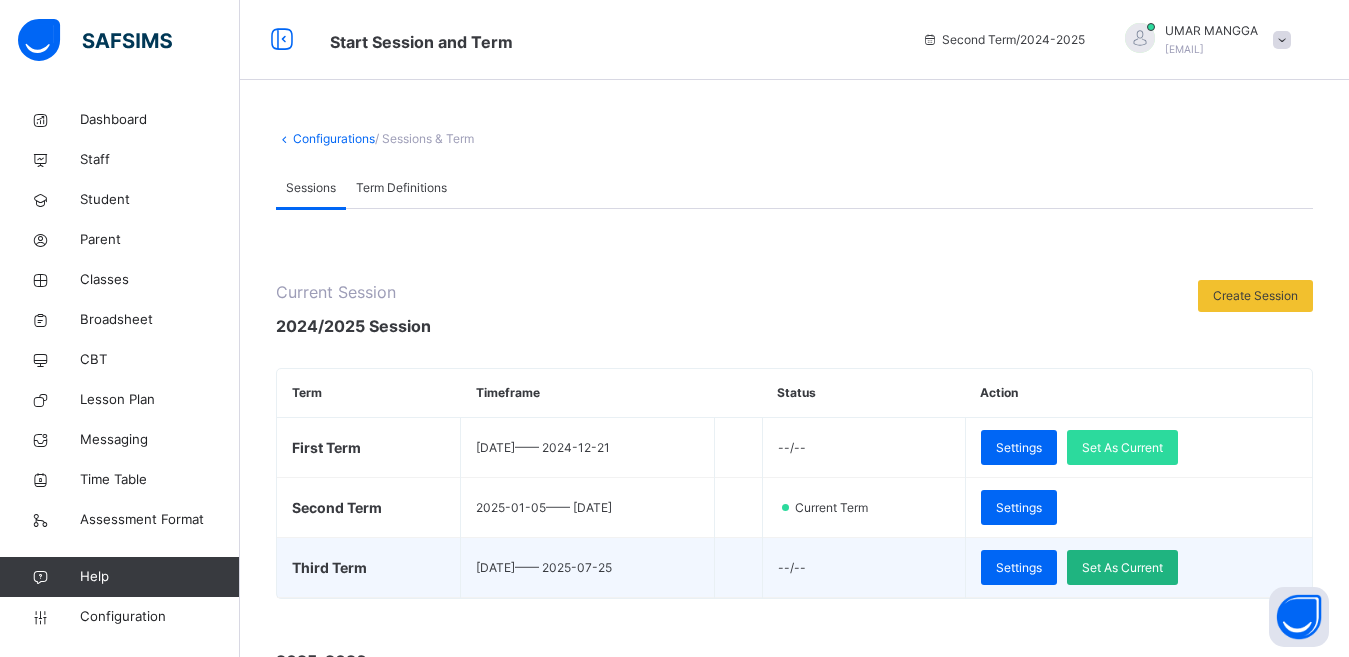 click on "Set As Current" at bounding box center (1122, 568) 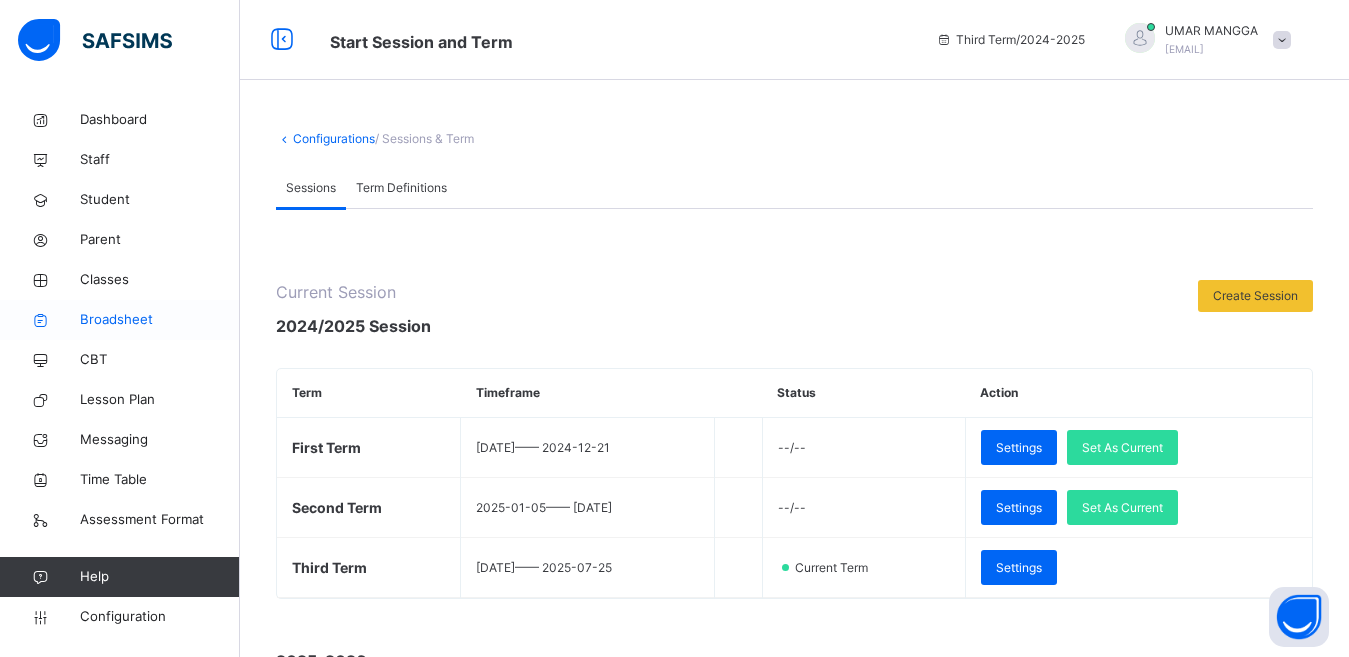 click on "Broadsheet" at bounding box center (160, 320) 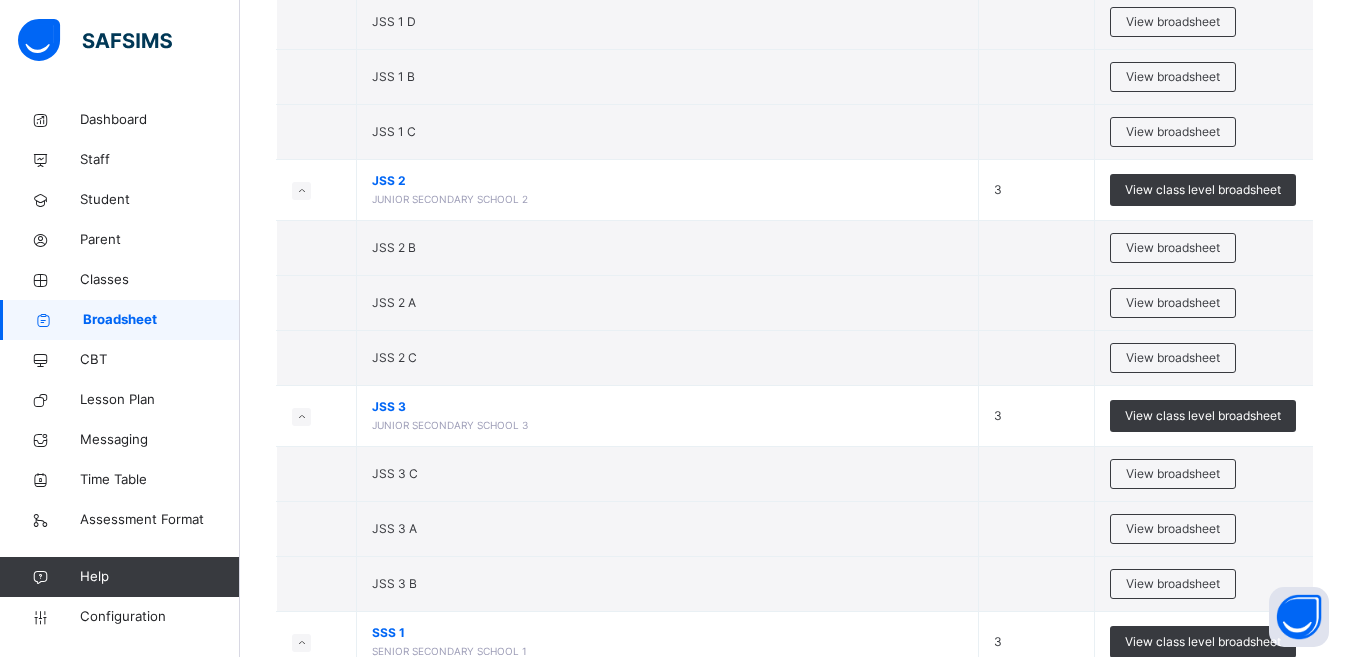 scroll, scrollTop: 2410, scrollLeft: 0, axis: vertical 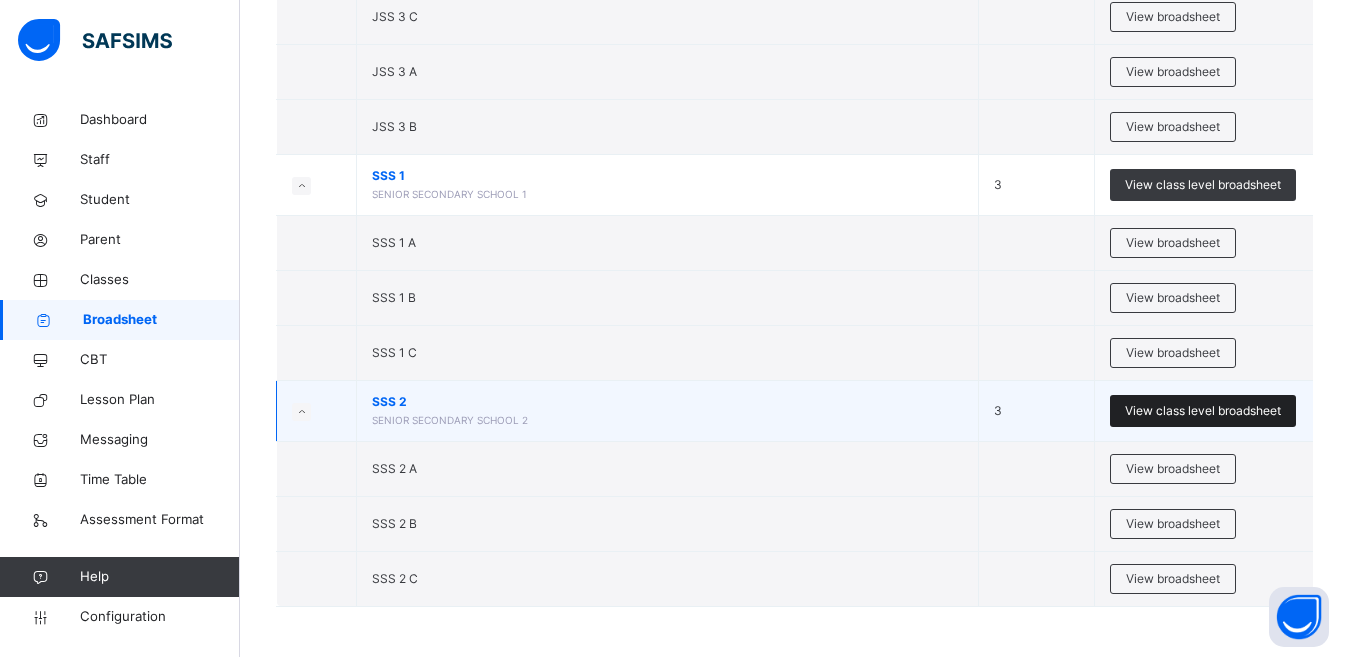 click on "View class level broadsheet" at bounding box center (1203, 411) 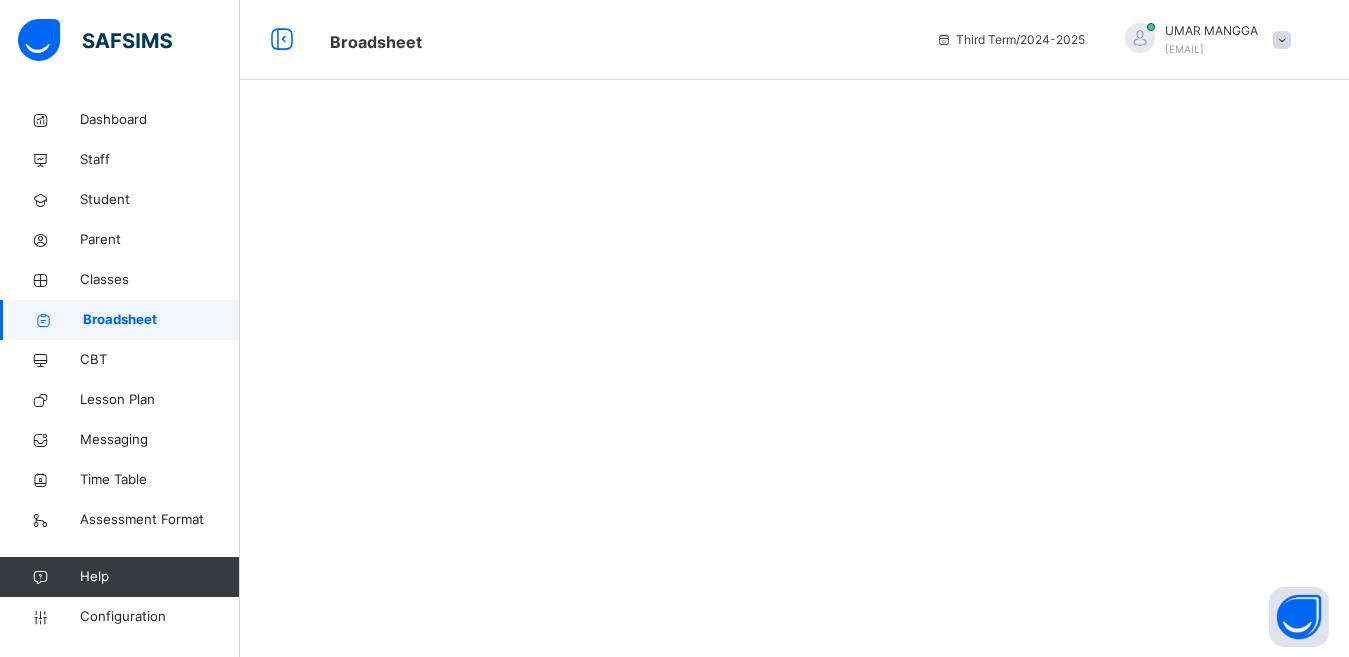scroll, scrollTop: 0, scrollLeft: 0, axis: both 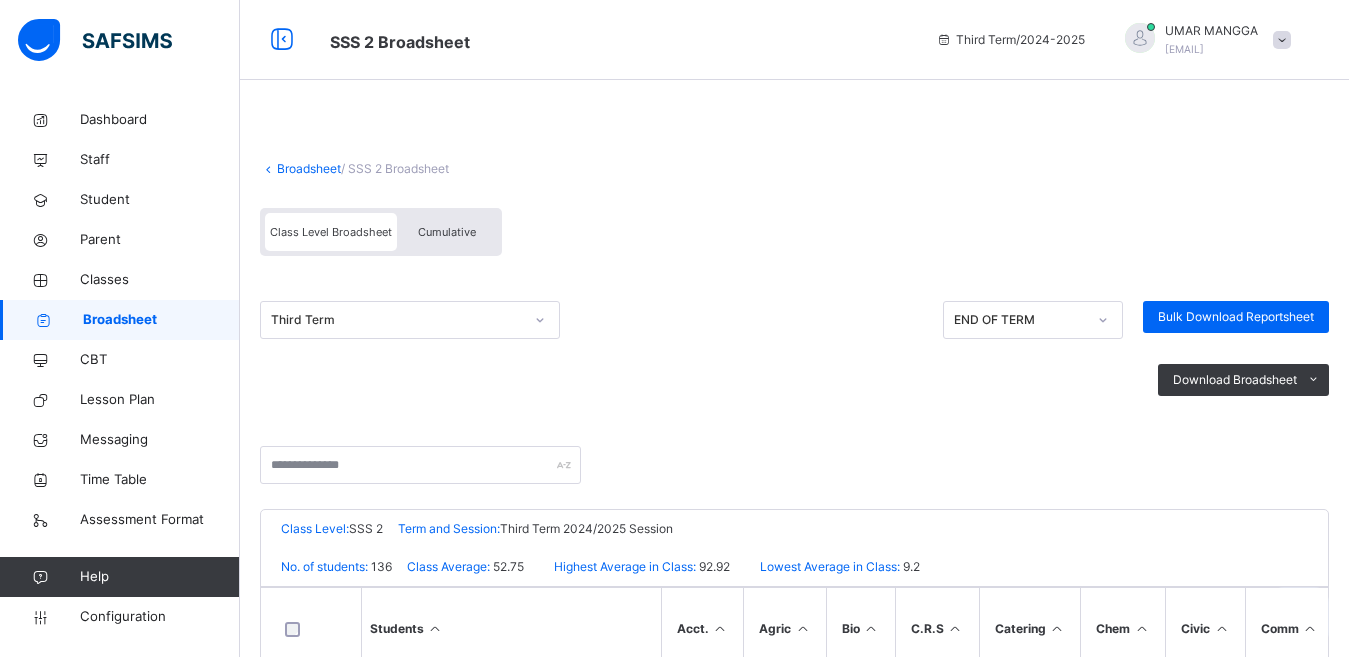 click on "Cumulative" at bounding box center [447, 232] 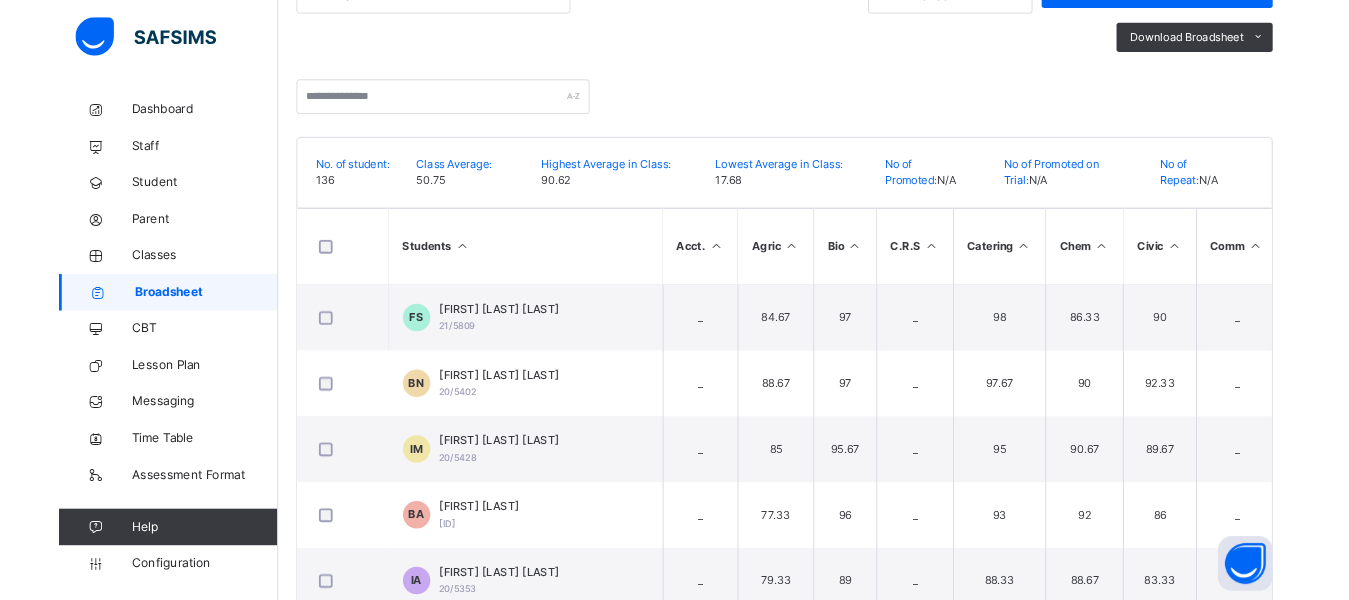 scroll, scrollTop: 330, scrollLeft: 0, axis: vertical 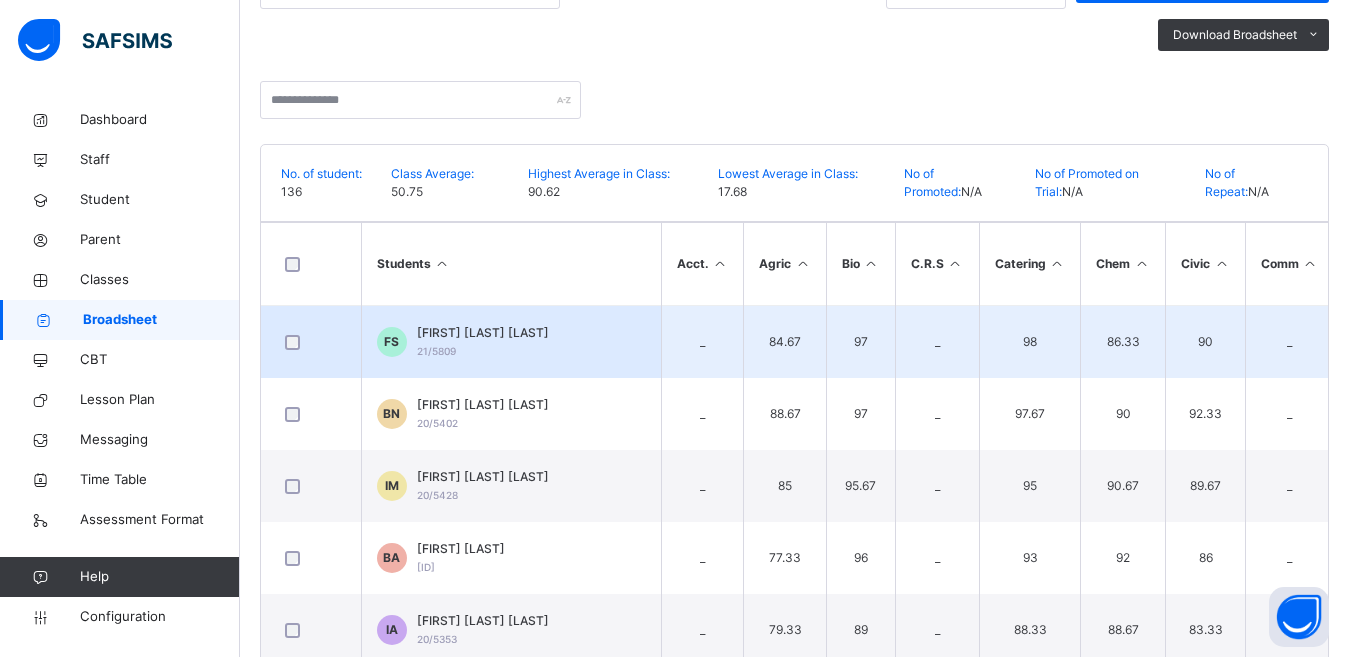 click on "[FIRST] [LAST] [LAST]" at bounding box center (483, 333) 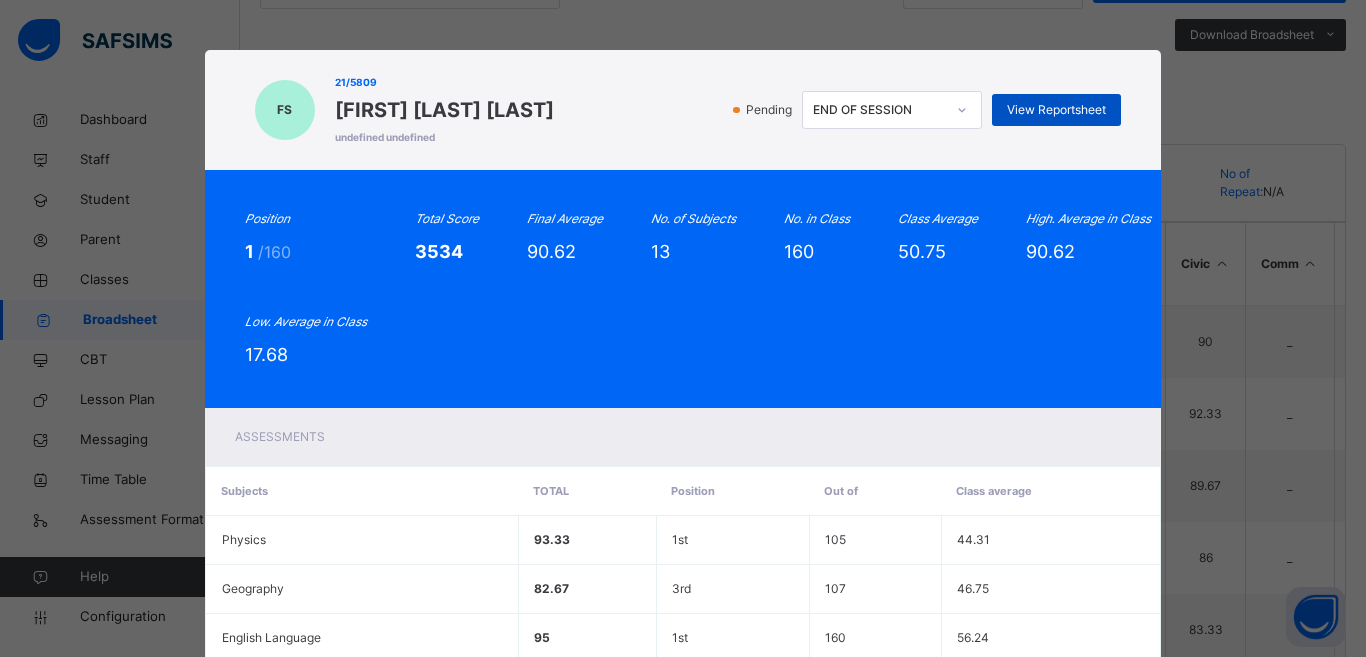 click on "View Reportsheet" at bounding box center [1056, 110] 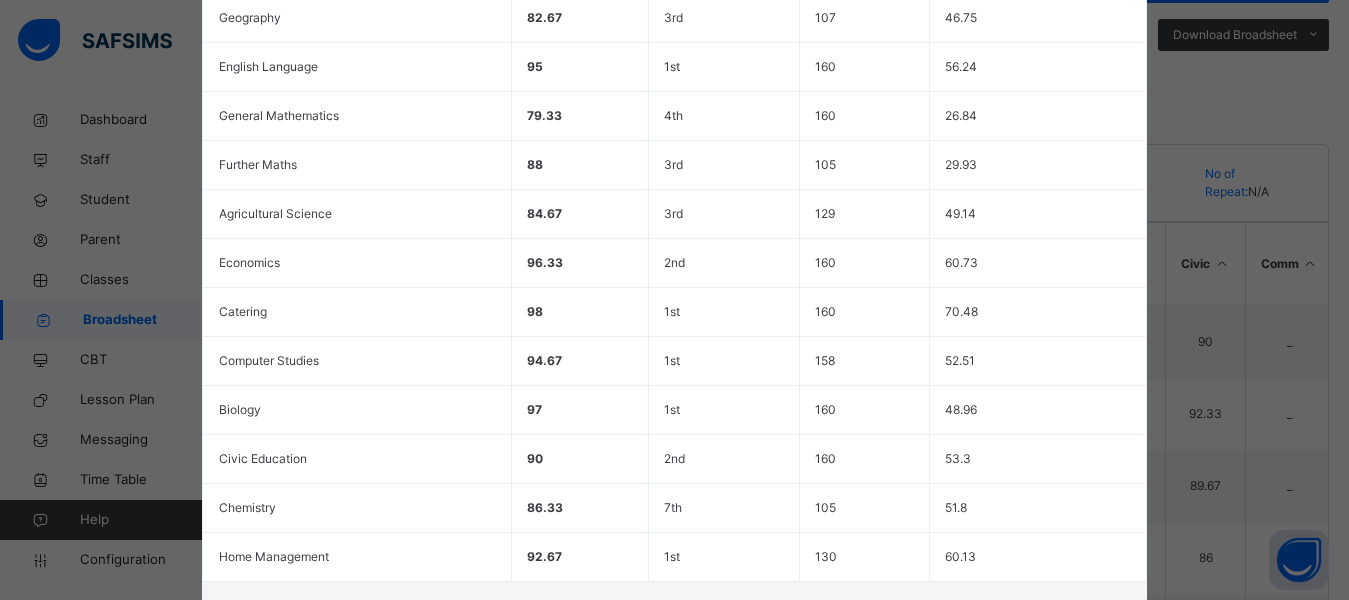 scroll, scrollTop: 738, scrollLeft: 0, axis: vertical 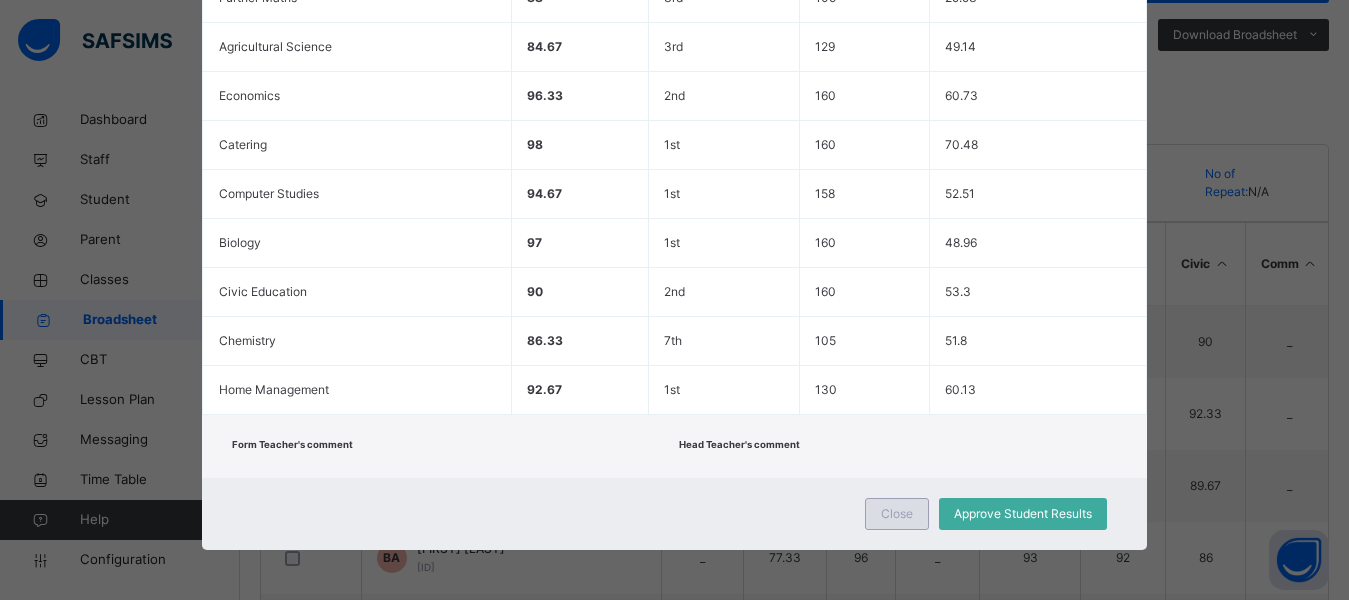 click on "Close" at bounding box center [897, 514] 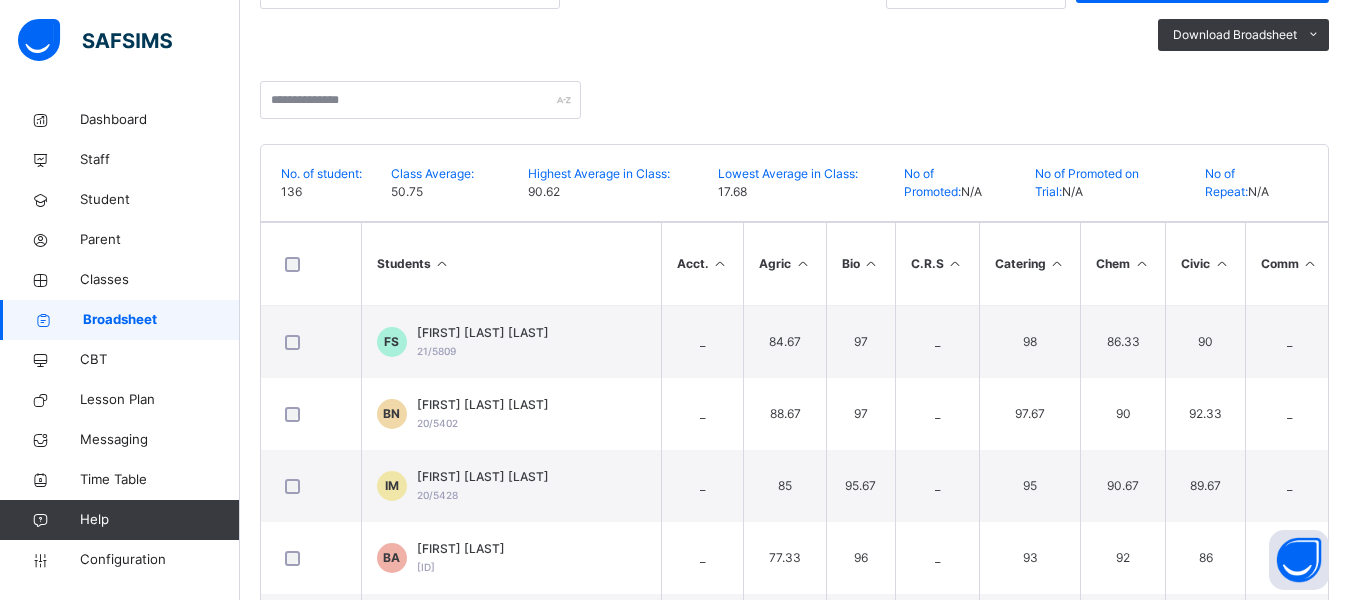 scroll, scrollTop: 502, scrollLeft: 0, axis: vertical 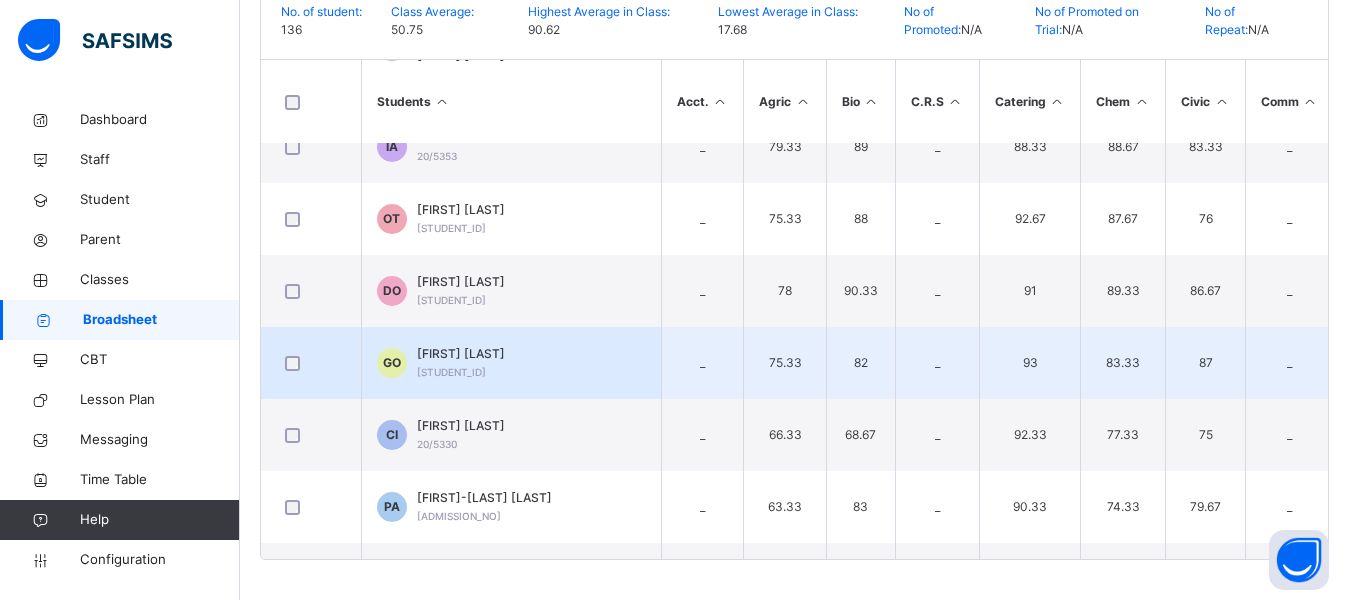 click on "[FIRST] [LAST] [LAST]     [STUDENT_ID]" at bounding box center (461, 363) 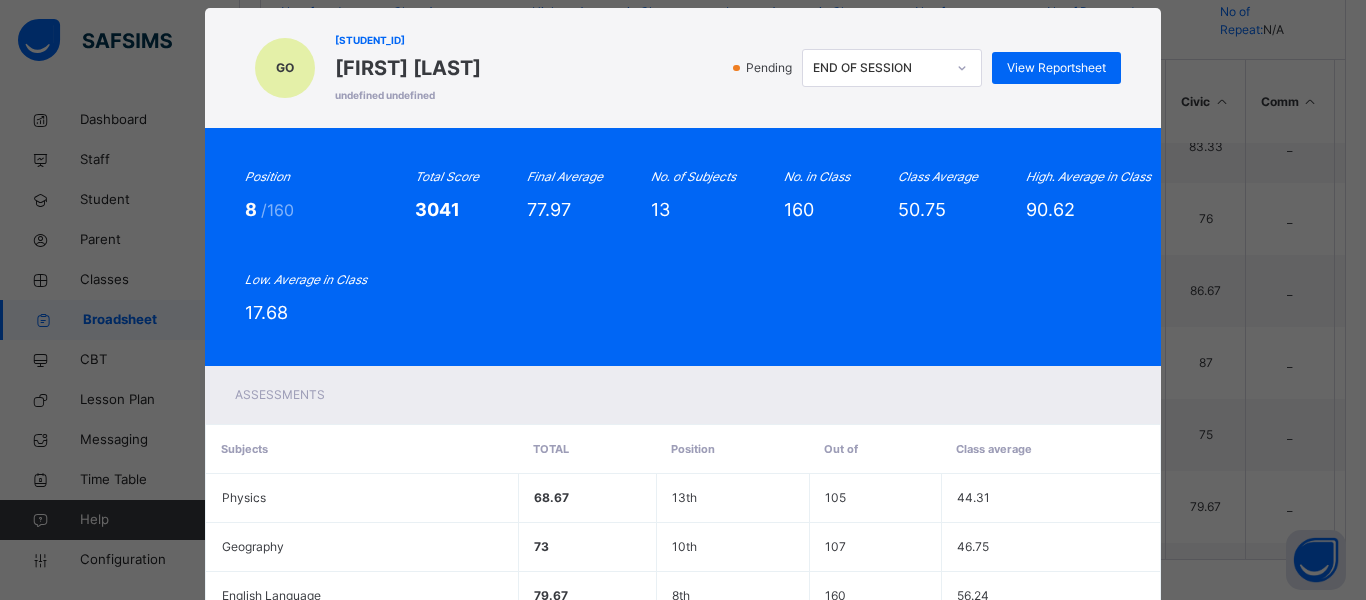 scroll, scrollTop: 0, scrollLeft: 0, axis: both 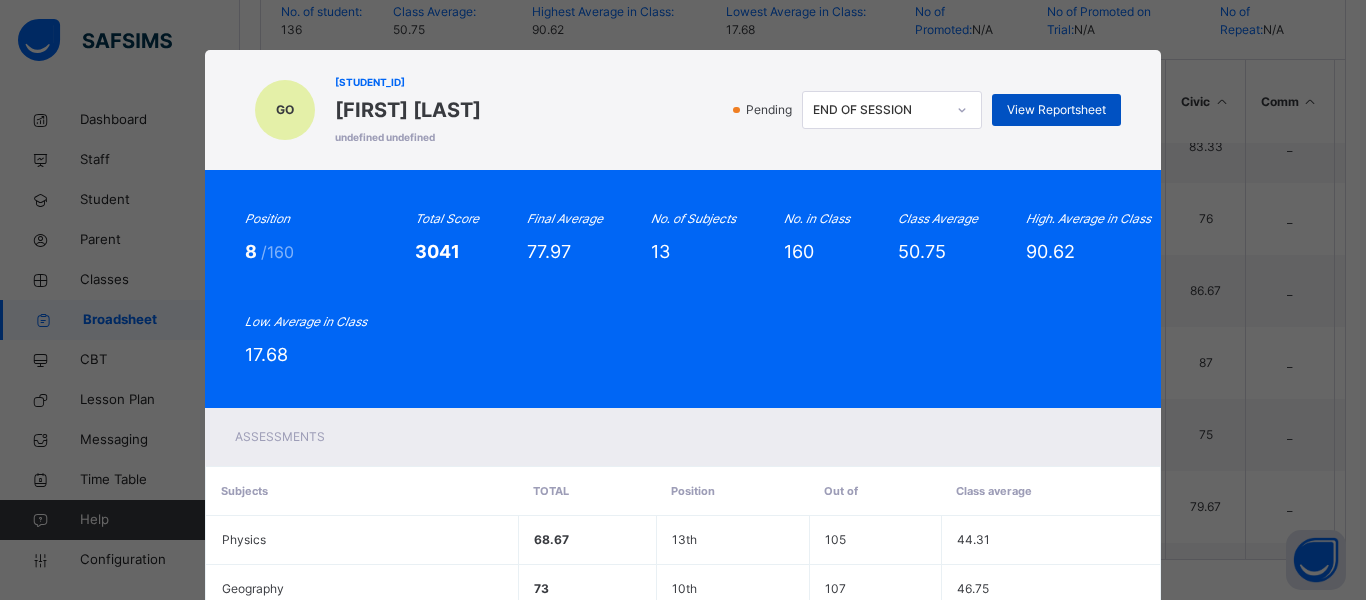 click on "View Reportsheet" at bounding box center (1056, 110) 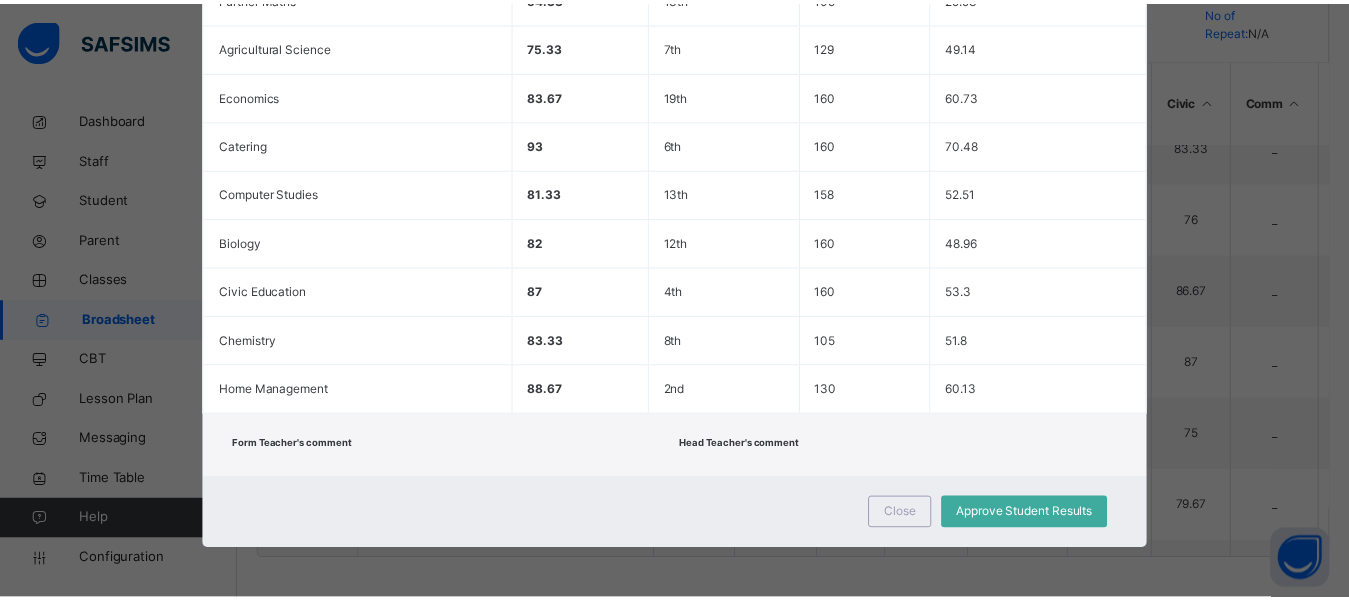 scroll, scrollTop: 691, scrollLeft: 0, axis: vertical 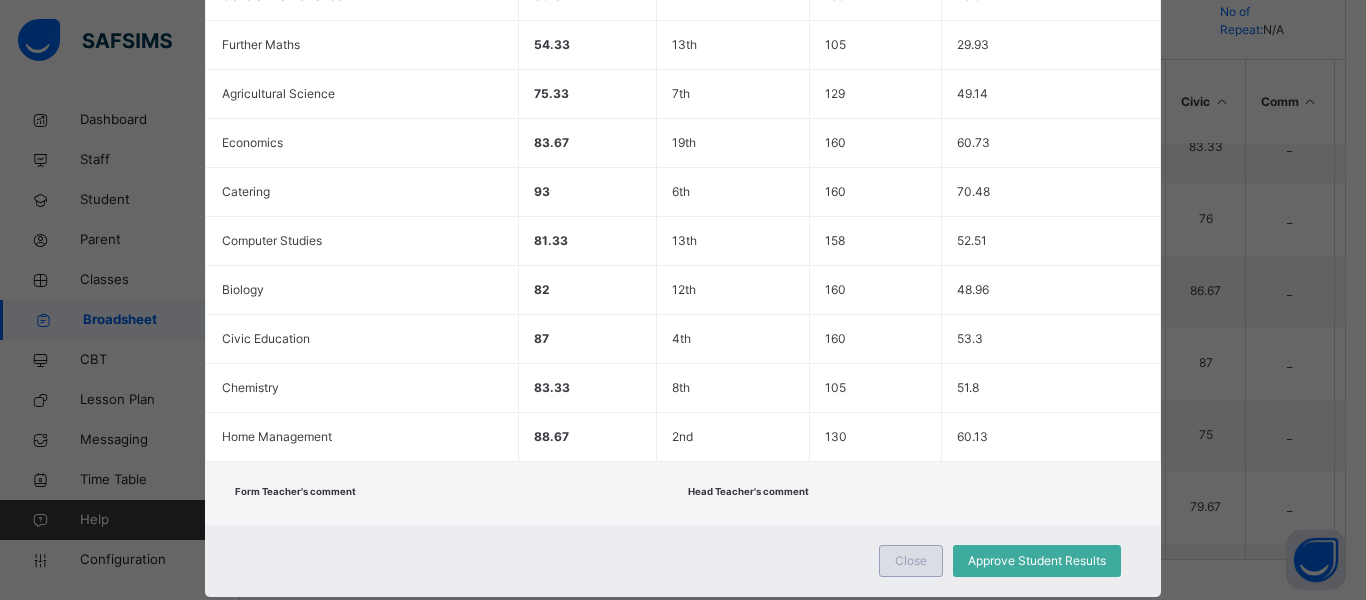 click on "Close" at bounding box center (911, 561) 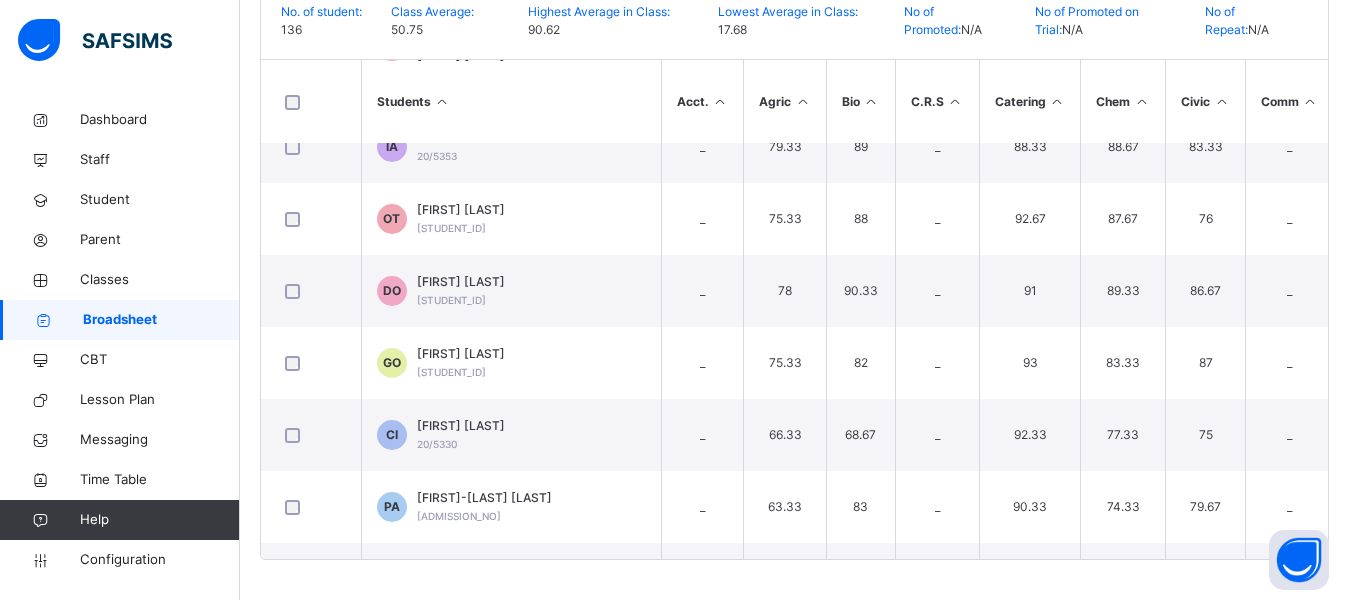 scroll, scrollTop: 0, scrollLeft: 0, axis: both 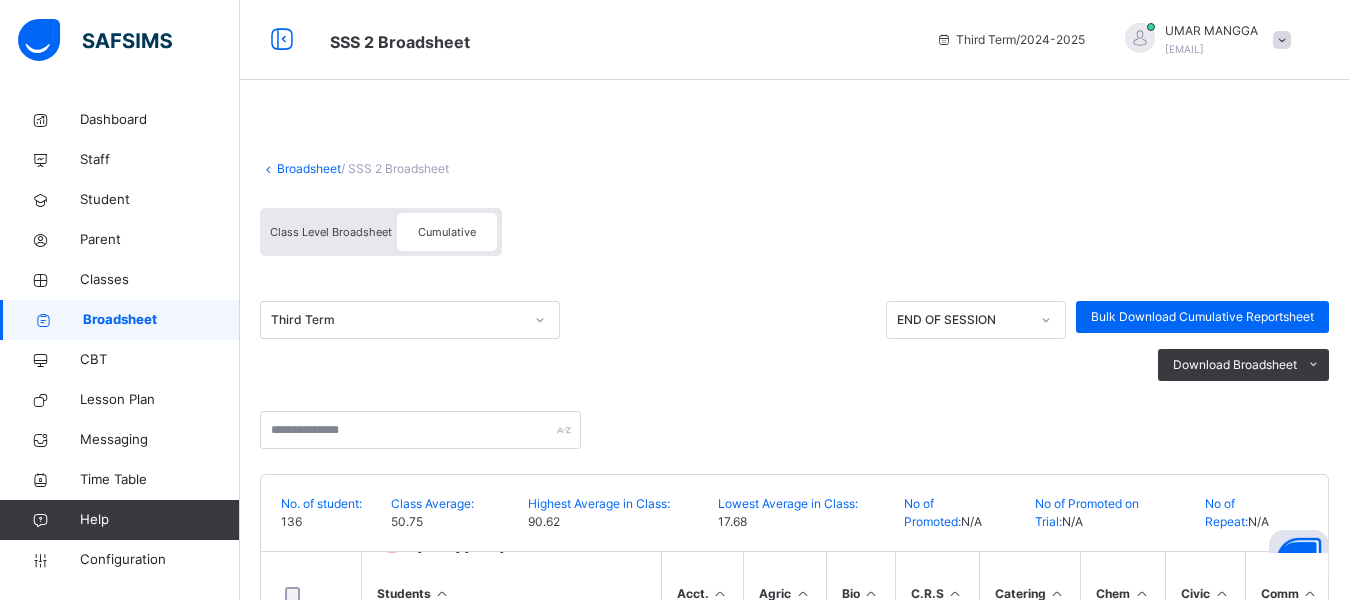 click on "Broadsheet" at bounding box center [309, 168] 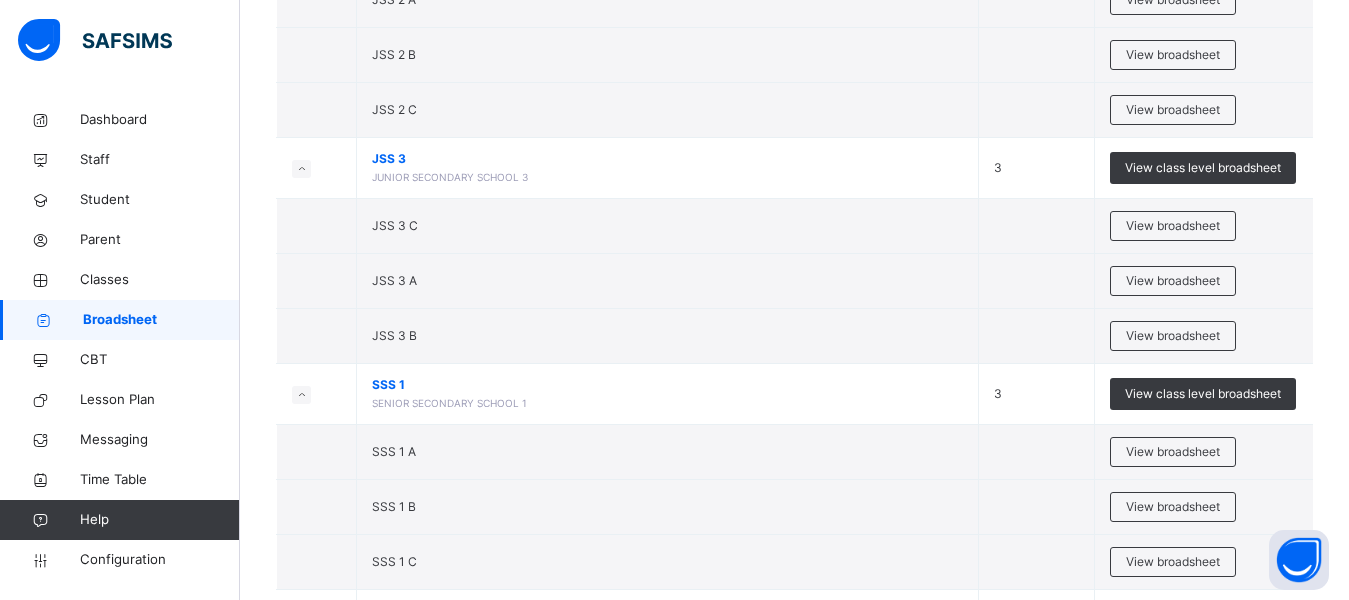 scroll, scrollTop: 2283, scrollLeft: 0, axis: vertical 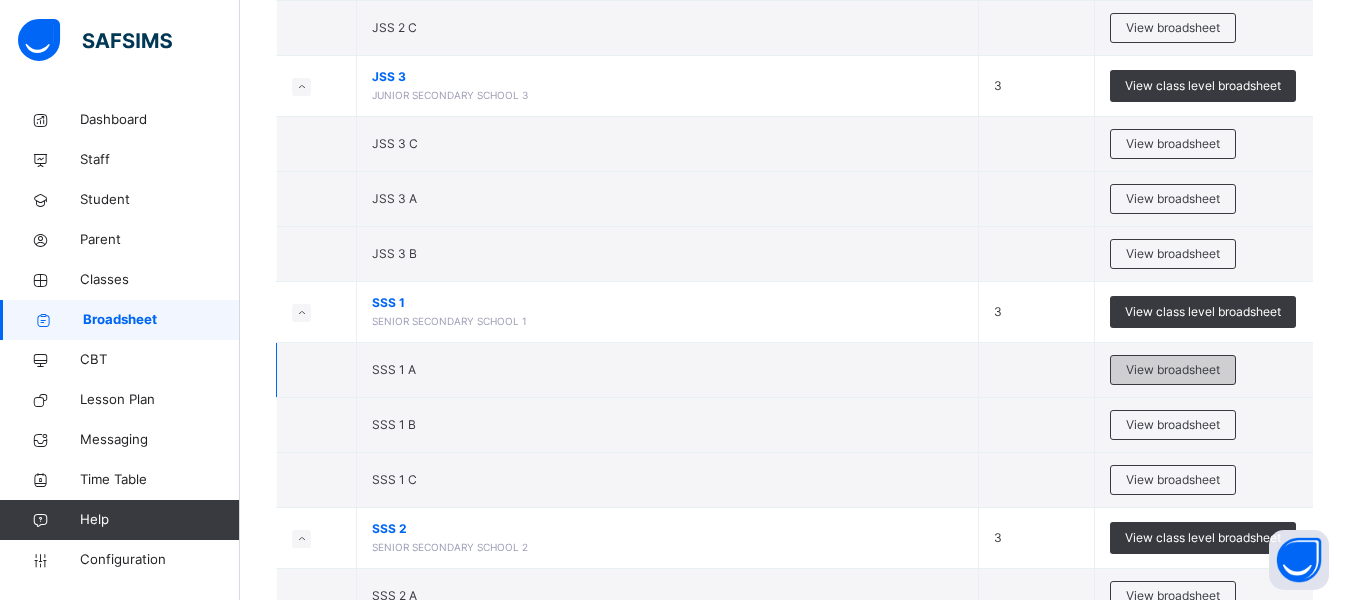 click on "View broadsheet" at bounding box center [1173, 370] 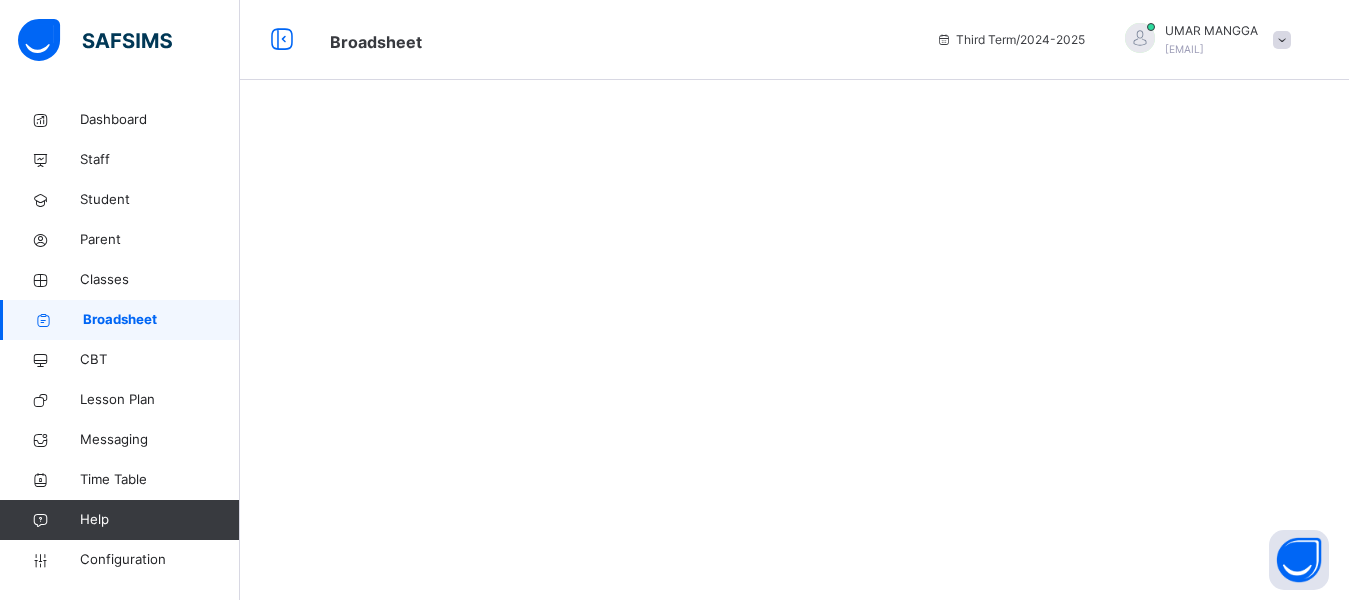 scroll, scrollTop: 0, scrollLeft: 0, axis: both 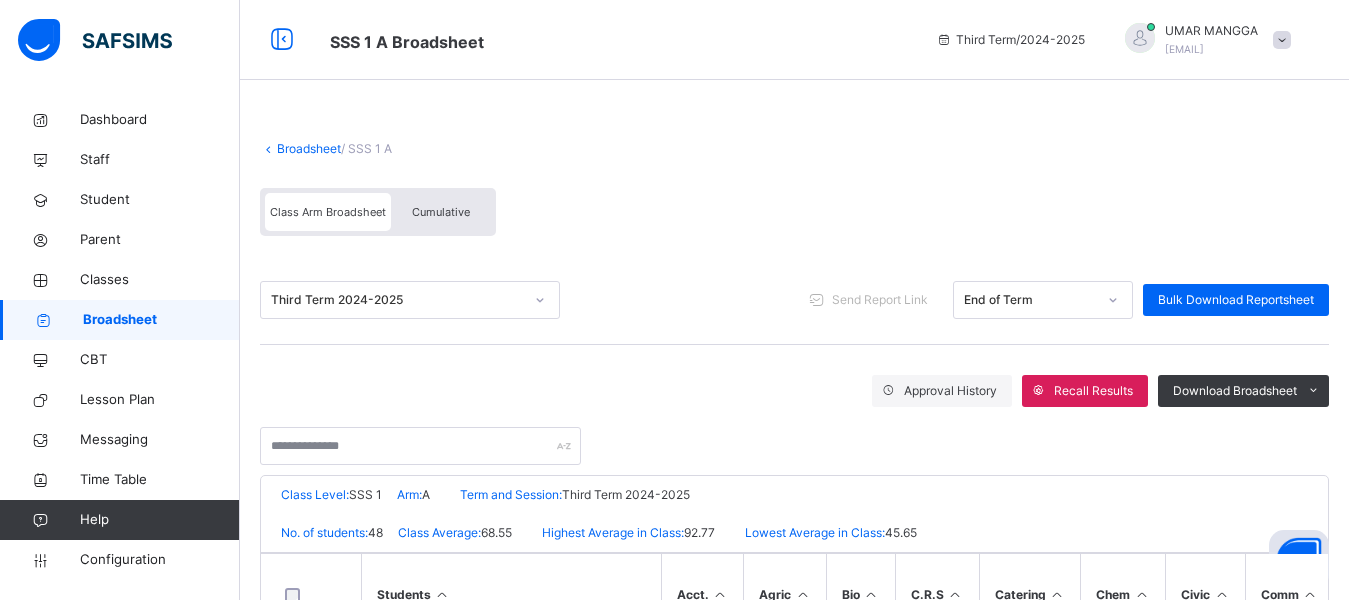 click on "Cumulative" at bounding box center (441, 212) 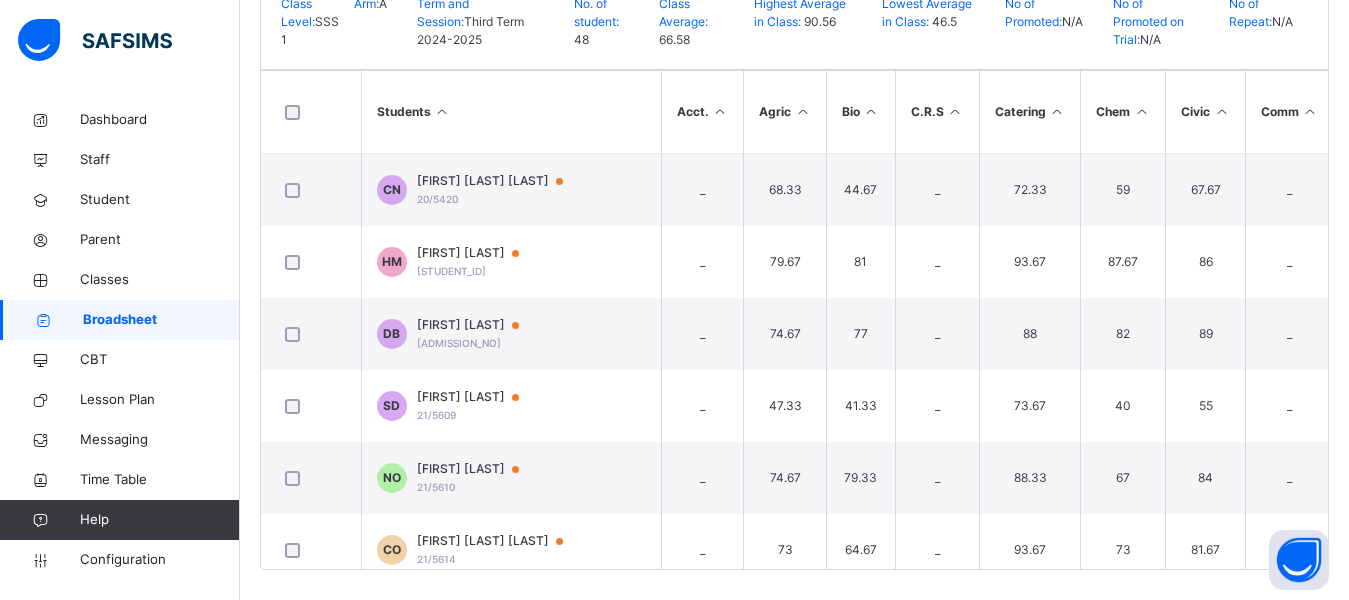 scroll, scrollTop: 479, scrollLeft: 0, axis: vertical 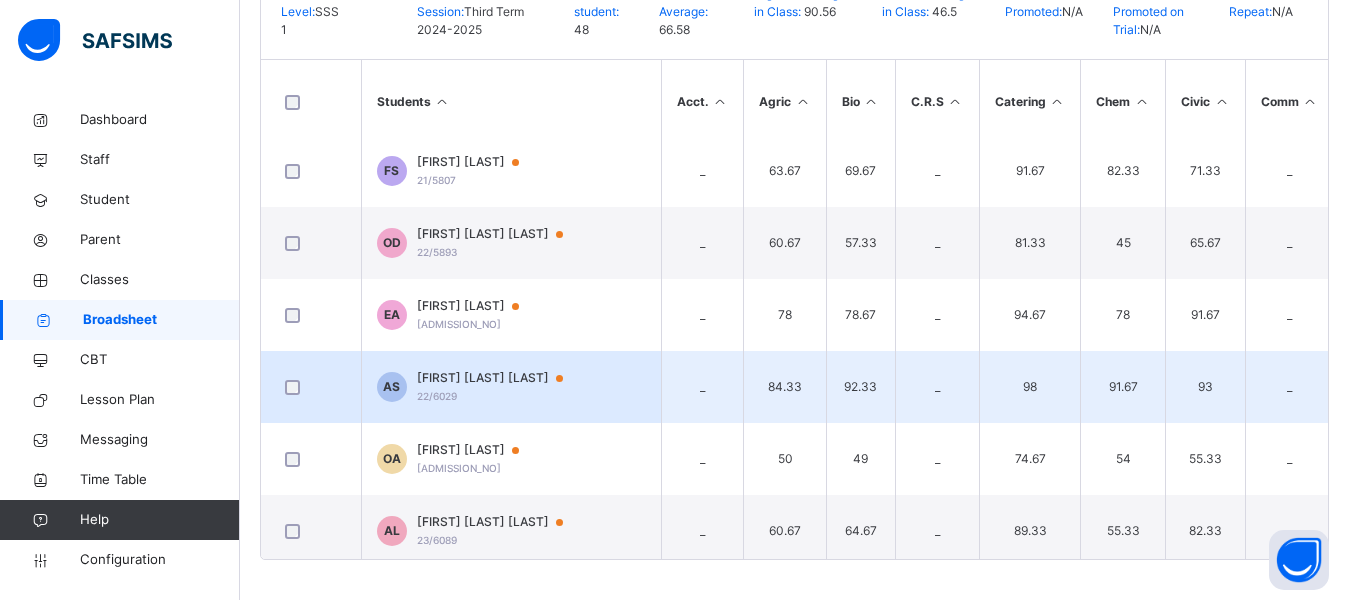 click on "[FIRST] [LAST] [LAST]     [STUDENT_ID]" at bounding box center [499, 387] 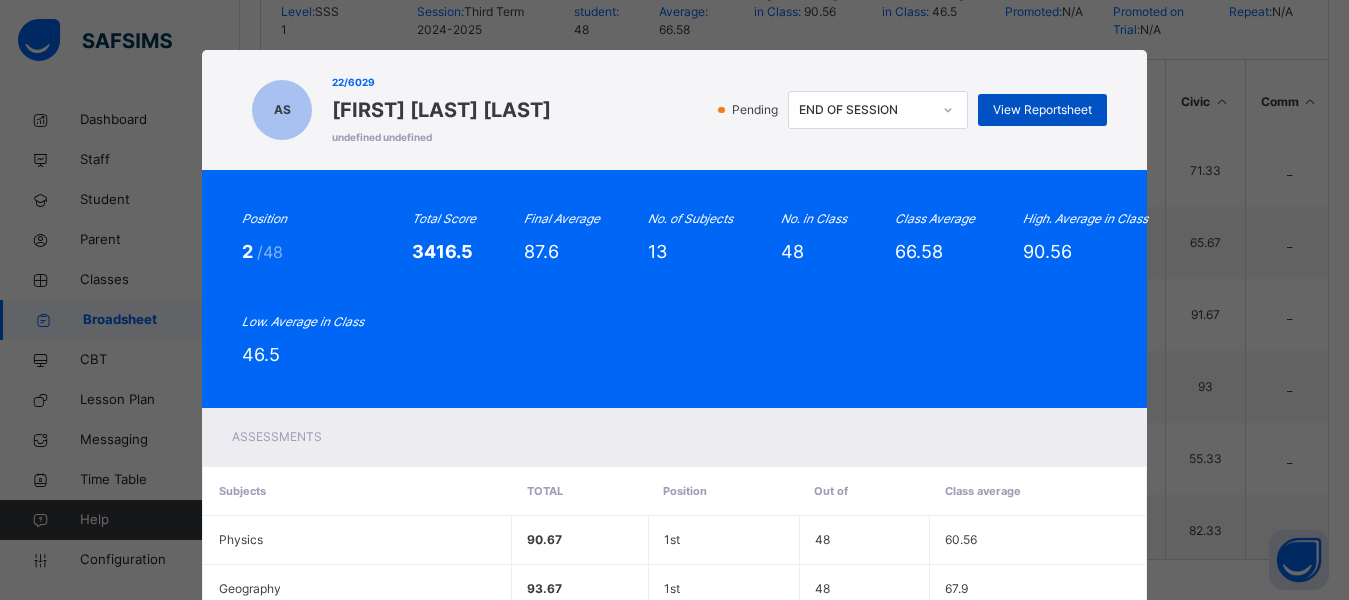 click on "View Reportsheet" at bounding box center [1042, 110] 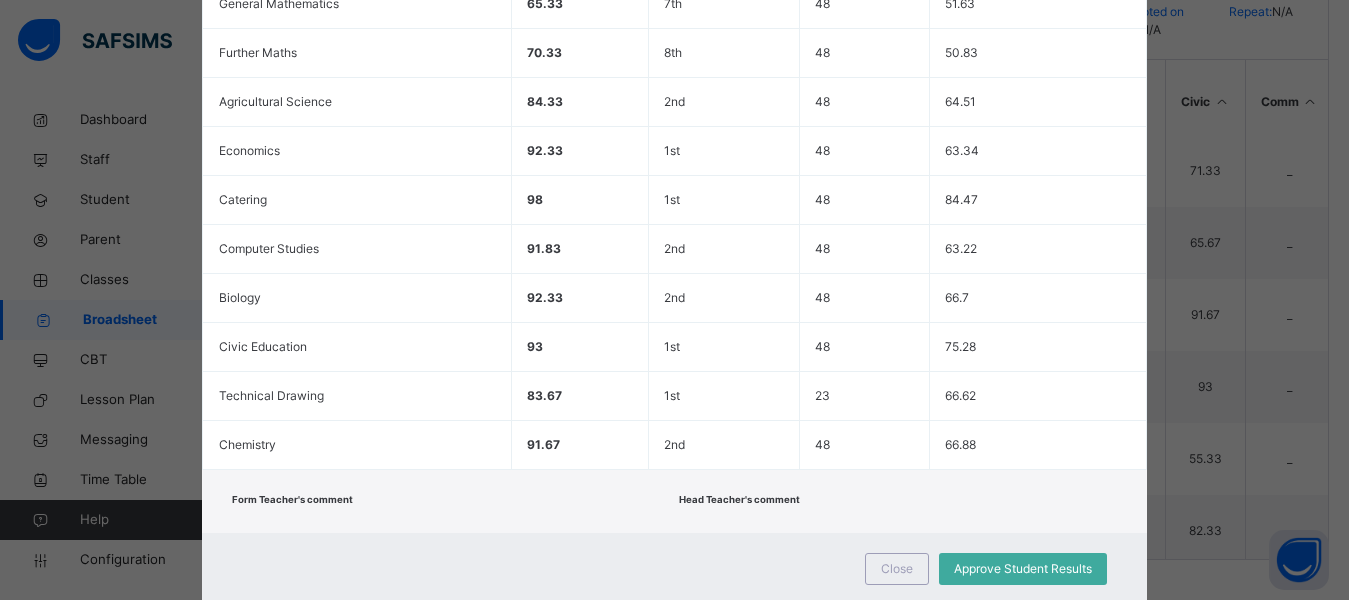 scroll, scrollTop: 738, scrollLeft: 0, axis: vertical 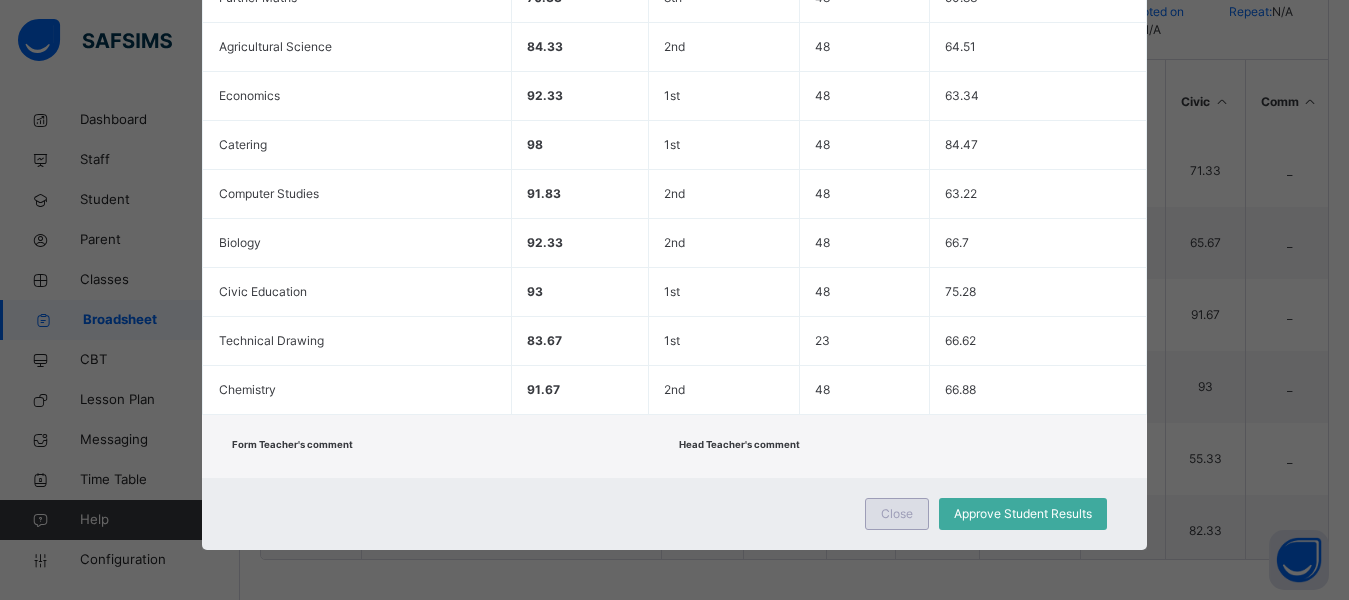 click on "Close" at bounding box center (897, 514) 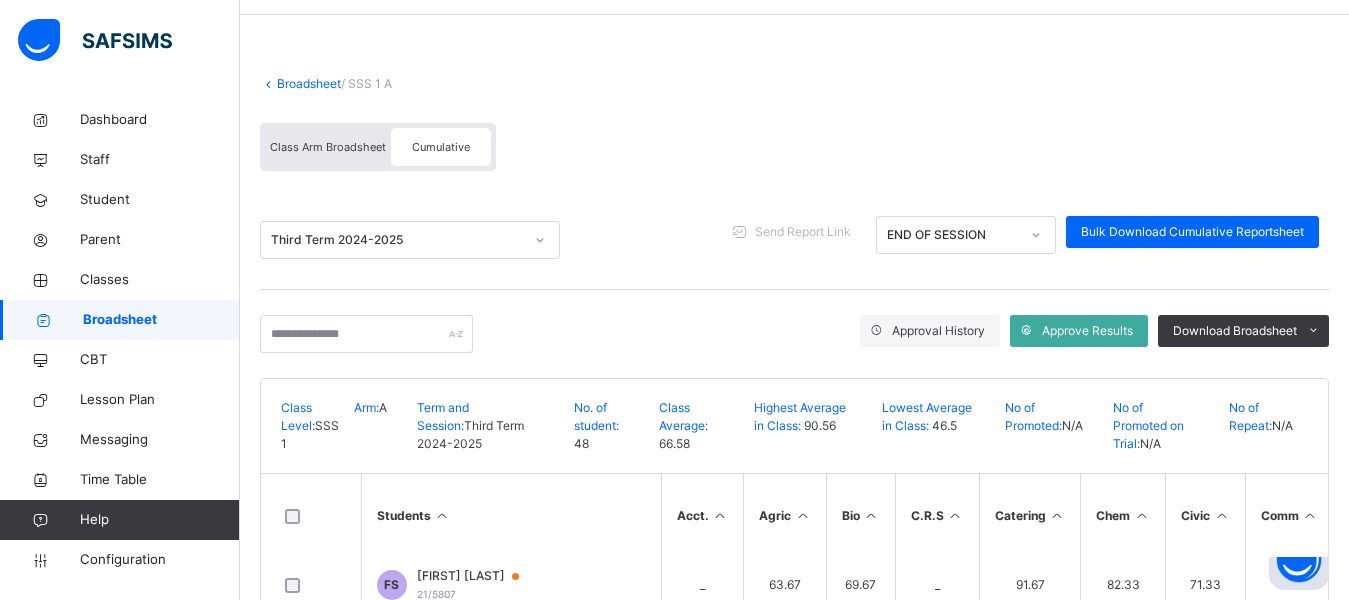 scroll, scrollTop: 0, scrollLeft: 0, axis: both 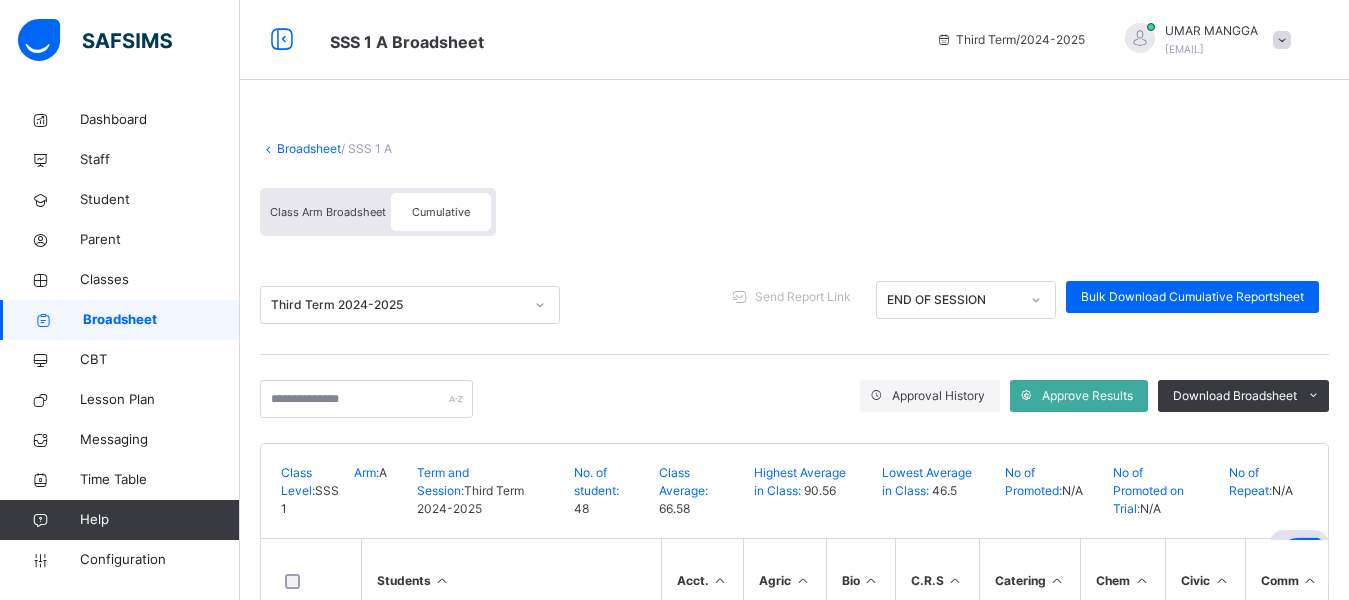 click on "Broadsheet" at bounding box center [309, 148] 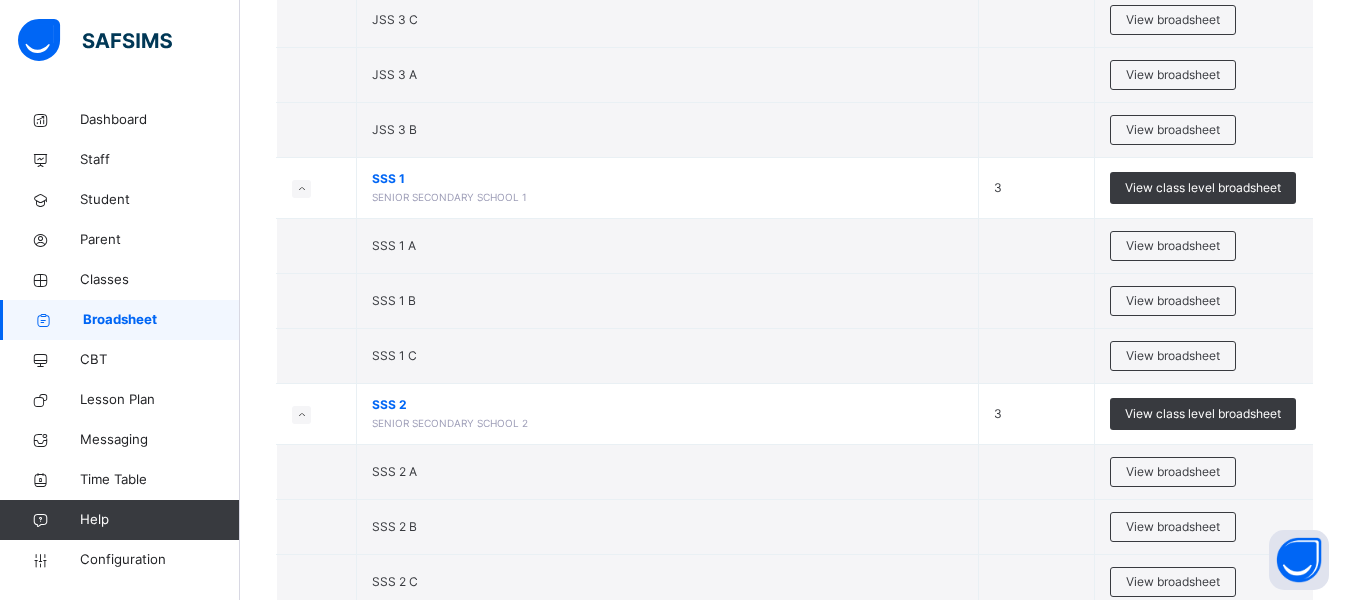 scroll, scrollTop: 2467, scrollLeft: 0, axis: vertical 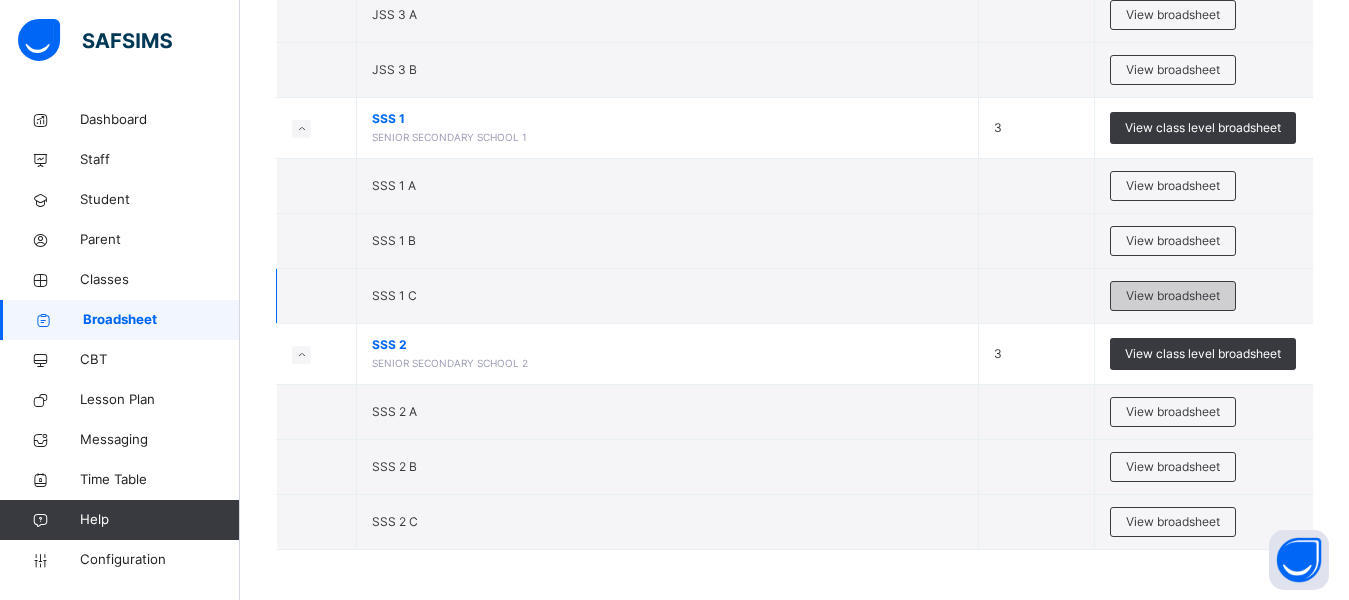 click on "View broadsheet" at bounding box center (1173, 296) 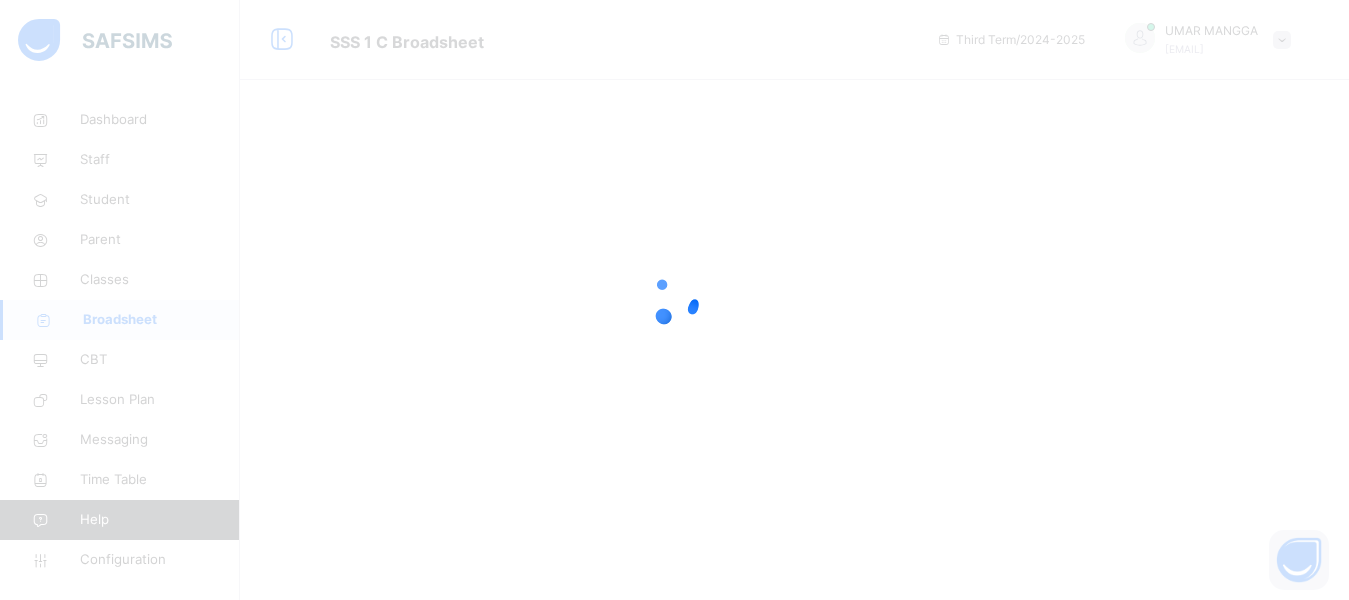 scroll, scrollTop: 0, scrollLeft: 0, axis: both 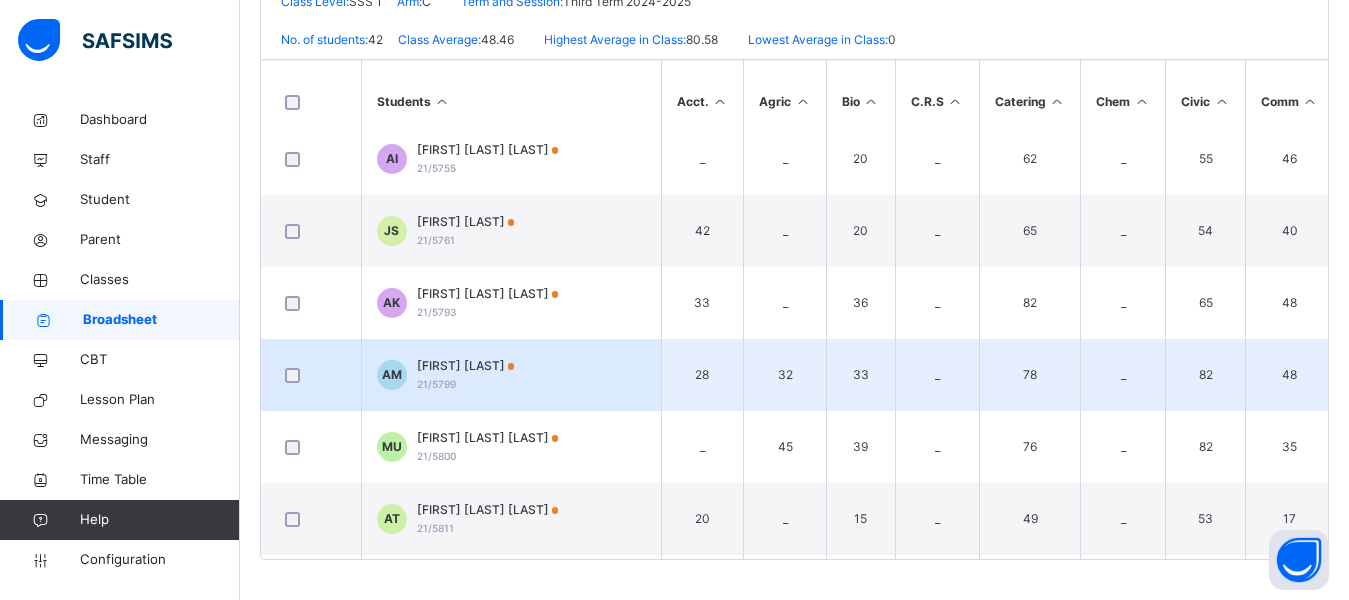 click on "[FIRST] [LAST] [LAST] [ADMISSION_NO]" at bounding box center (466, 375) 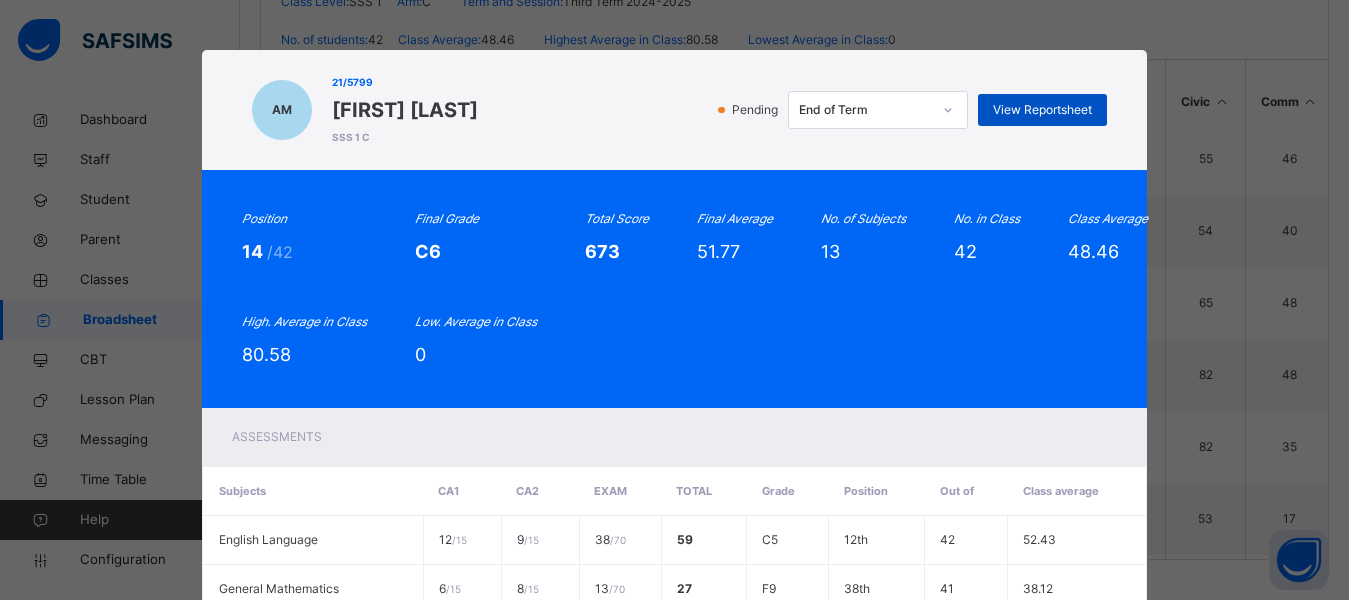 click on "View Reportsheet" at bounding box center [1042, 110] 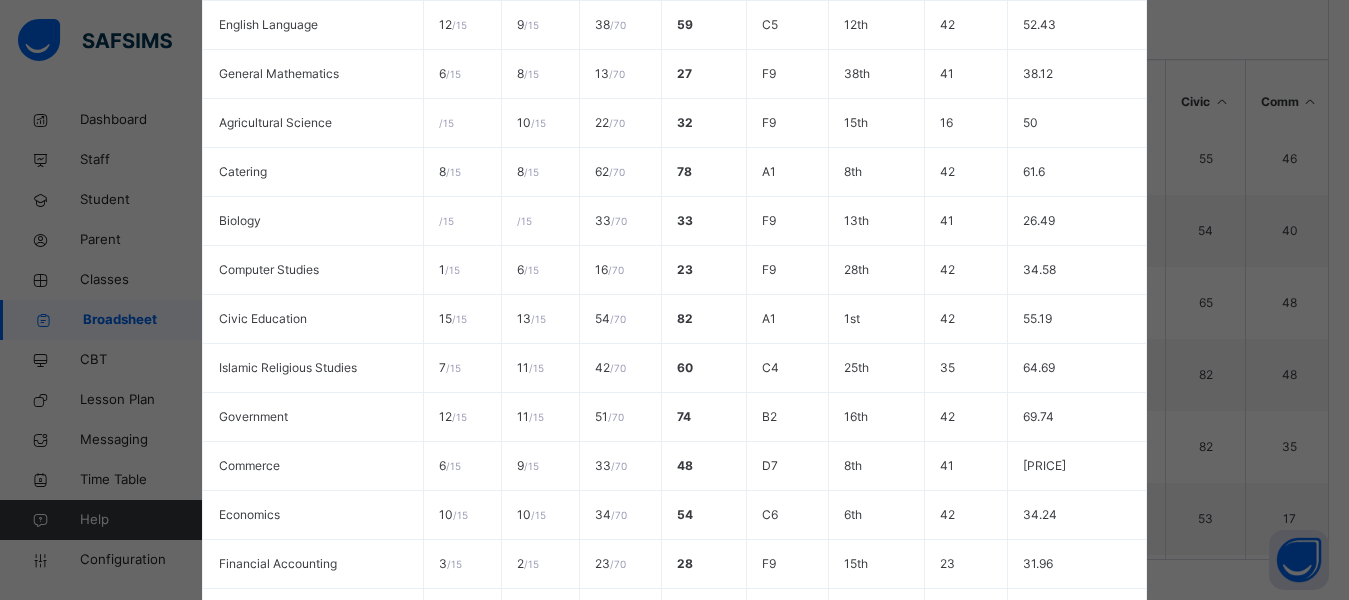 scroll, scrollTop: 754, scrollLeft: 0, axis: vertical 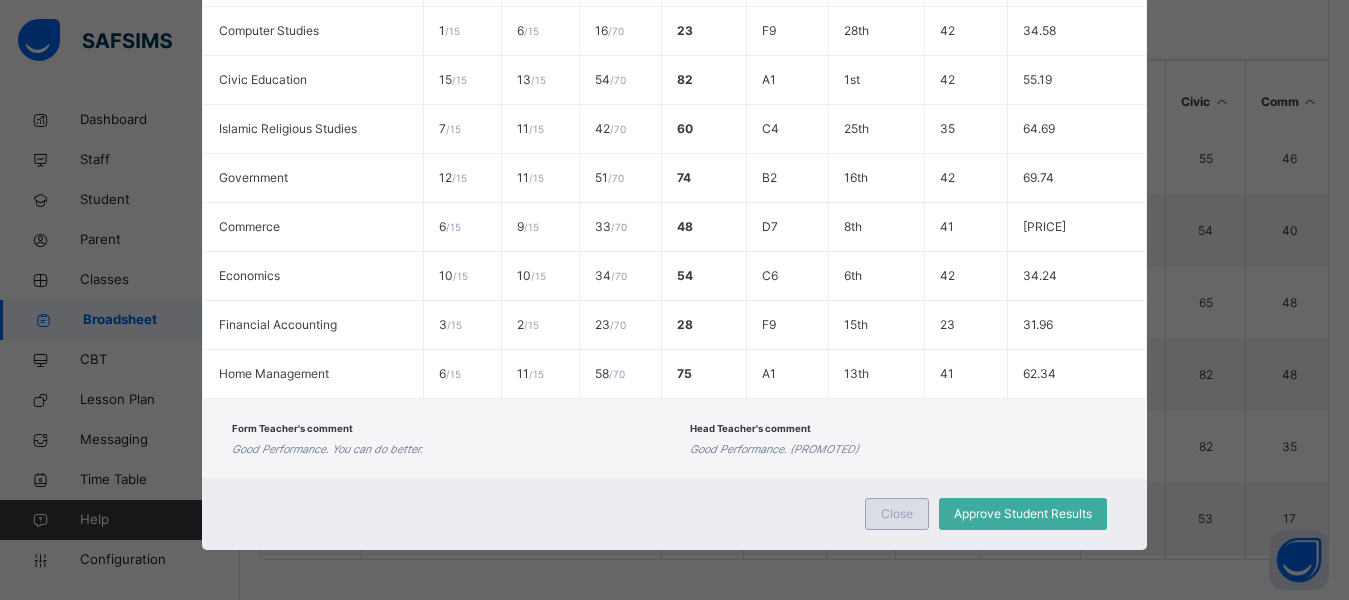 click on "Close" at bounding box center [897, 514] 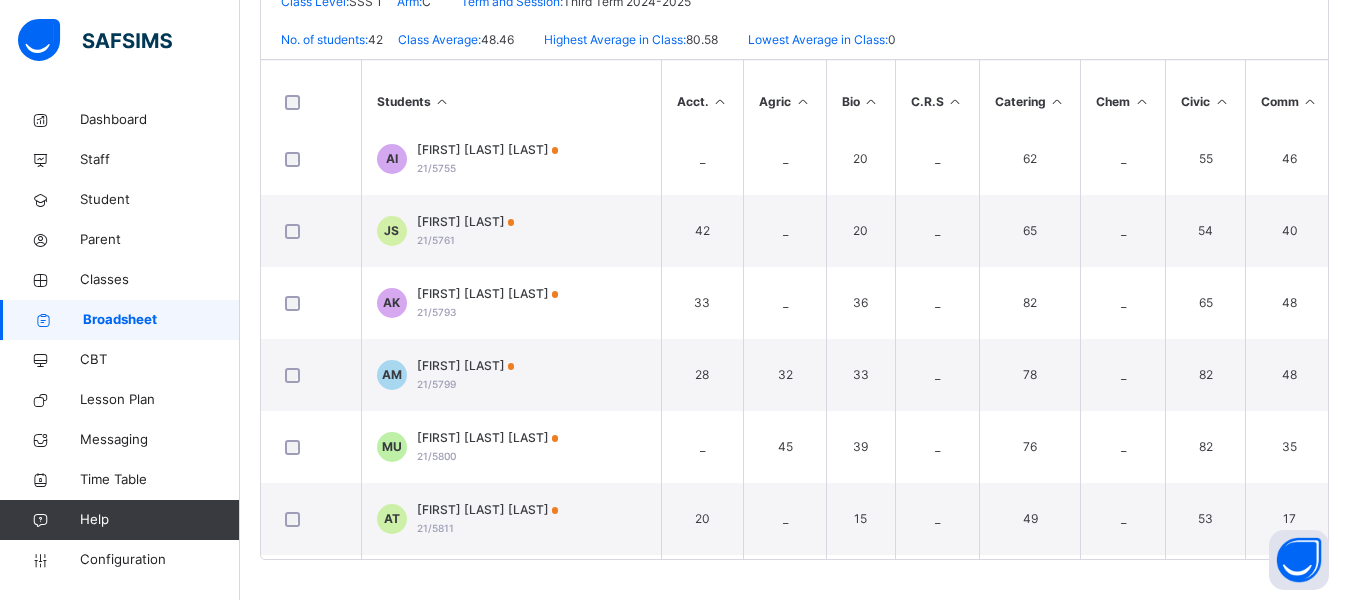 scroll, scrollTop: 0, scrollLeft: 0, axis: both 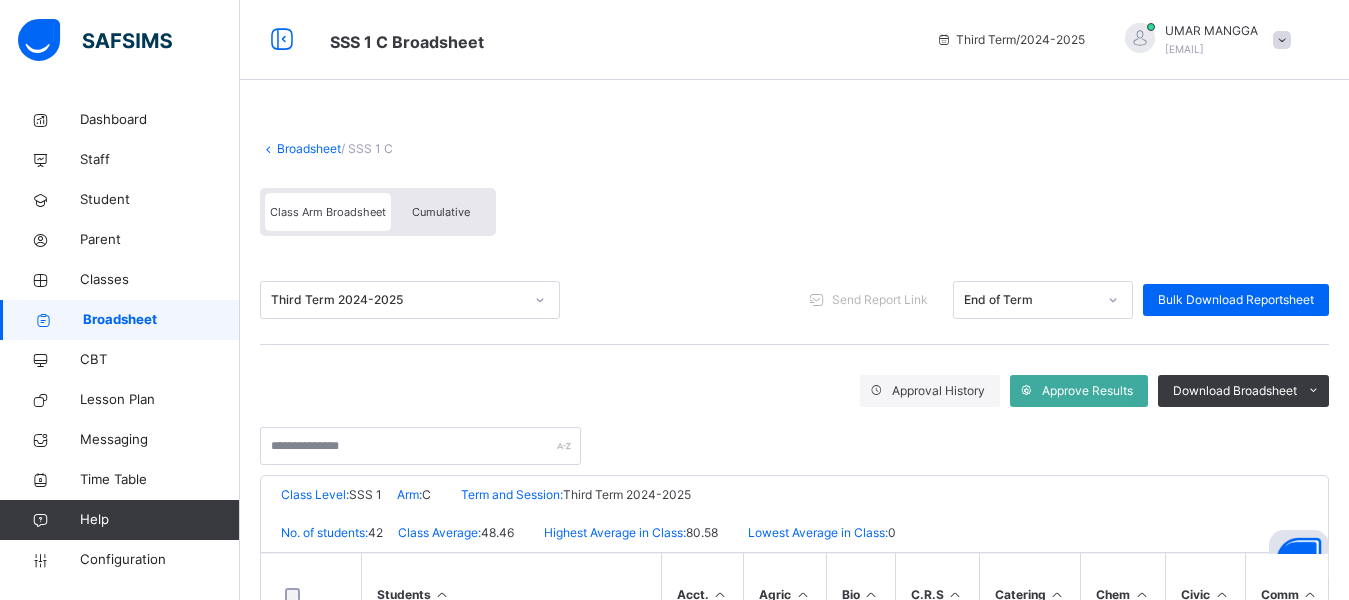 click on "Cumulative" at bounding box center [441, 212] 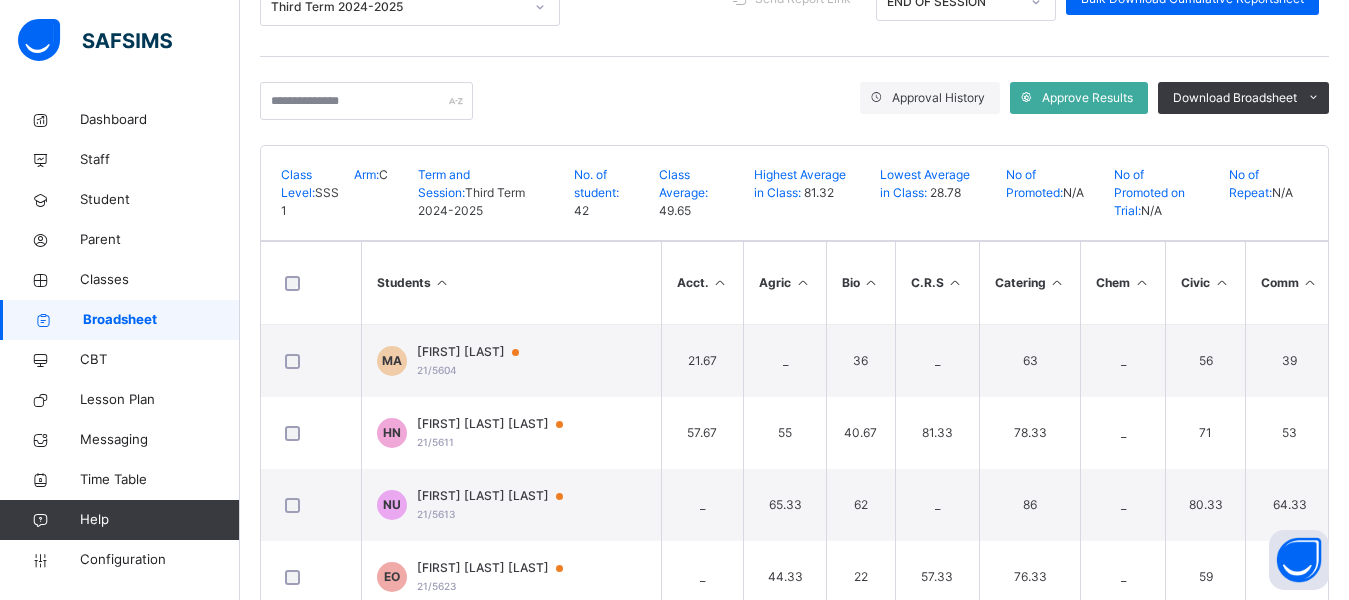 scroll, scrollTop: 479, scrollLeft: 0, axis: vertical 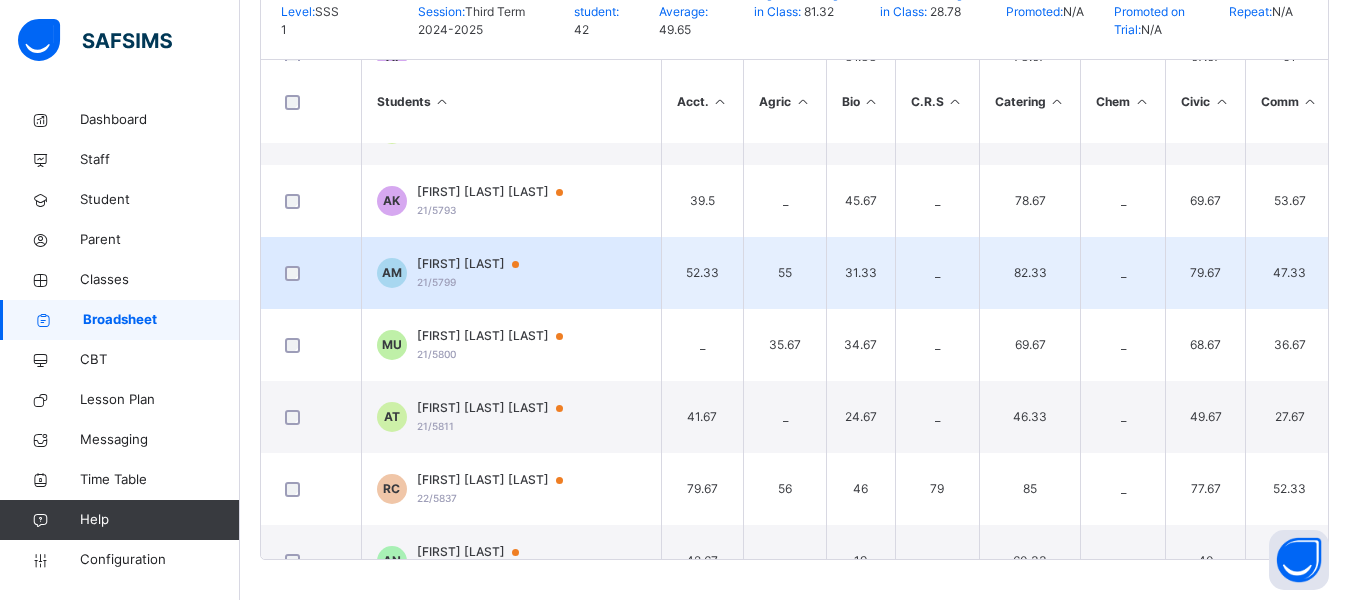 click on "[FIRST] [LAST] [LAST] [ADMISSION_NO]" at bounding box center (477, 273) 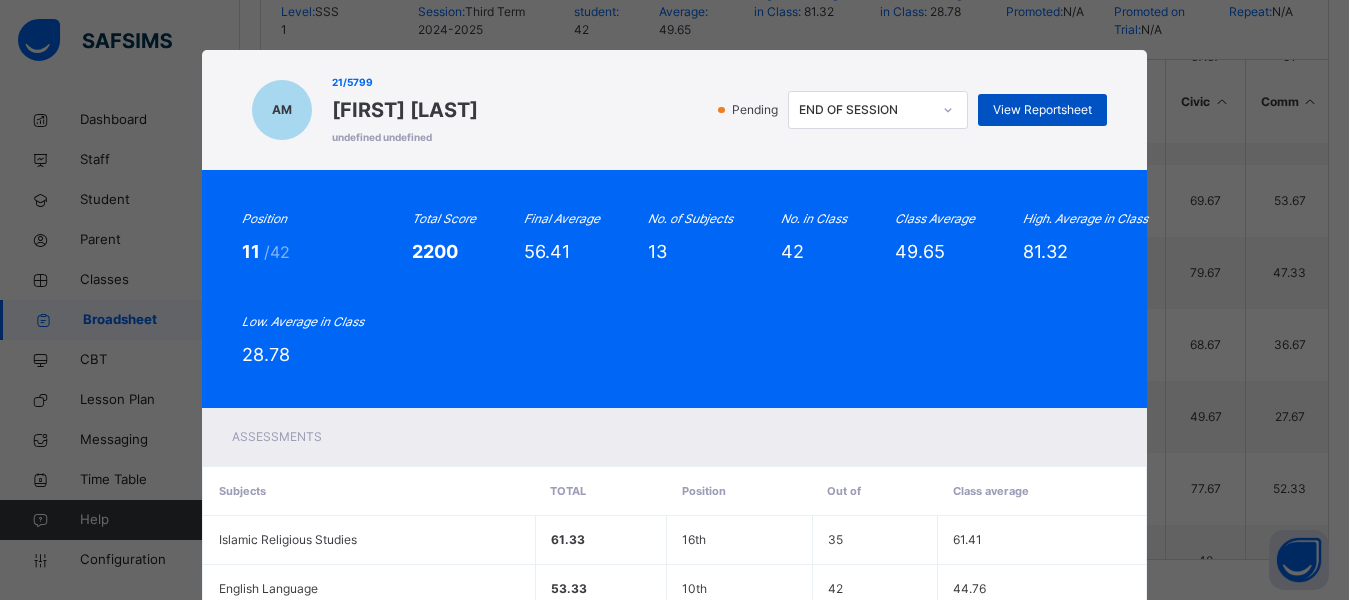 click on "View Reportsheet" at bounding box center (1042, 110) 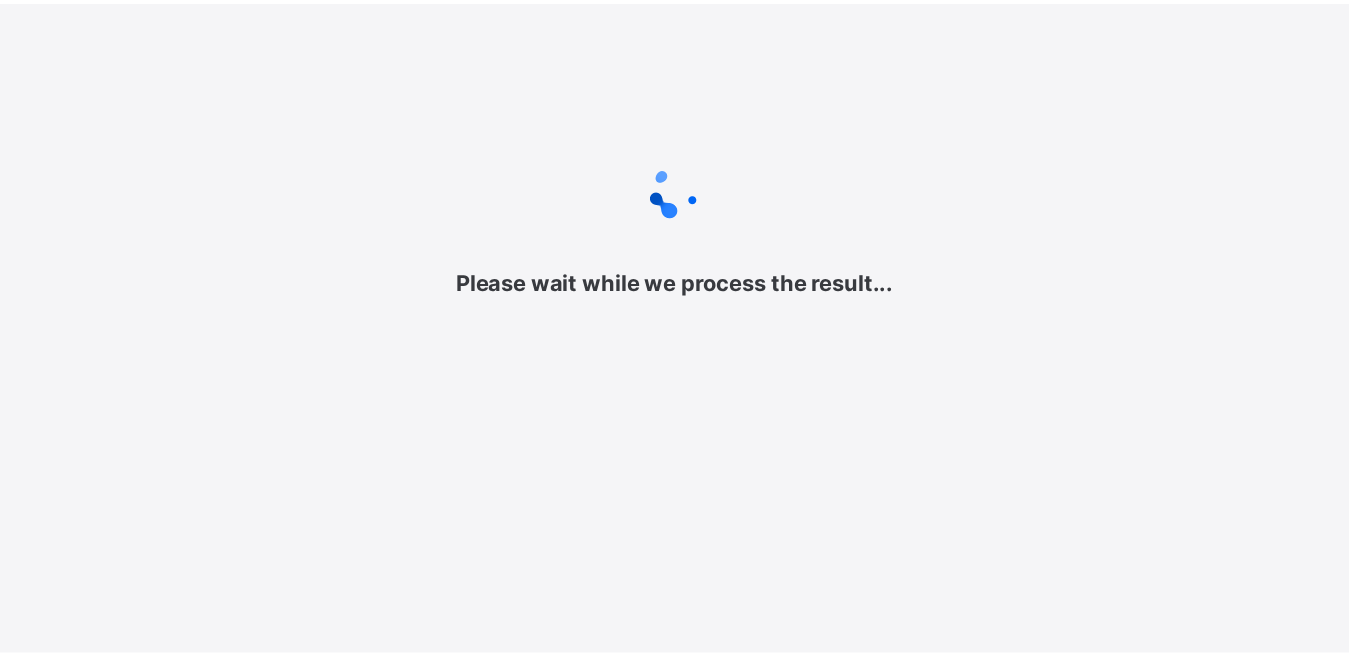scroll, scrollTop: 0, scrollLeft: 0, axis: both 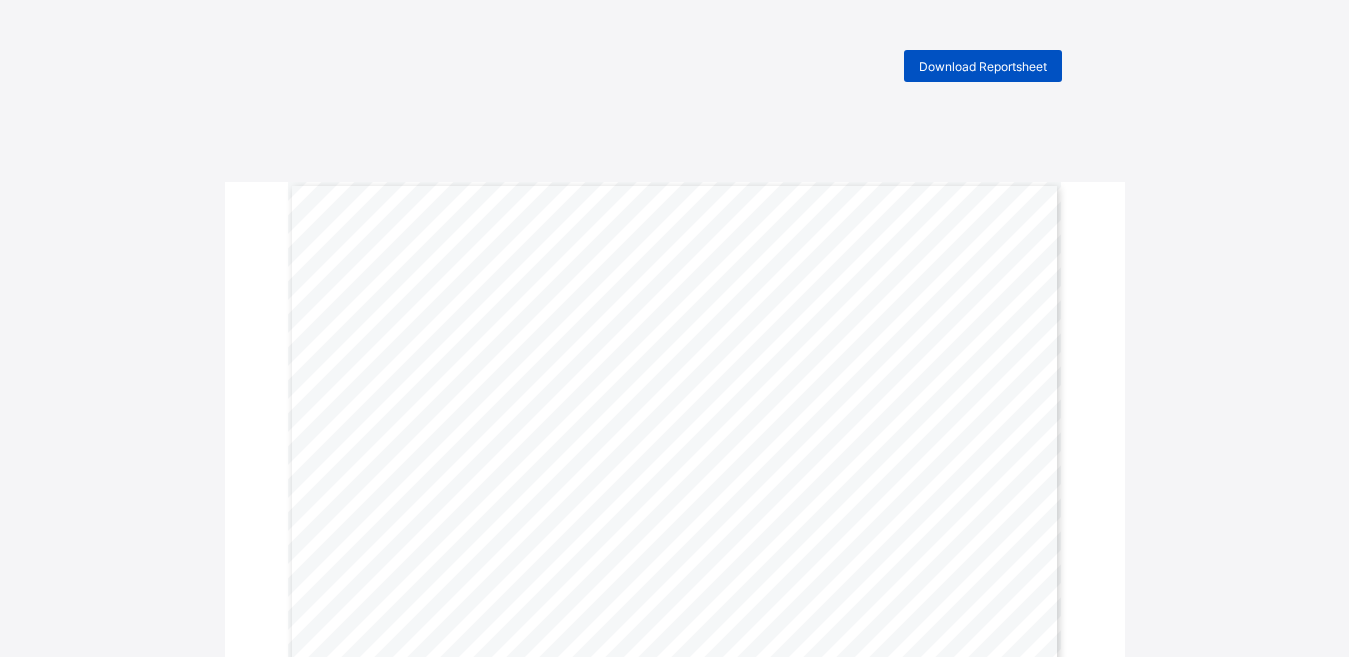 click on "Download Reportsheet" at bounding box center (983, 66) 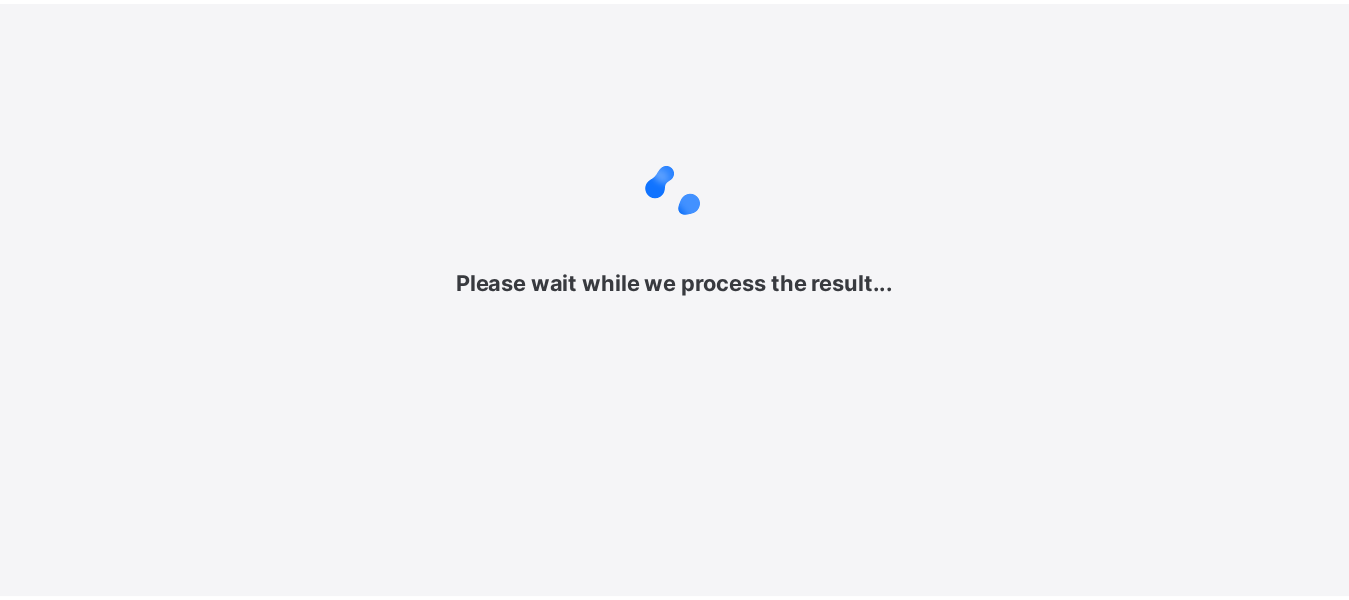 scroll, scrollTop: 0, scrollLeft: 0, axis: both 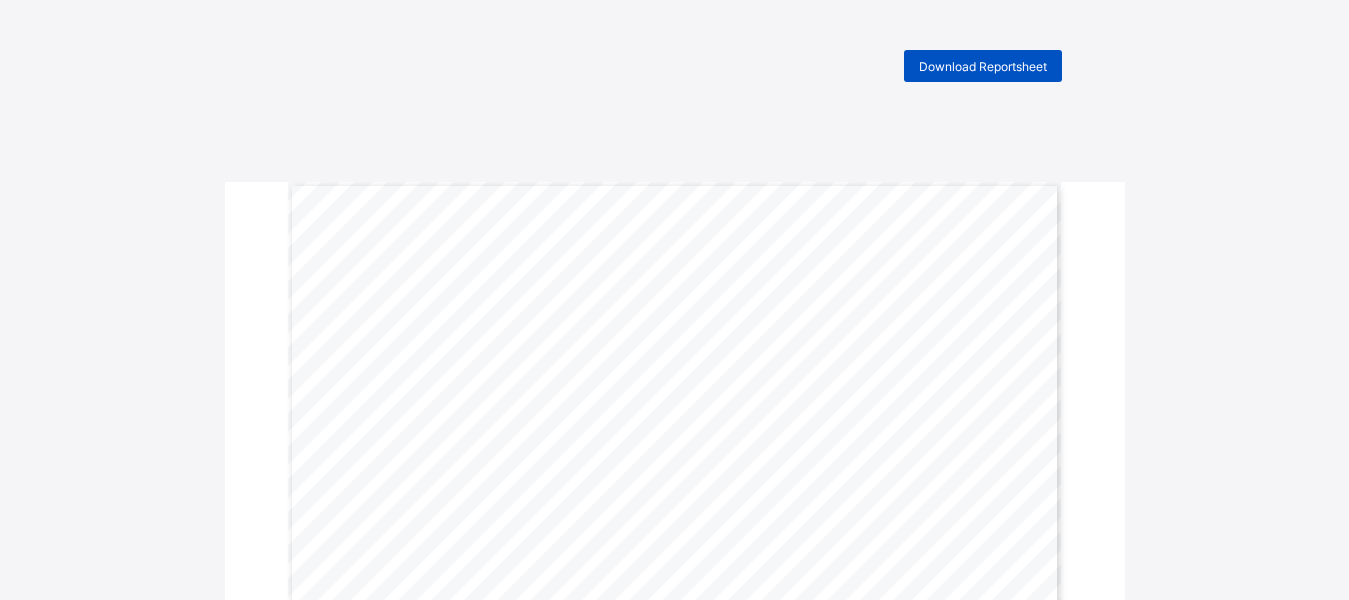 click on "Download Reportsheet" at bounding box center (983, 66) 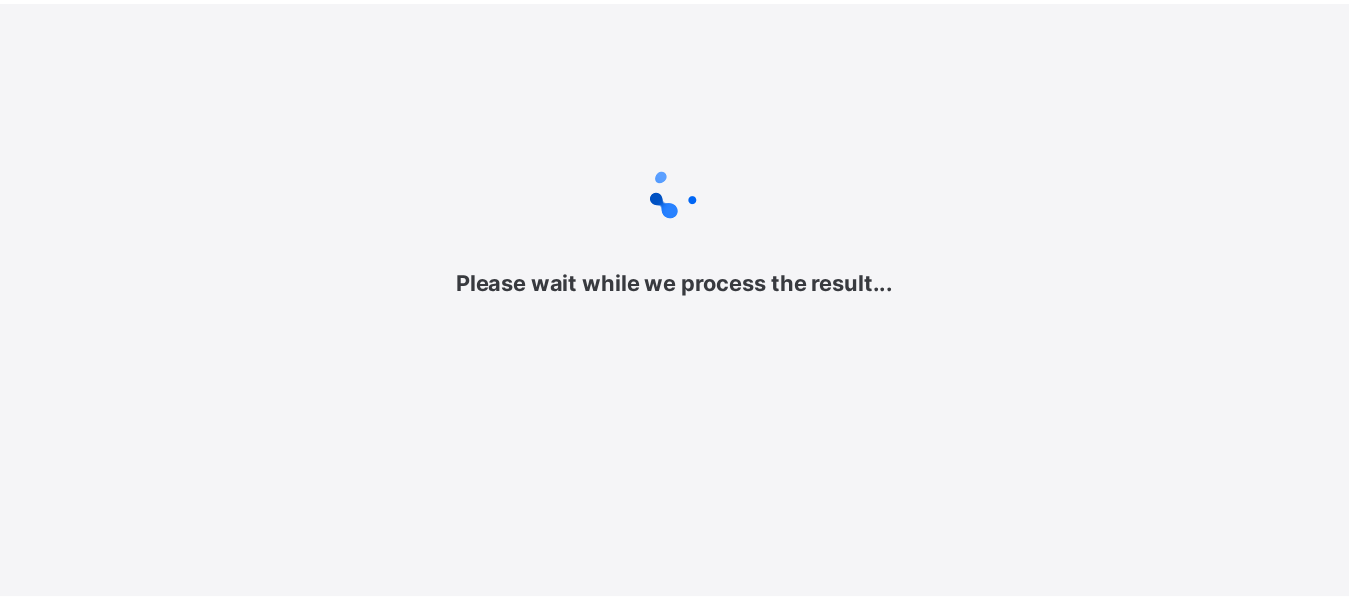 scroll, scrollTop: 0, scrollLeft: 0, axis: both 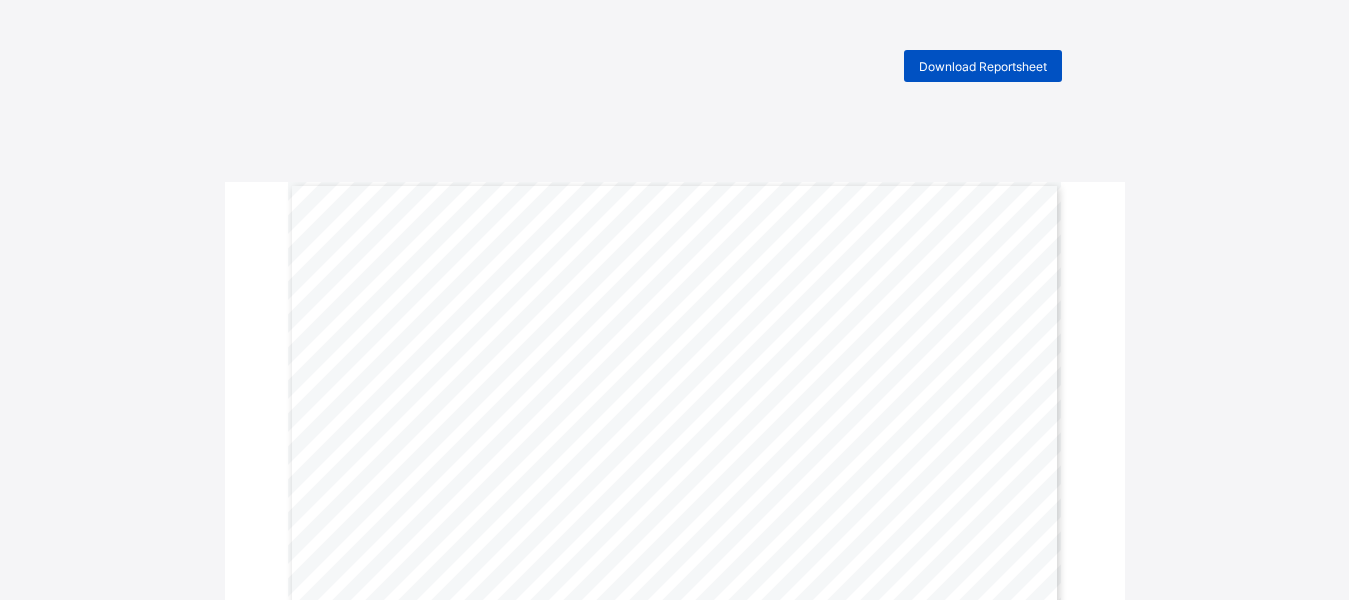 click on "Download Reportsheet" at bounding box center (983, 66) 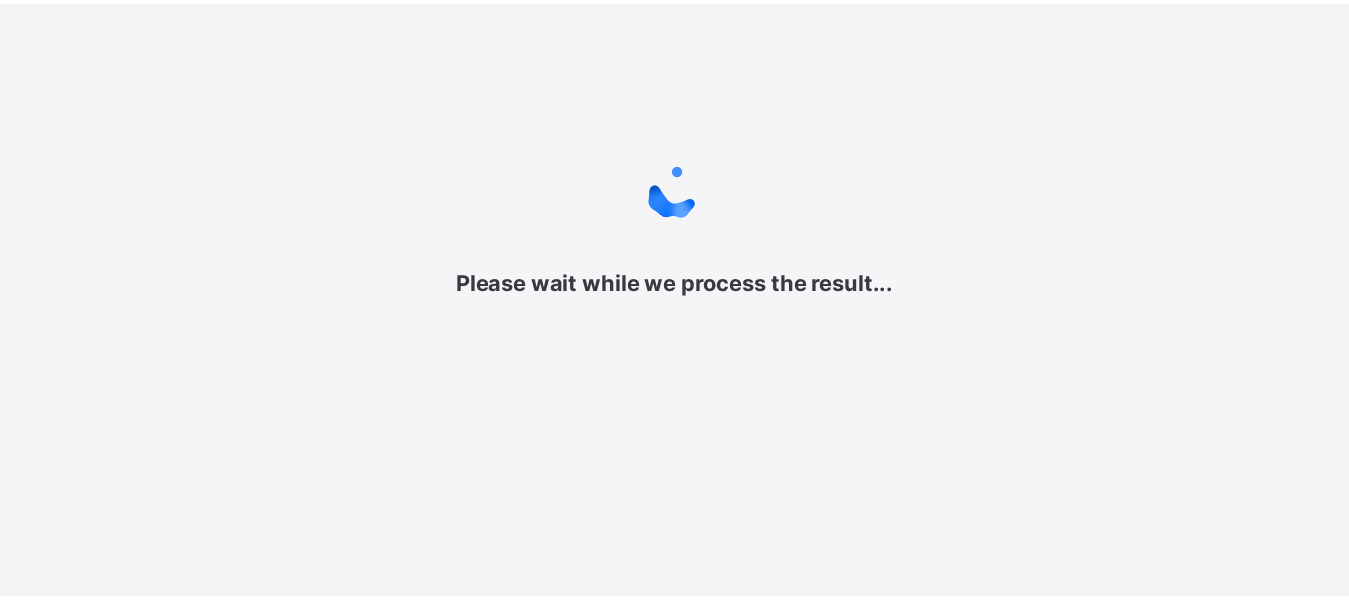 scroll, scrollTop: 0, scrollLeft: 0, axis: both 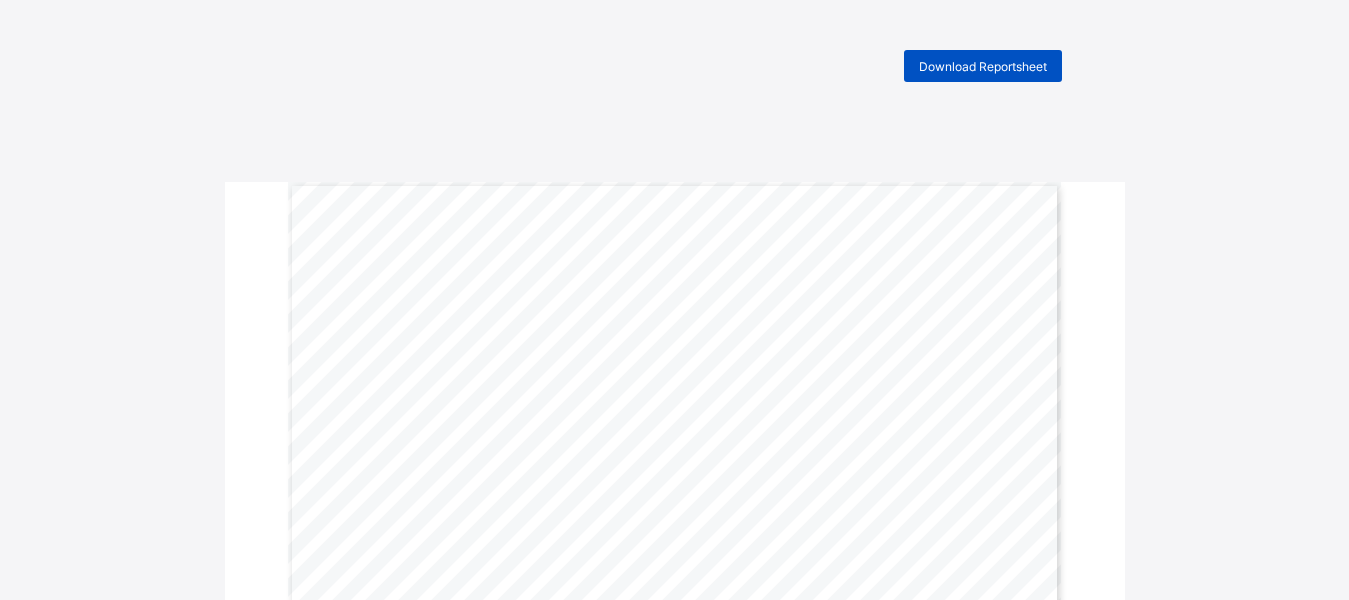 click on "Download Reportsheet" at bounding box center [983, 66] 